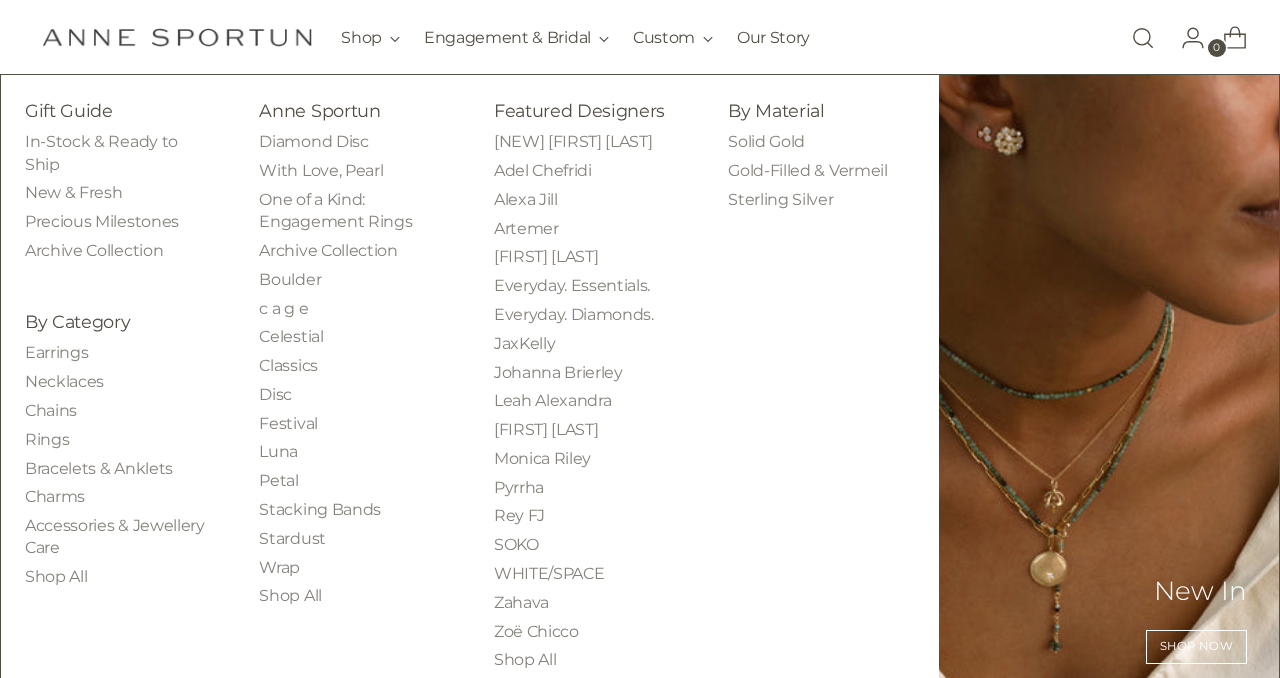 scroll, scrollTop: 76, scrollLeft: 0, axis: vertical 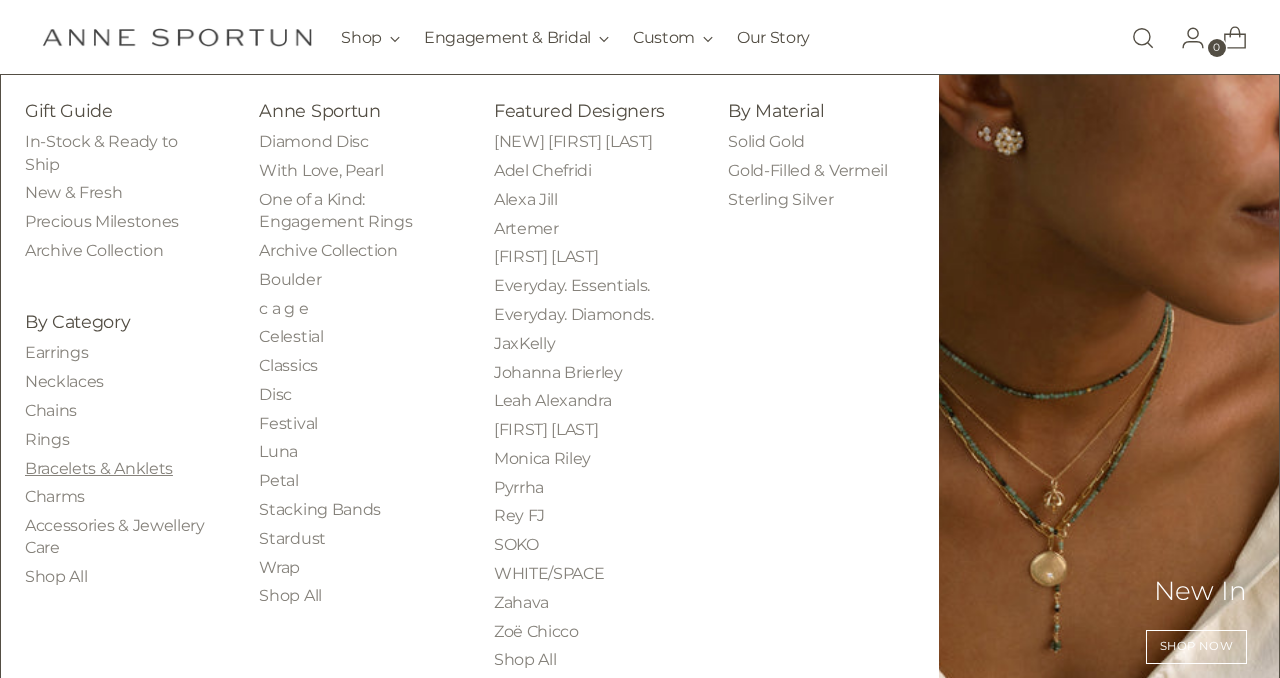 click on "Bracelets & Anklets" at bounding box center (99, 468) 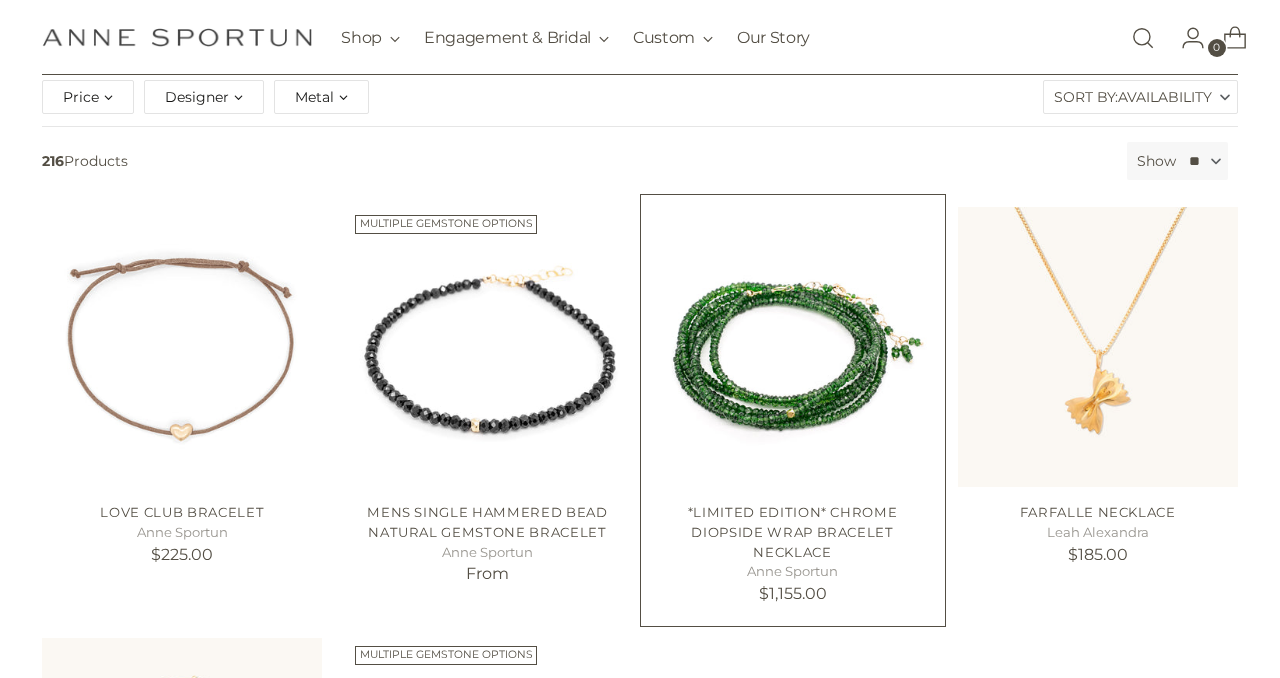 scroll, scrollTop: 283, scrollLeft: 0, axis: vertical 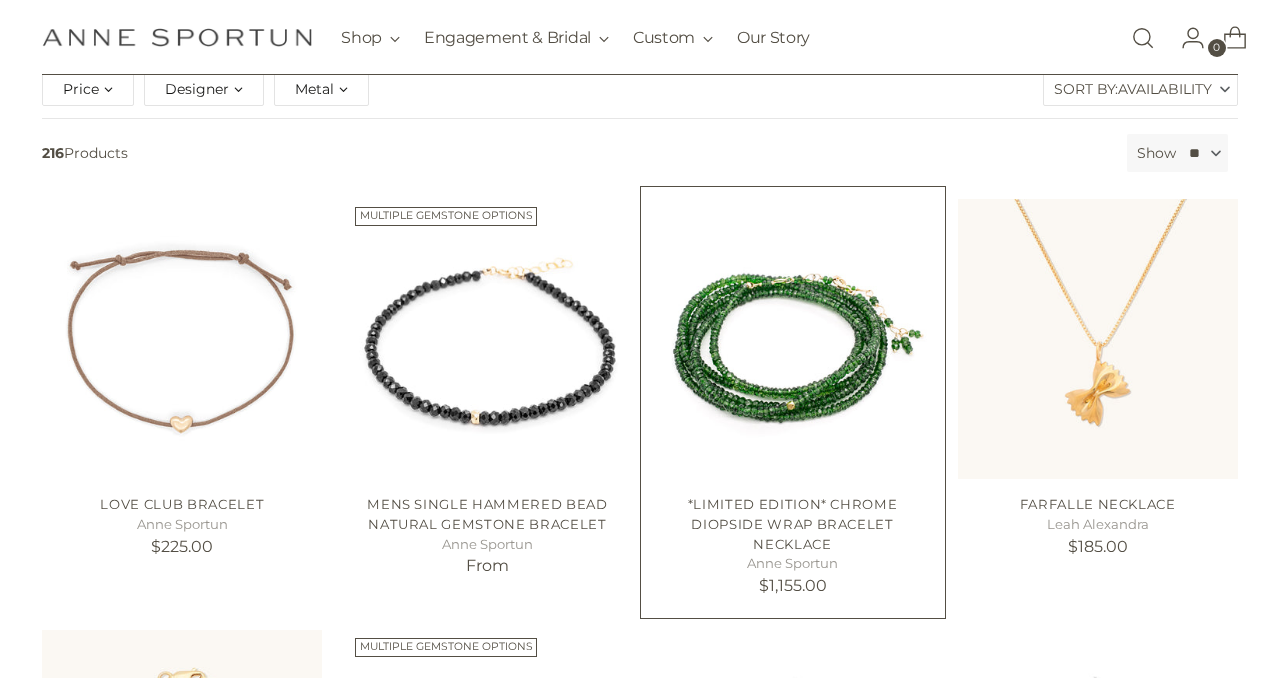 click on "*Limited Edition* Chrome Diopside Wrap Bracelet Necklace" at bounding box center (793, 523) 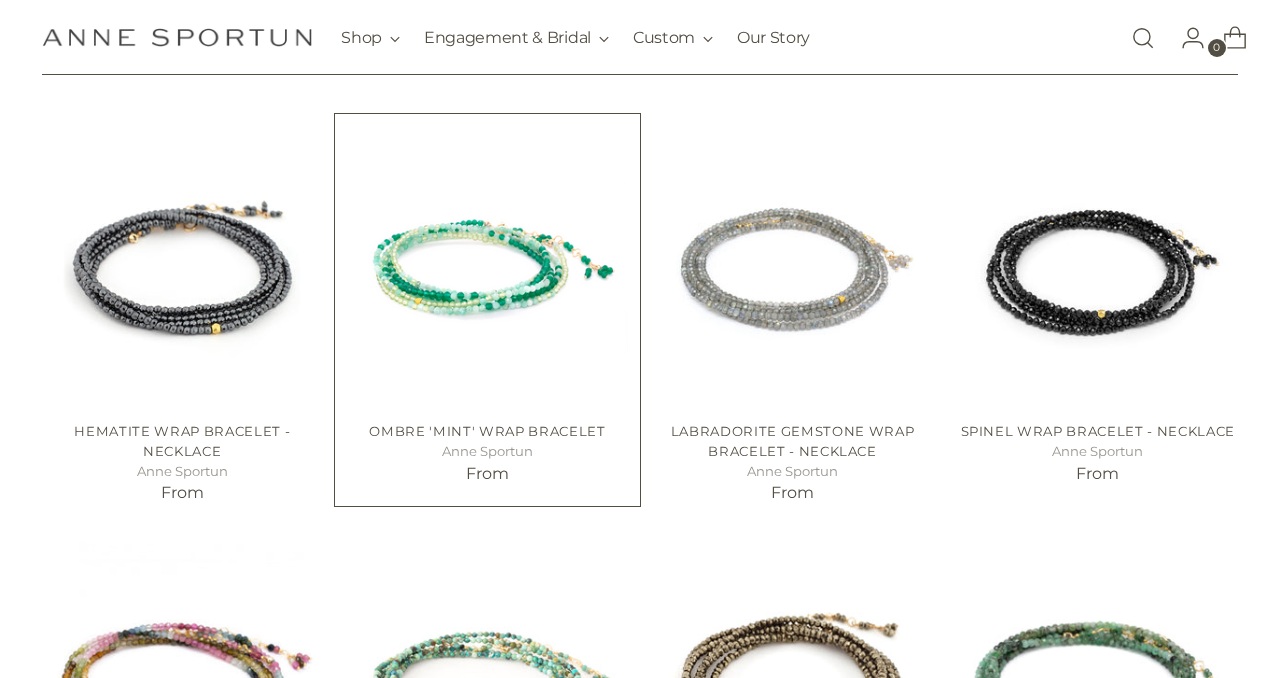 scroll, scrollTop: 192, scrollLeft: 0, axis: vertical 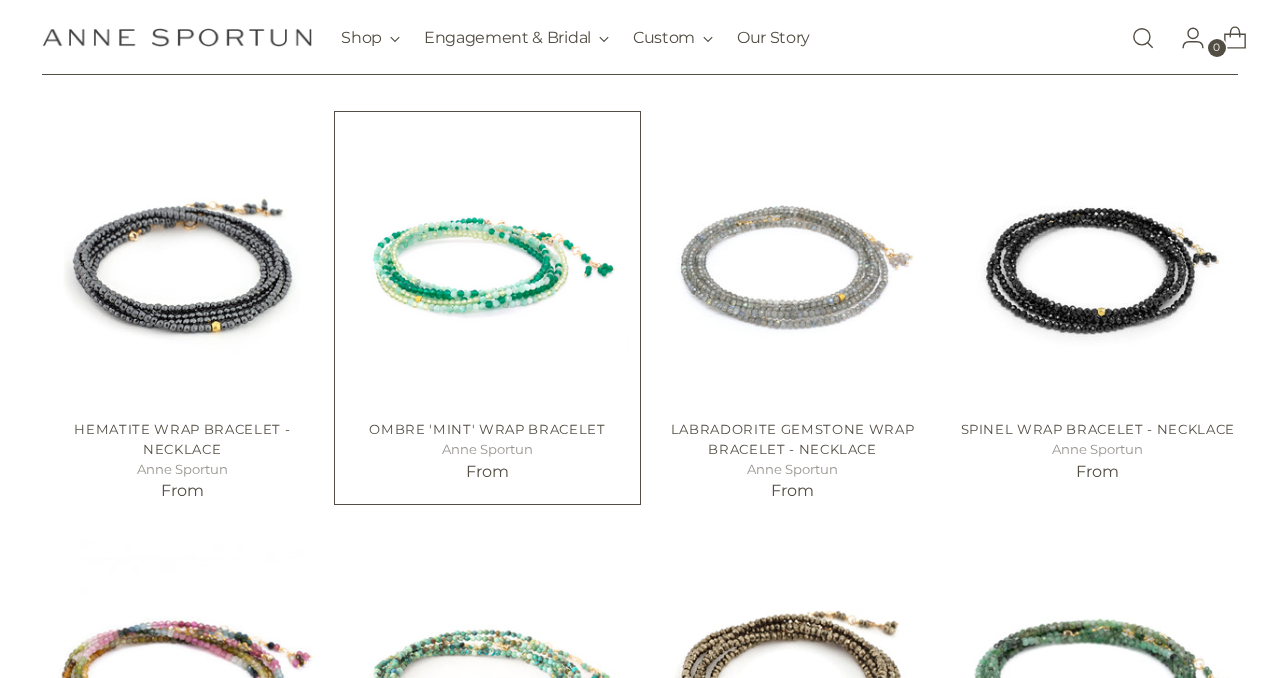 click on "Ombre 'Mint' Wrap Bracelet" at bounding box center (487, 429) 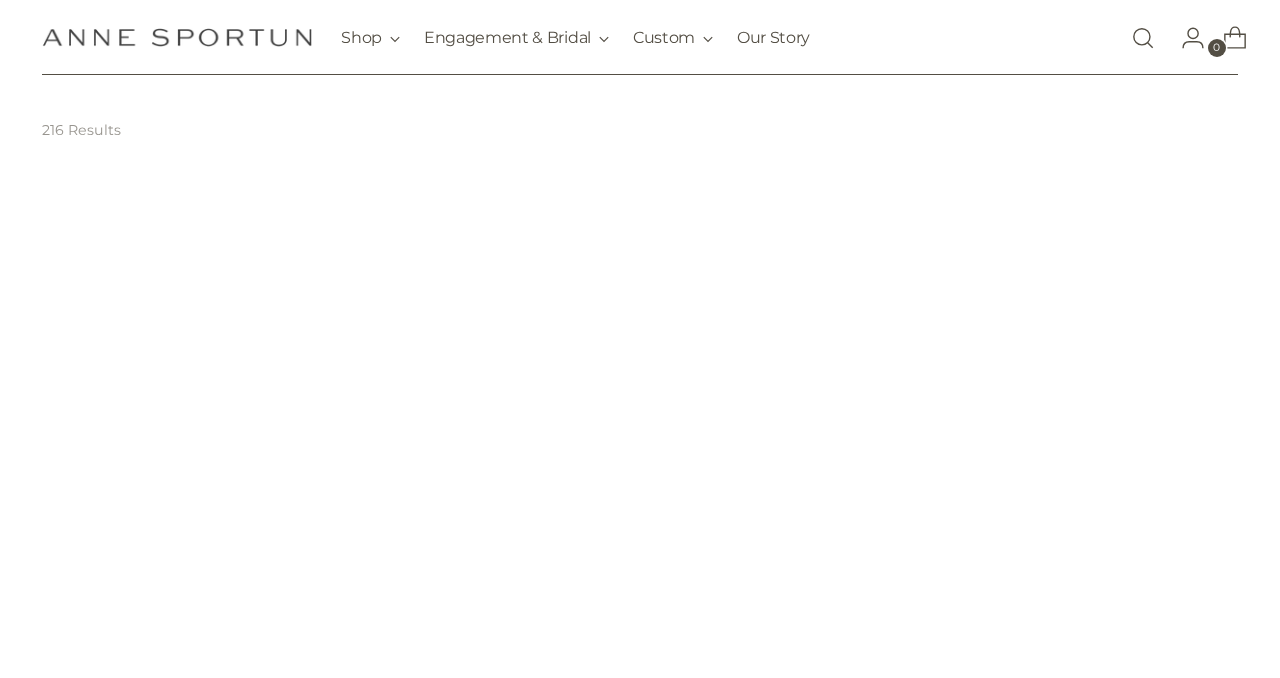 scroll, scrollTop: 300, scrollLeft: 0, axis: vertical 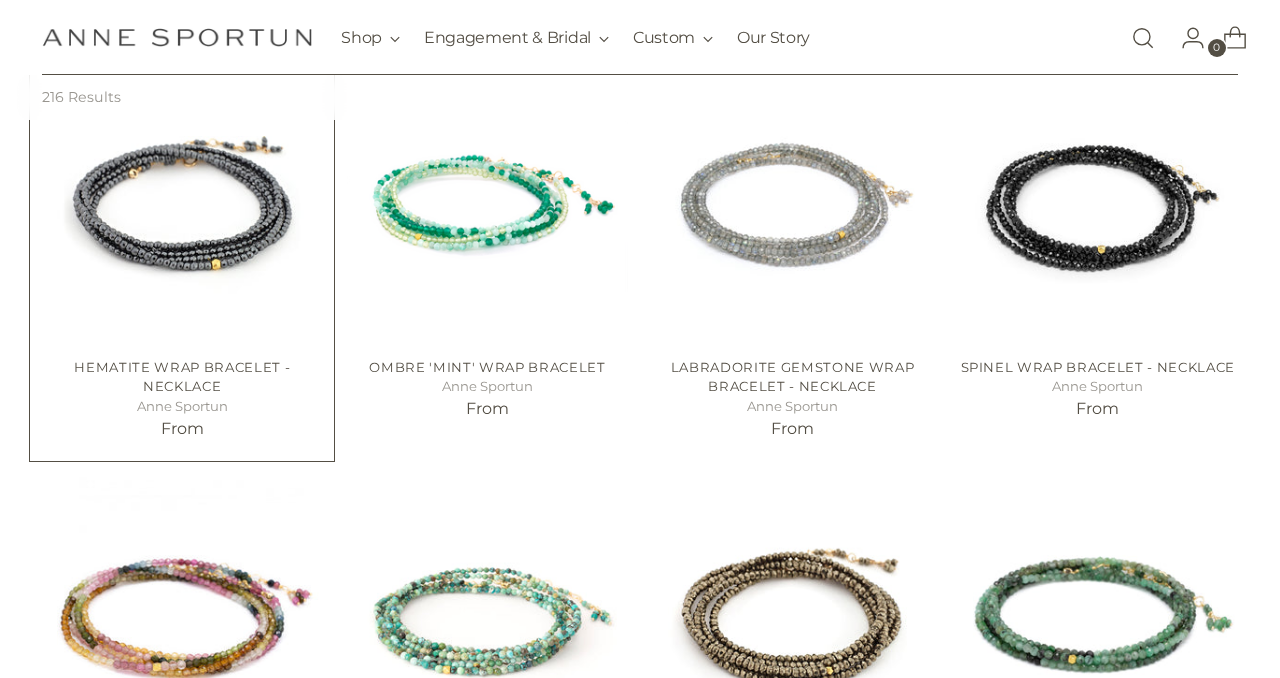 click on "Hematite Wrap Bracelet - Necklace" at bounding box center [182, 377] 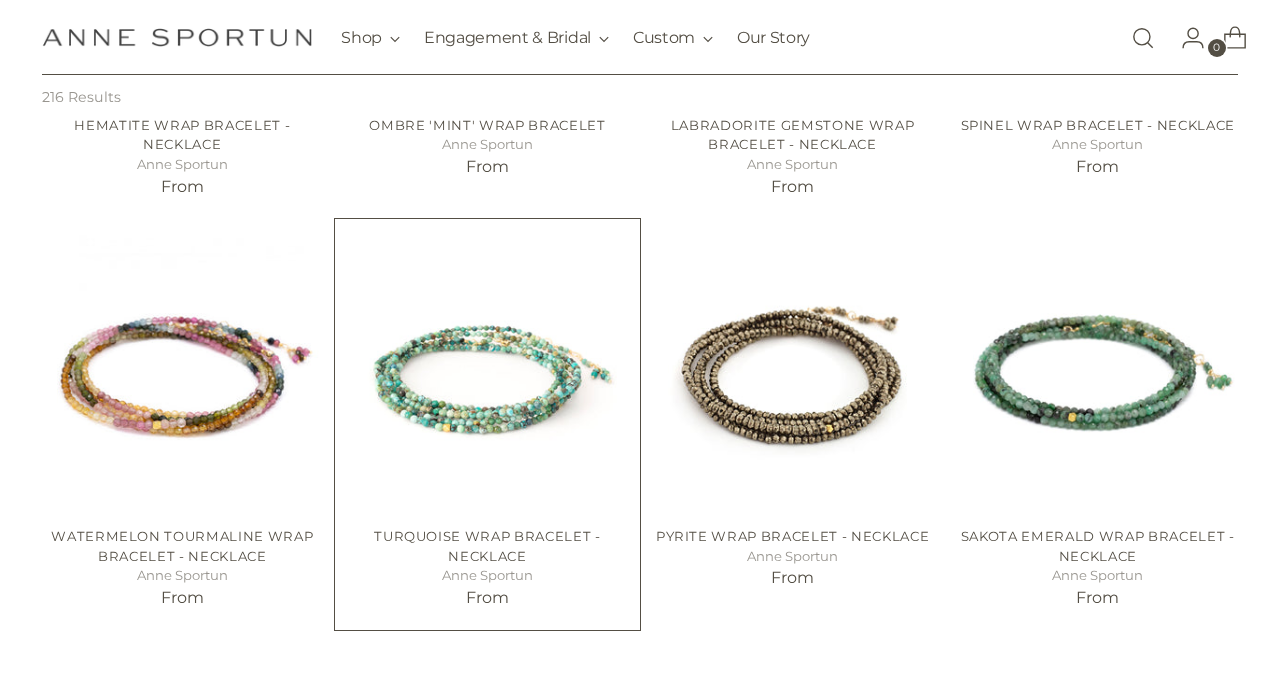 scroll, scrollTop: 545, scrollLeft: 0, axis: vertical 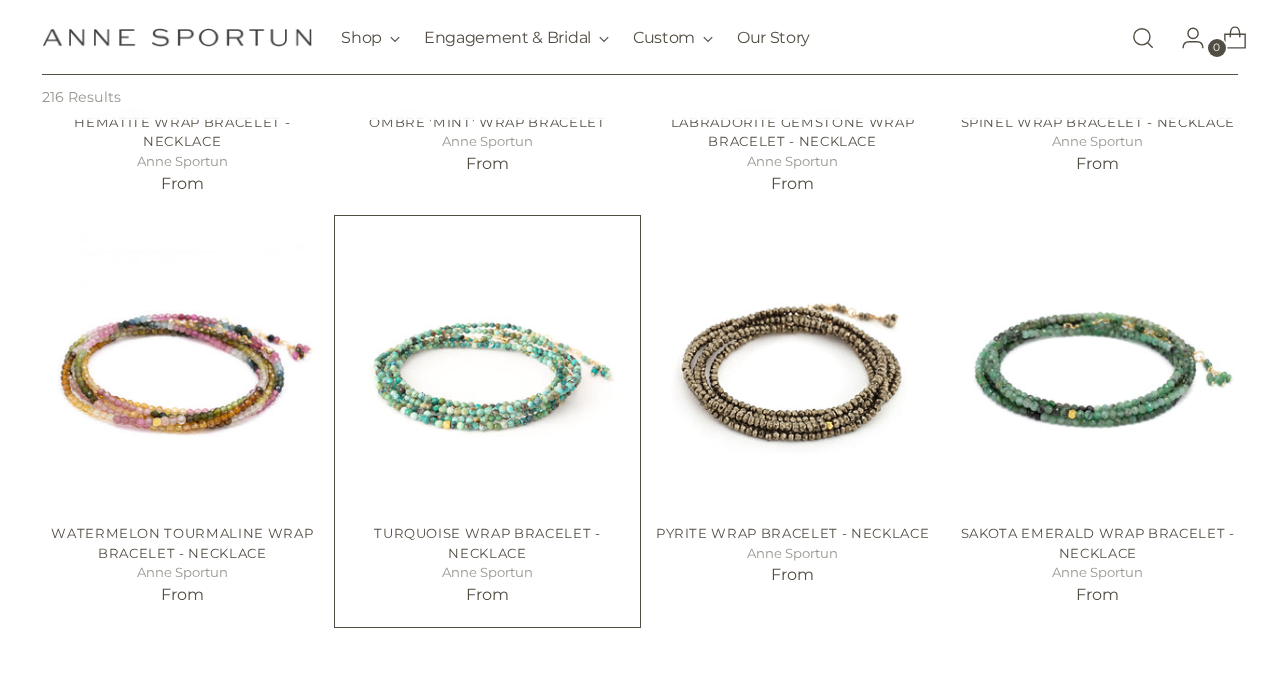 click on "Turquoise Wrap Bracelet - Necklace" at bounding box center [487, 543] 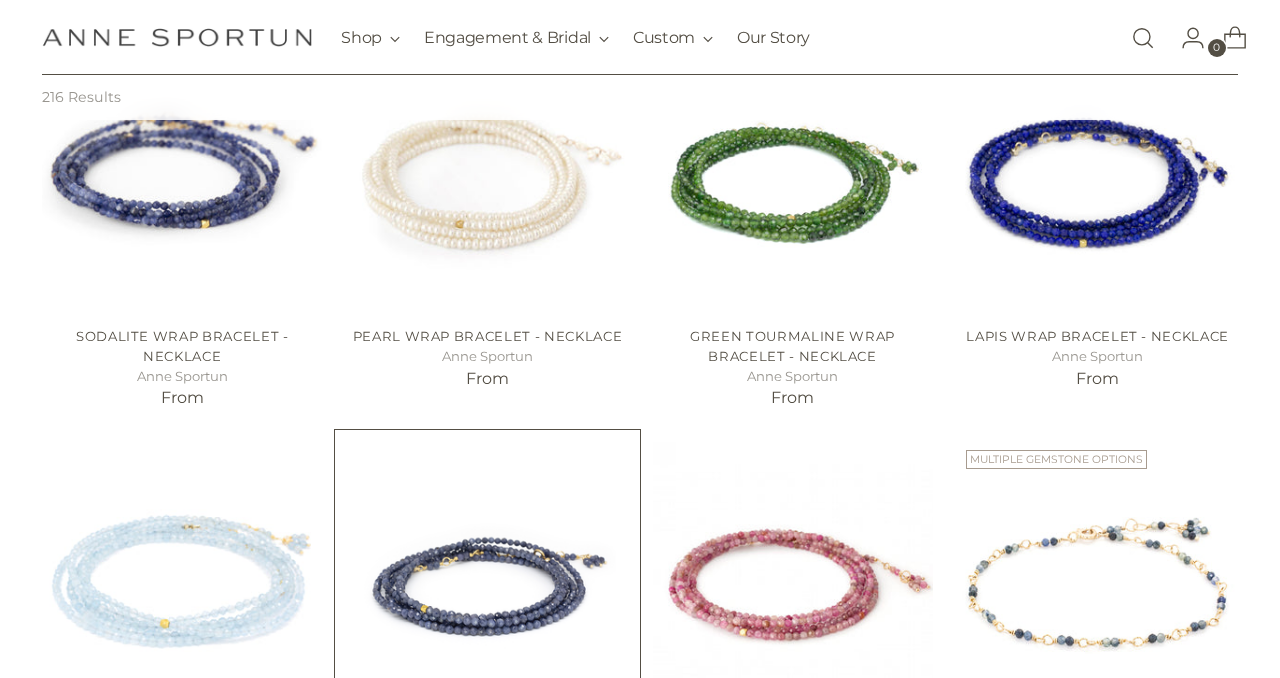 scroll, scrollTop: 1154, scrollLeft: 0, axis: vertical 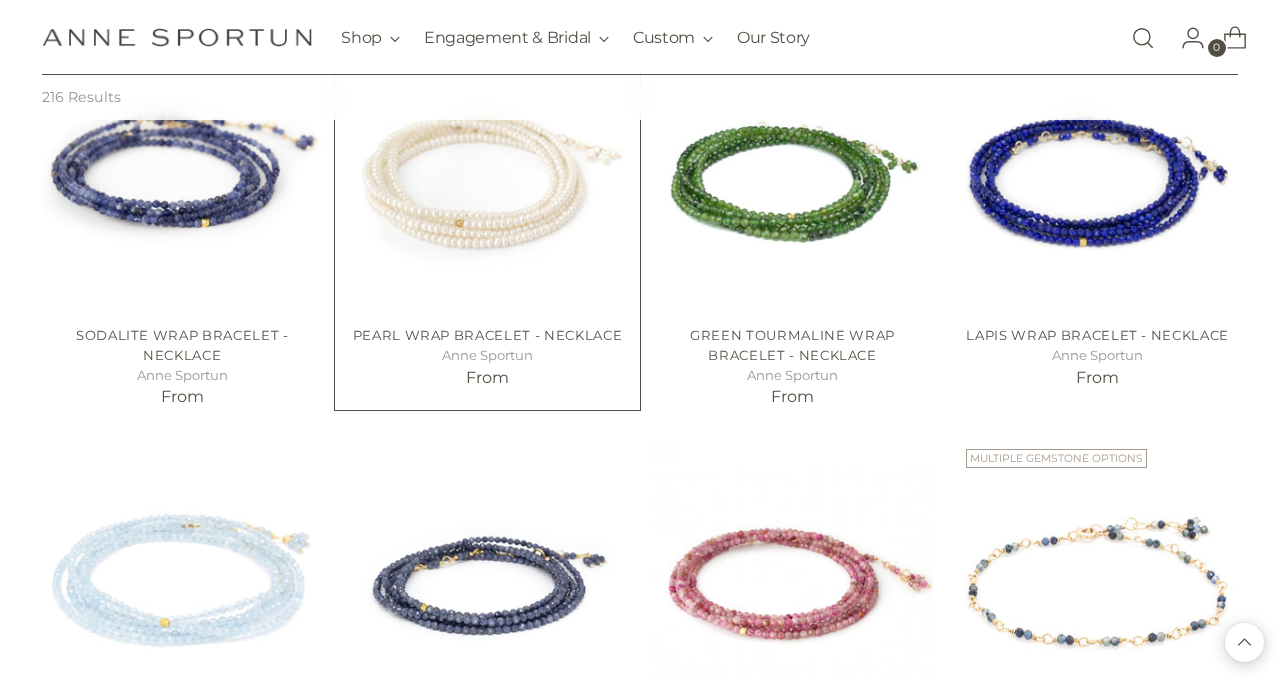 click on "Pearl Wrap Bracelet - Necklace" at bounding box center [488, 335] 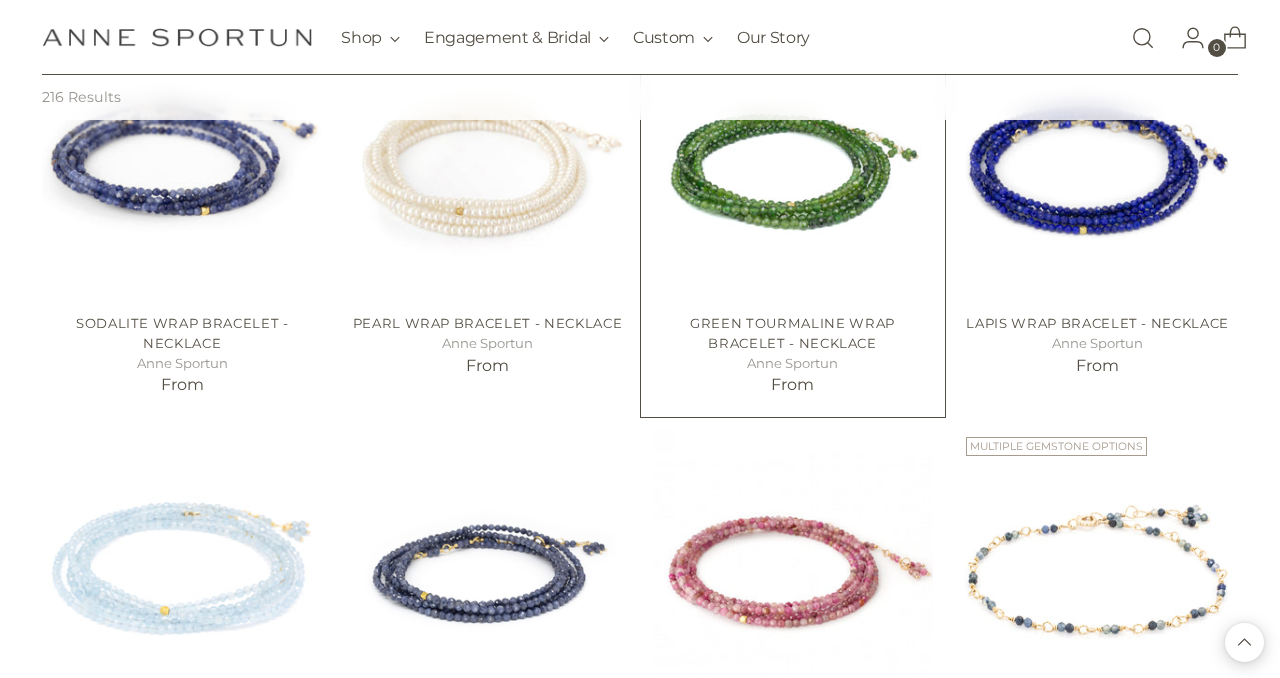 scroll, scrollTop: 1171, scrollLeft: 0, axis: vertical 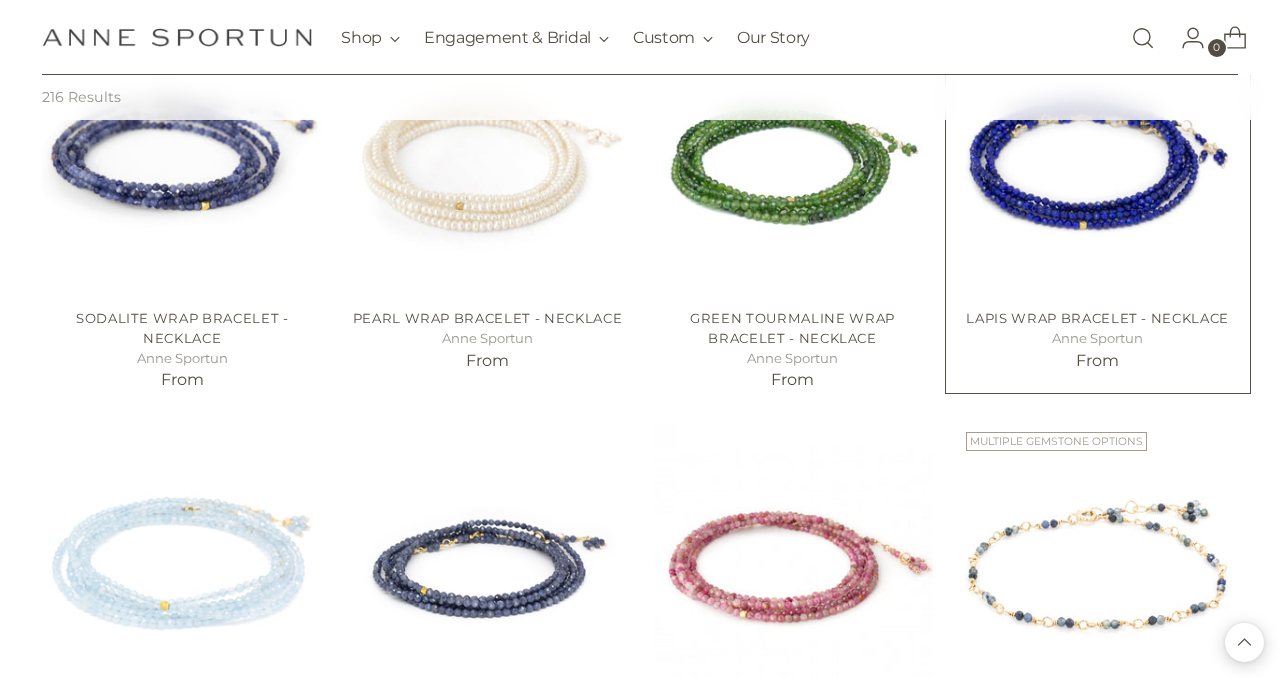 click on "Lapis Wrap Bracelet - Necklace" at bounding box center (1097, 318) 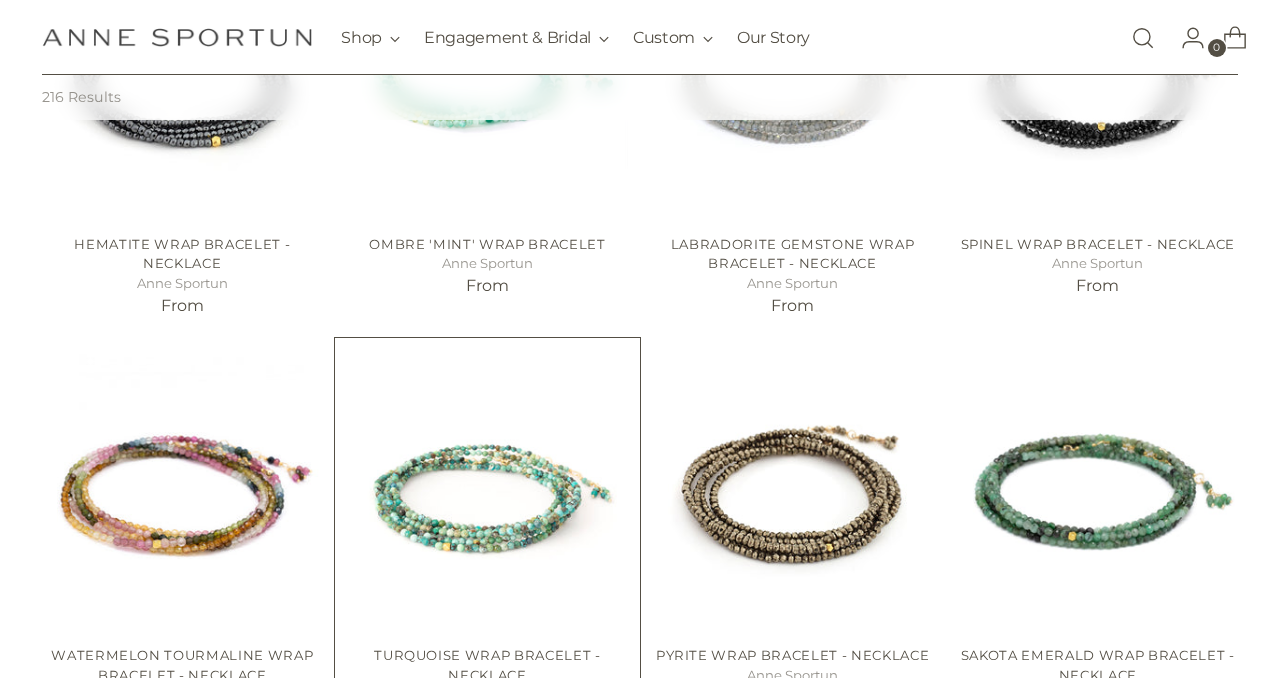 scroll, scrollTop: 453, scrollLeft: 0, axis: vertical 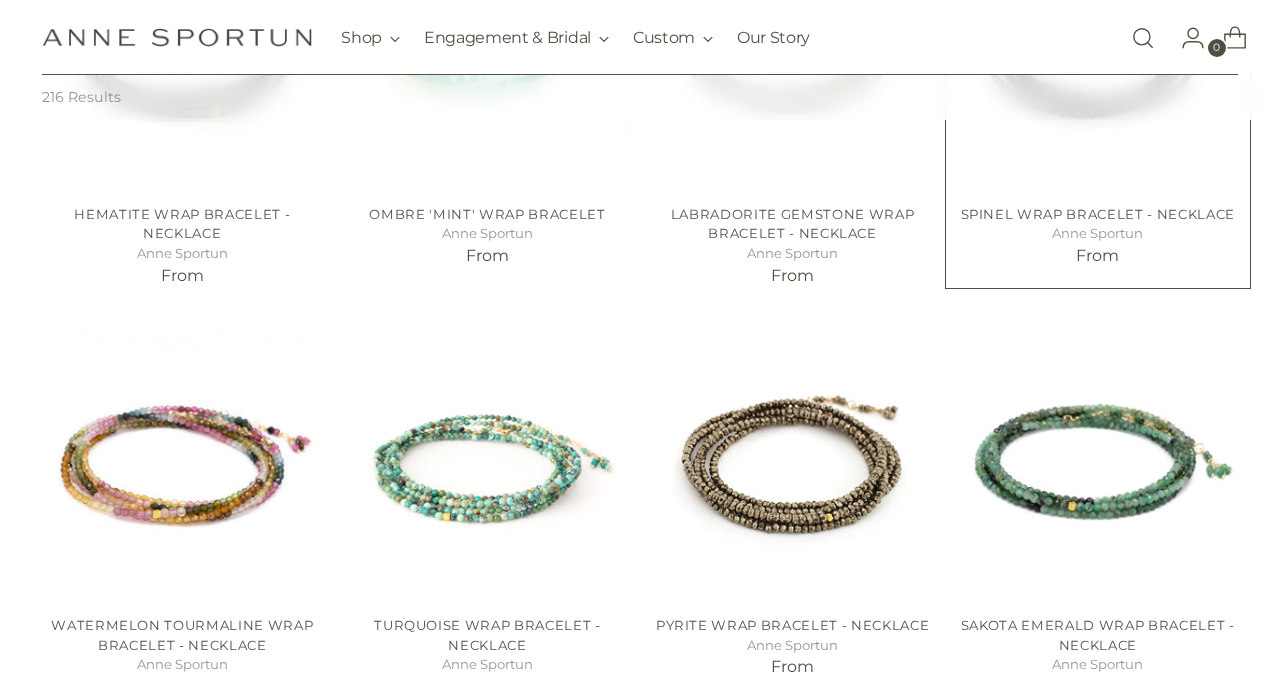 click on "Spinel Wrap Bracelet - Necklace" at bounding box center [1098, 214] 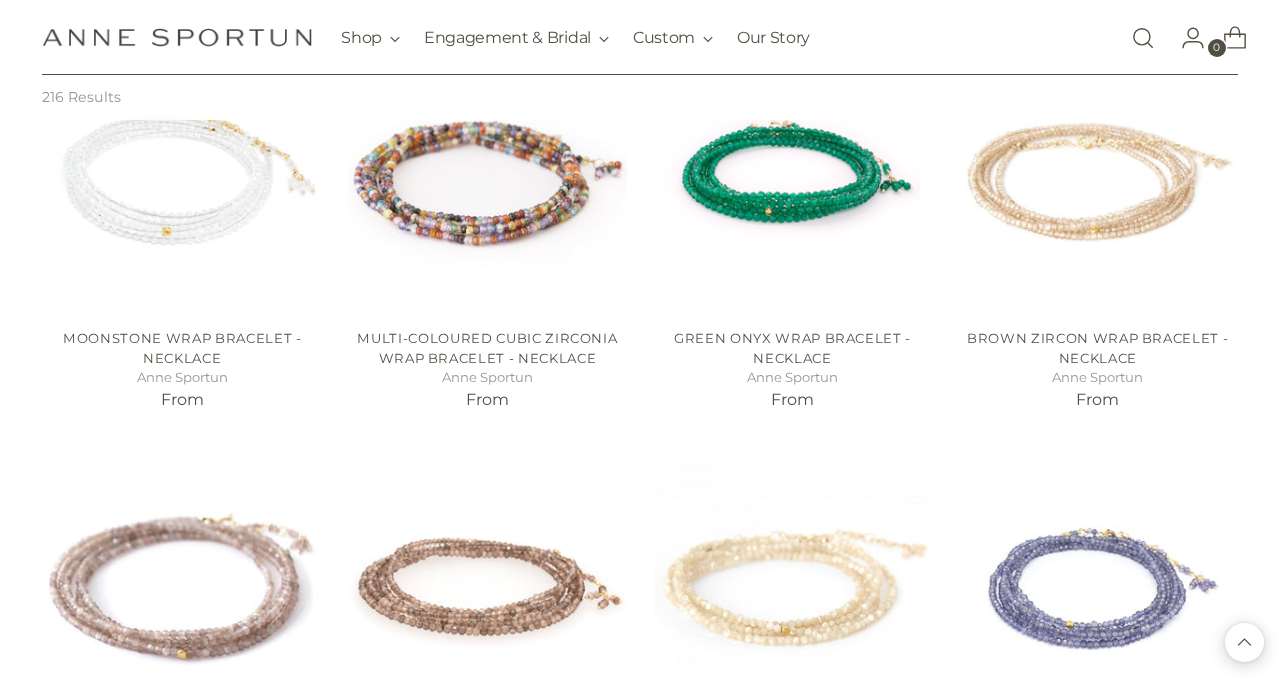 scroll, scrollTop: 1979, scrollLeft: 0, axis: vertical 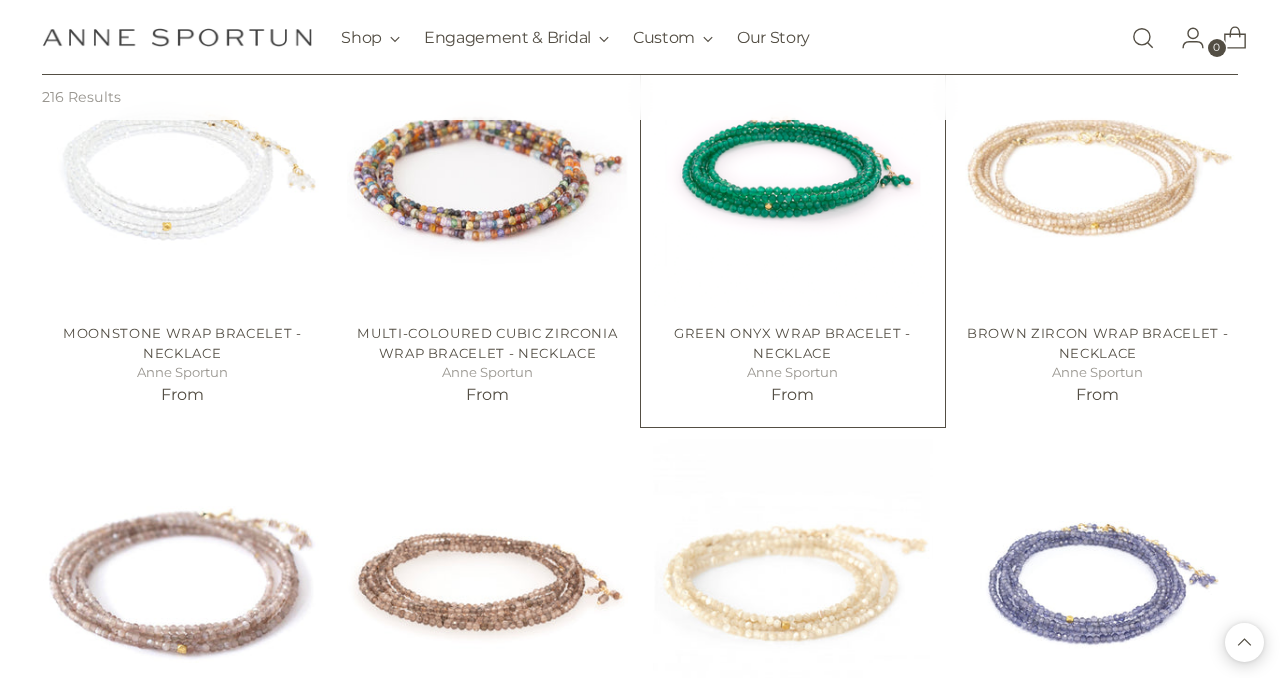click on "Green Onyx Wrap Bracelet - Necklace" at bounding box center [792, 343] 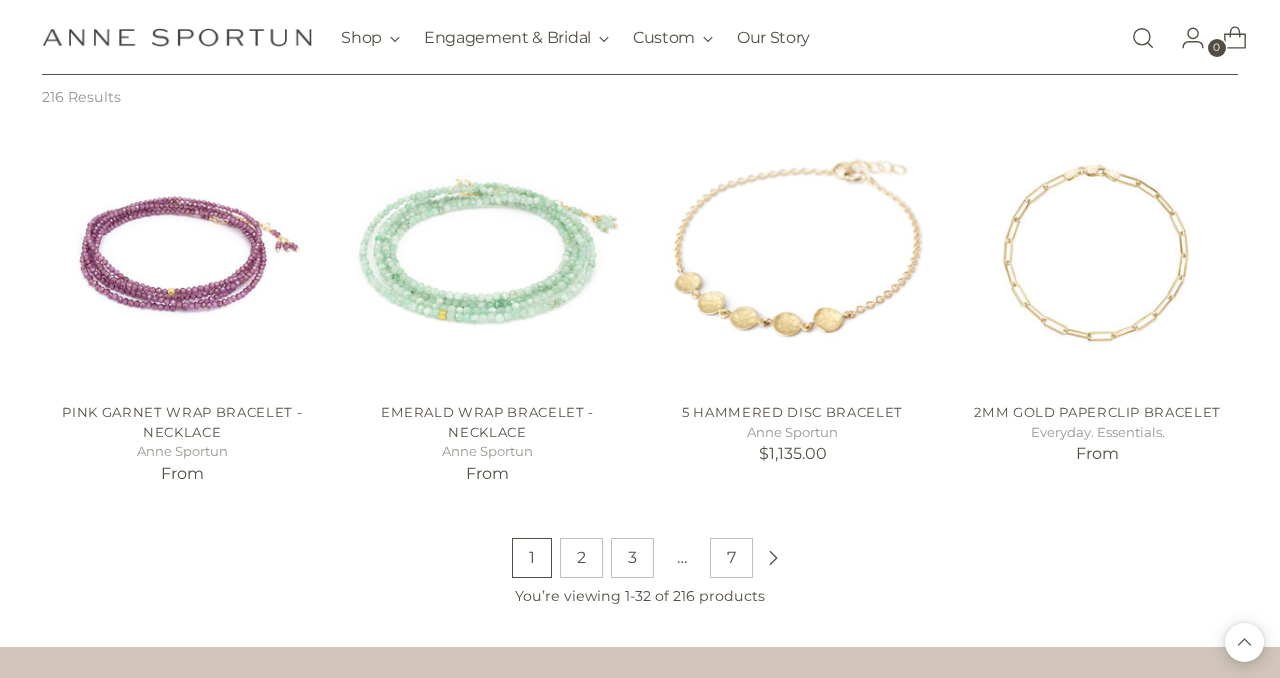scroll, scrollTop: 3135, scrollLeft: 0, axis: vertical 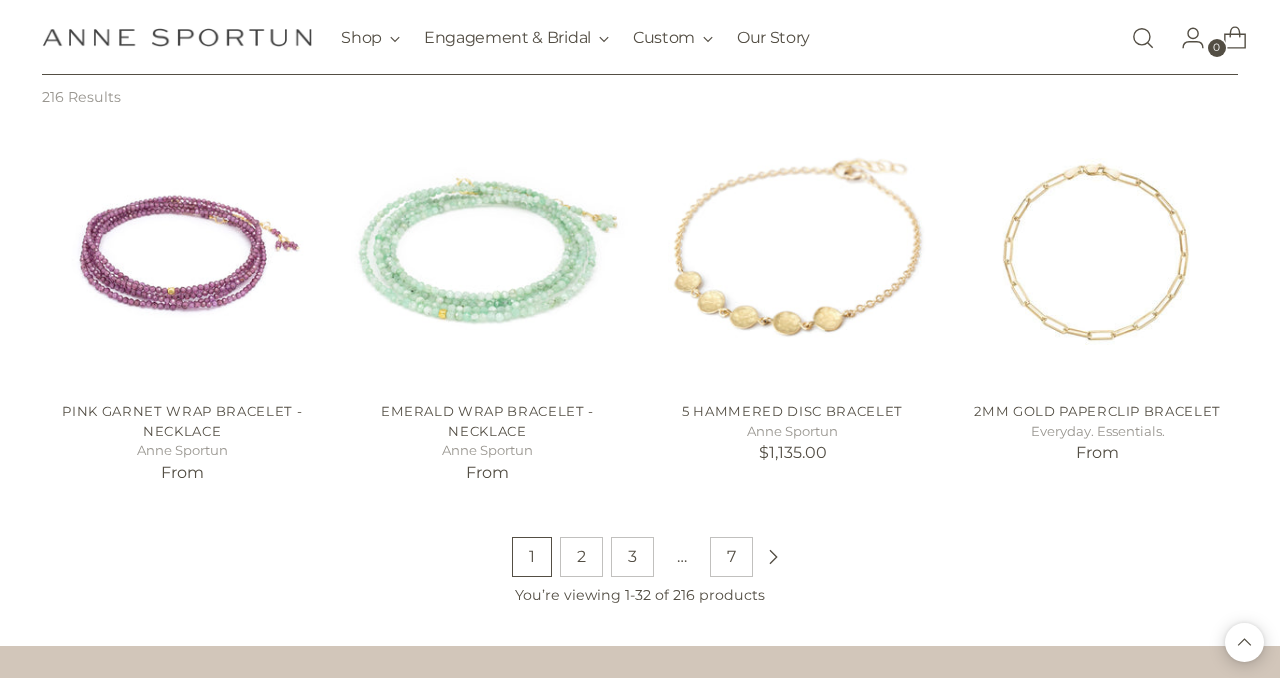 click 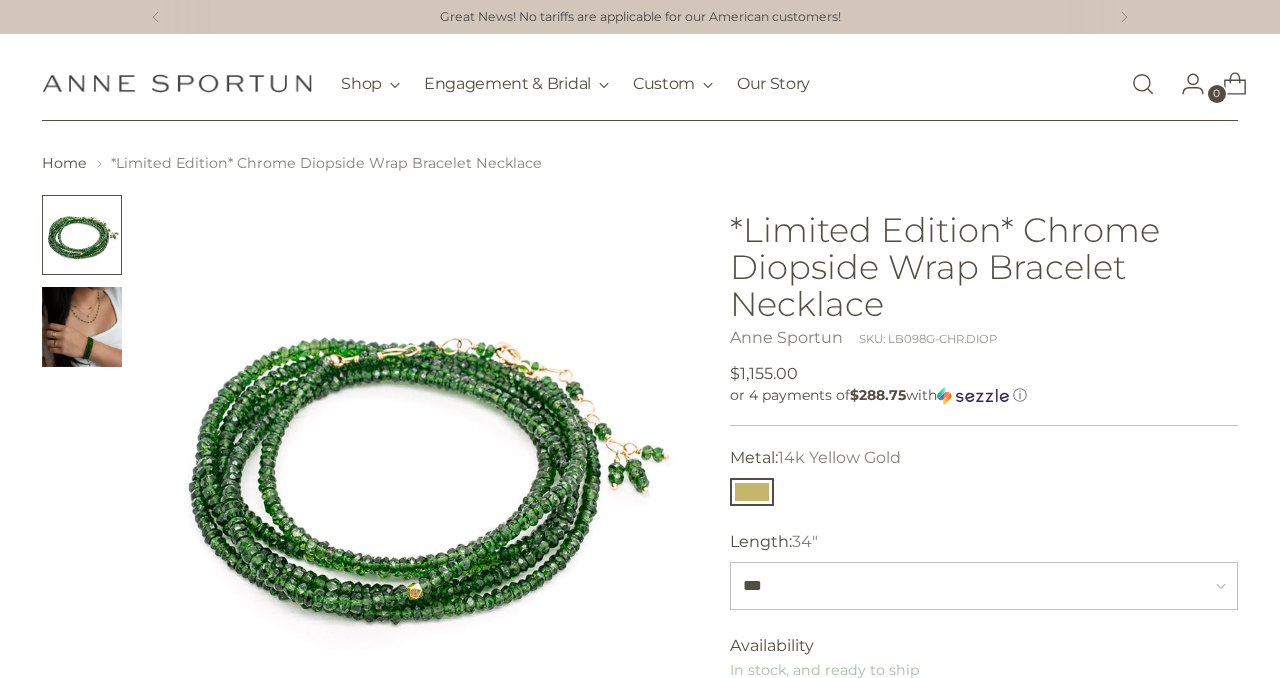 scroll, scrollTop: 12, scrollLeft: 0, axis: vertical 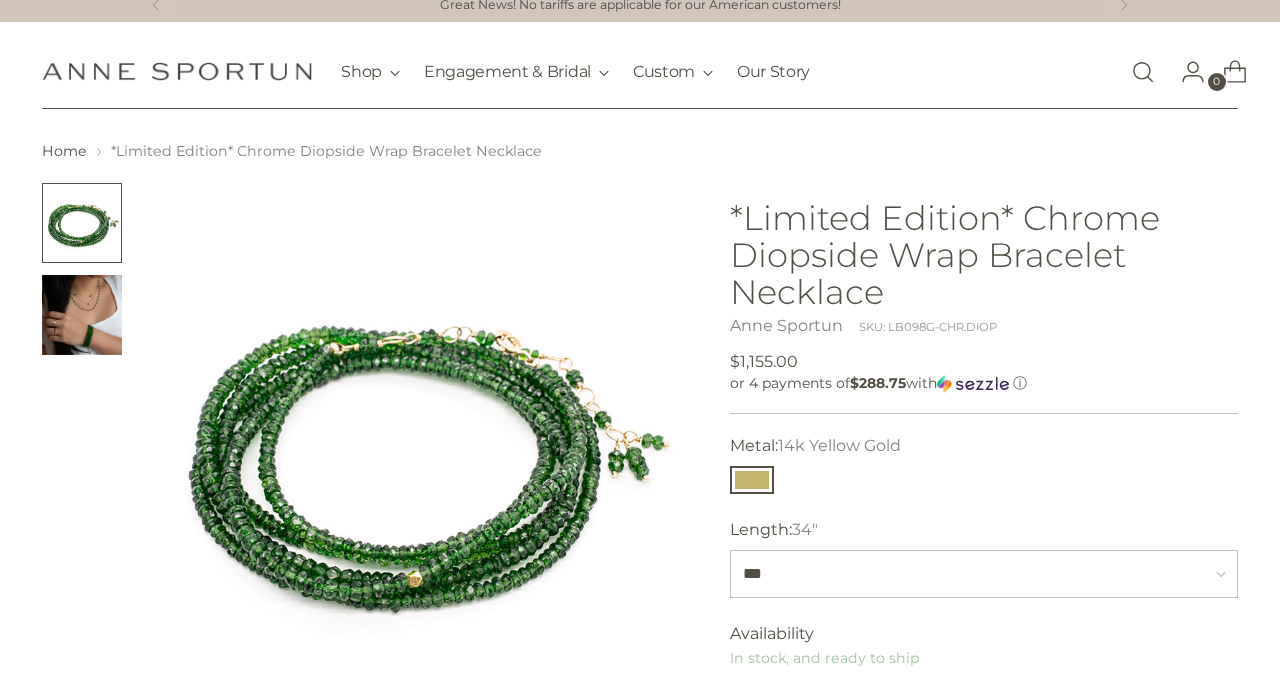 click at bounding box center (82, 315) 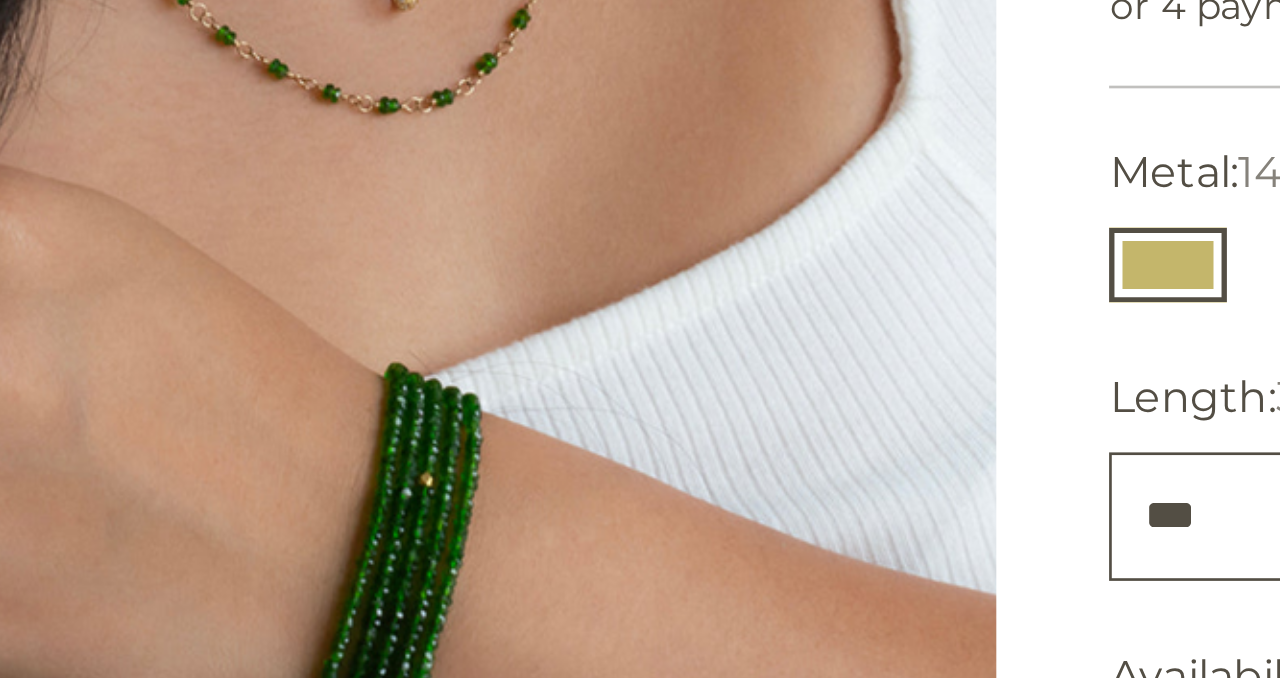 scroll, scrollTop: 51, scrollLeft: 0, axis: vertical 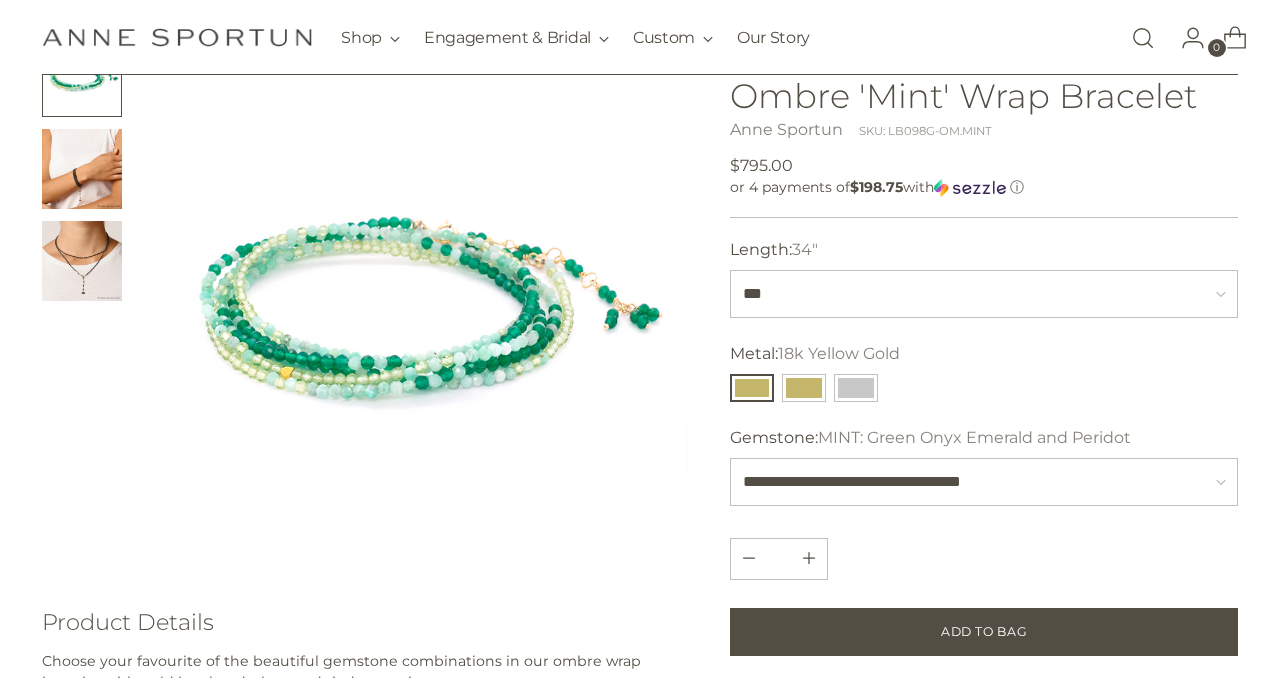 click at bounding box center (82, 261) 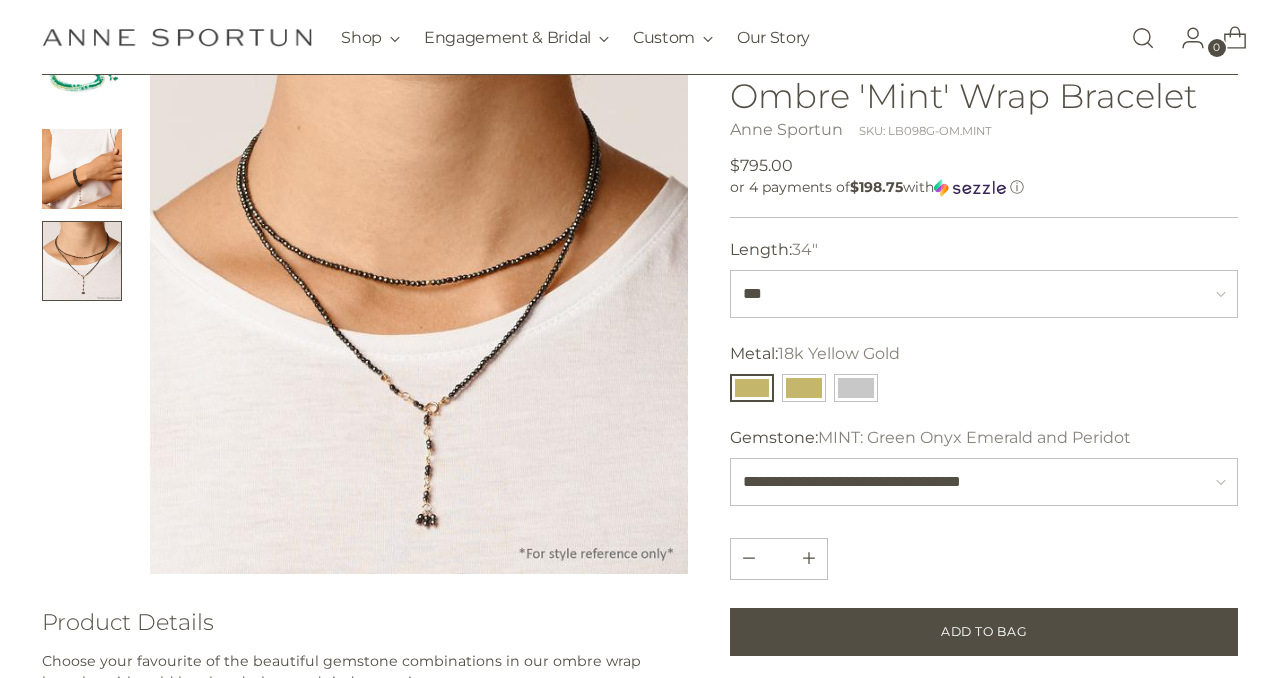 click at bounding box center [82, 169] 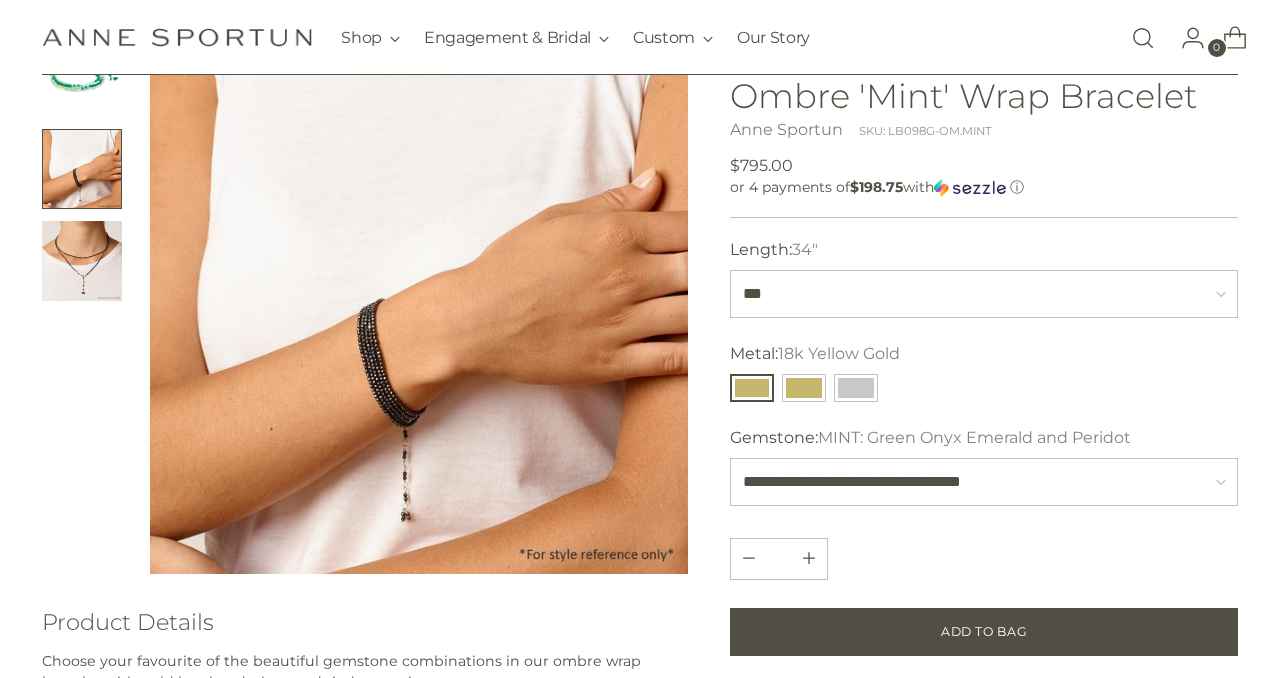 click at bounding box center [82, 261] 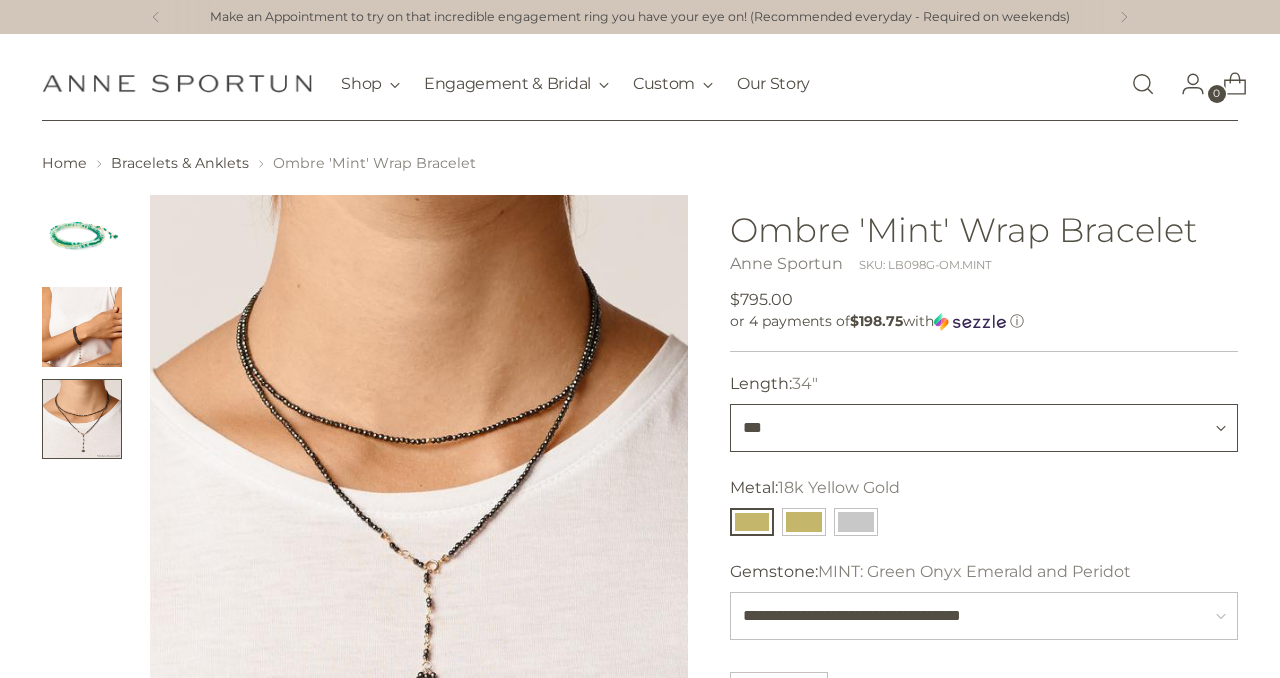 scroll, scrollTop: 0, scrollLeft: 0, axis: both 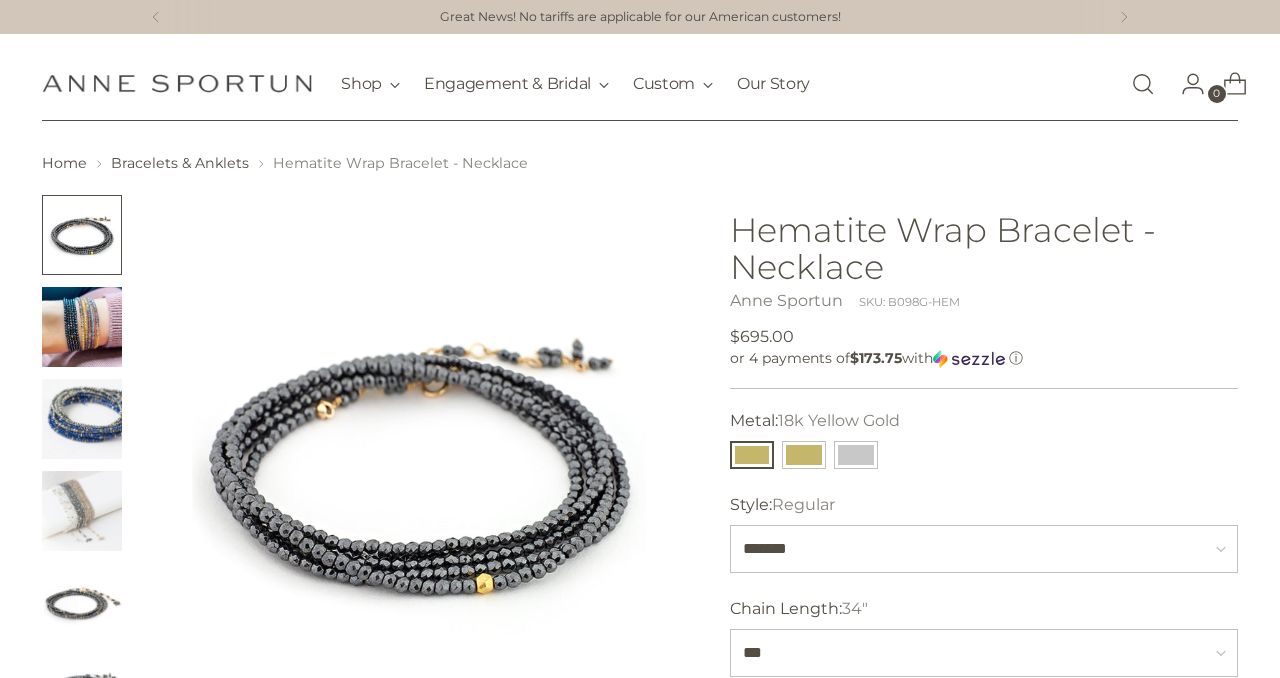 click at bounding box center (82, 419) 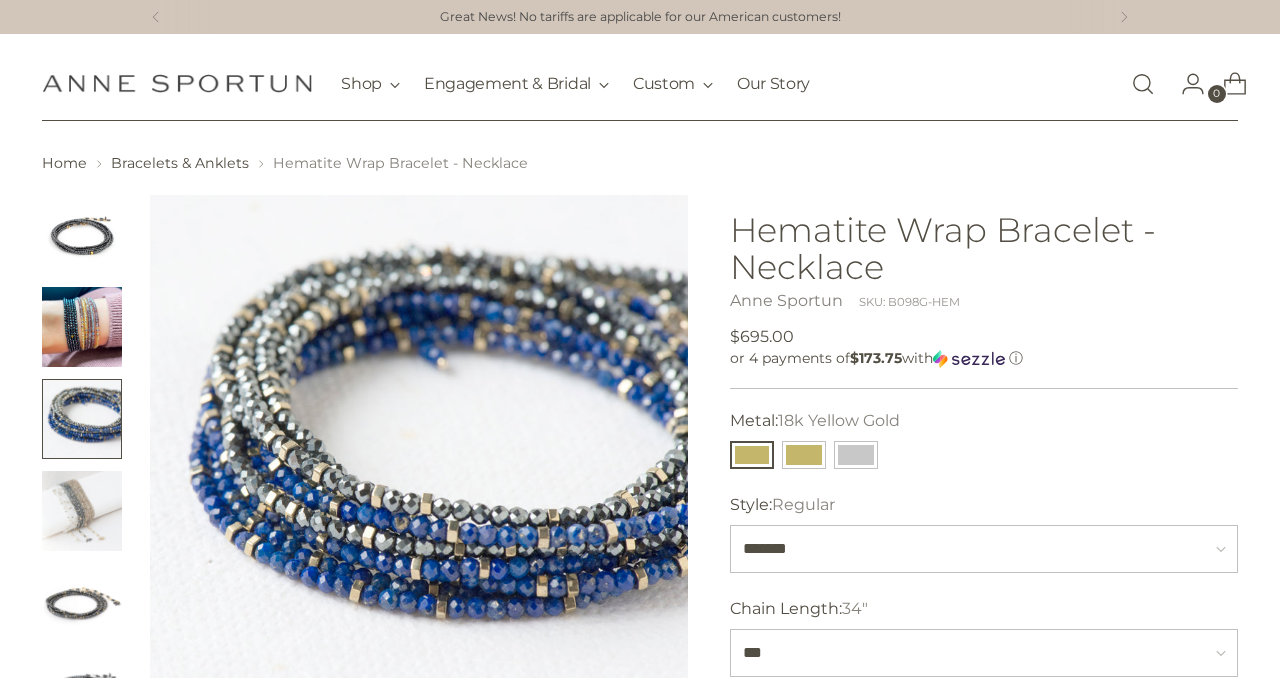 click at bounding box center [82, 511] 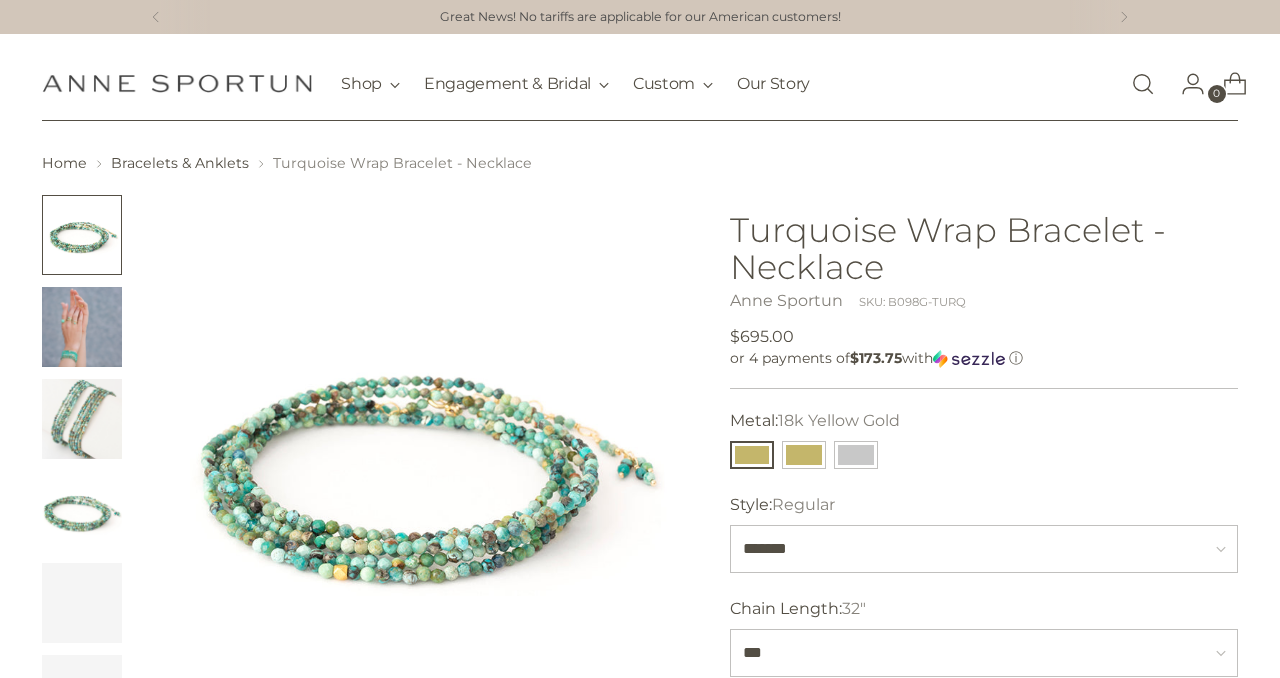 scroll, scrollTop: 0, scrollLeft: 0, axis: both 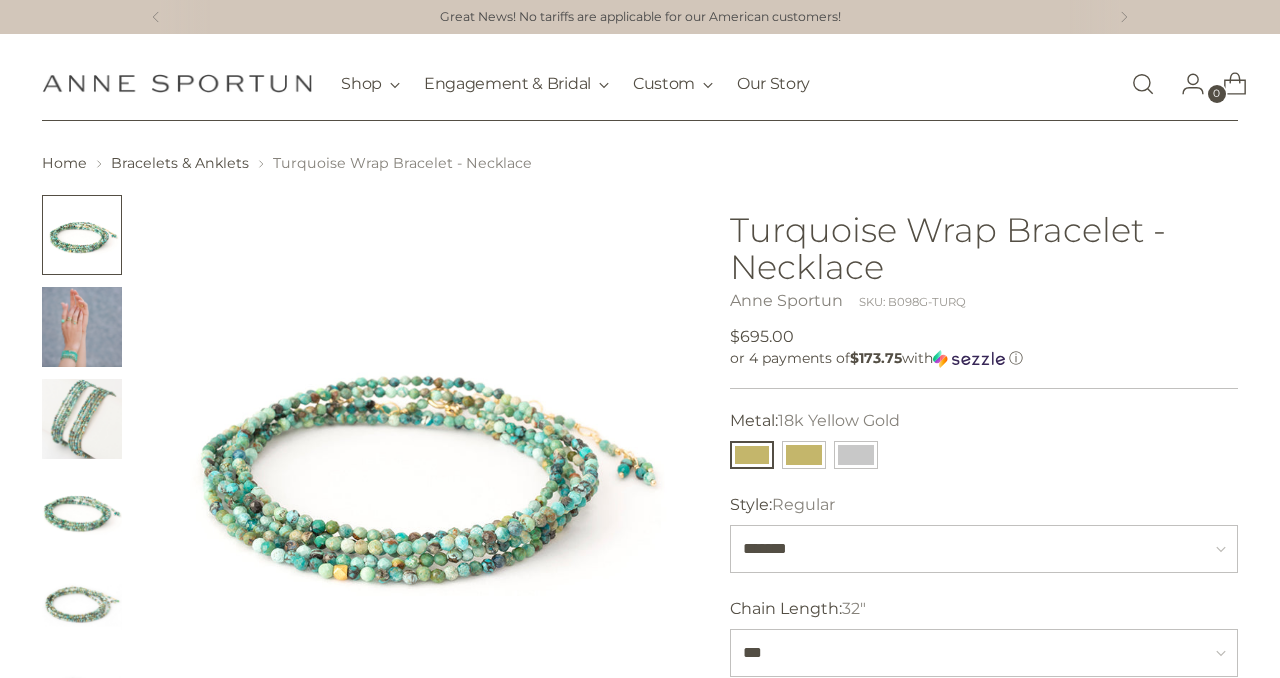 click at bounding box center [82, 419] 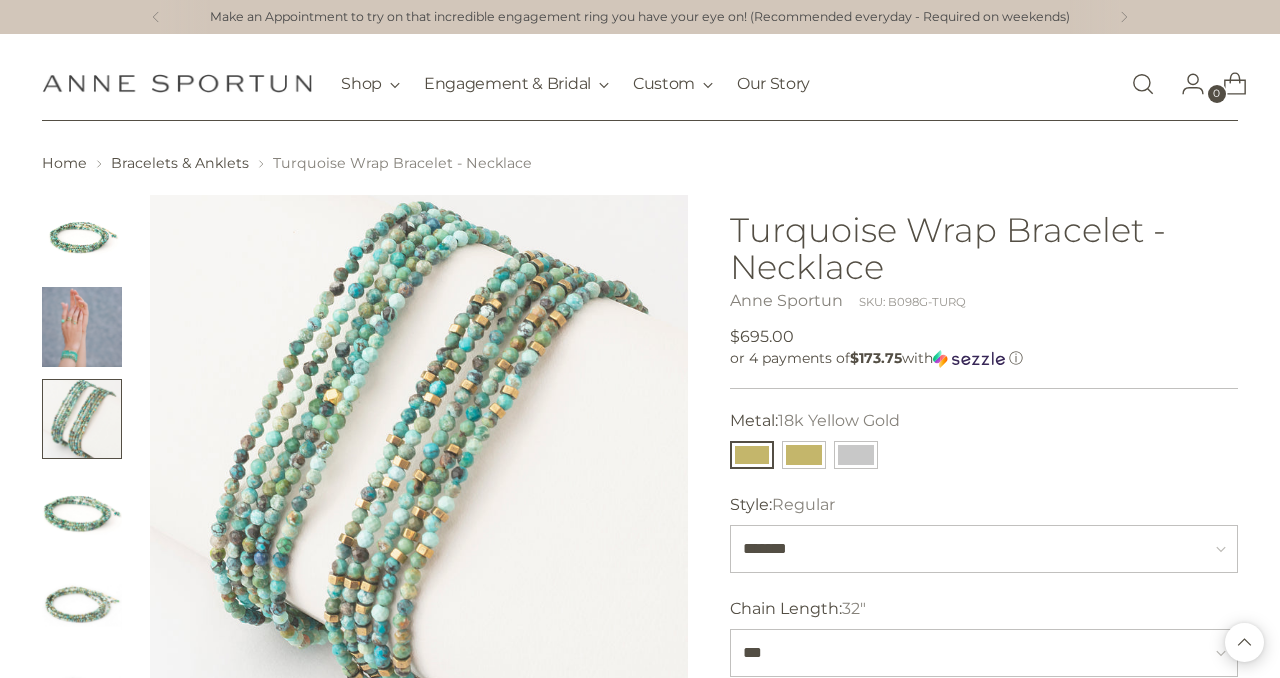 scroll, scrollTop: 0, scrollLeft: 0, axis: both 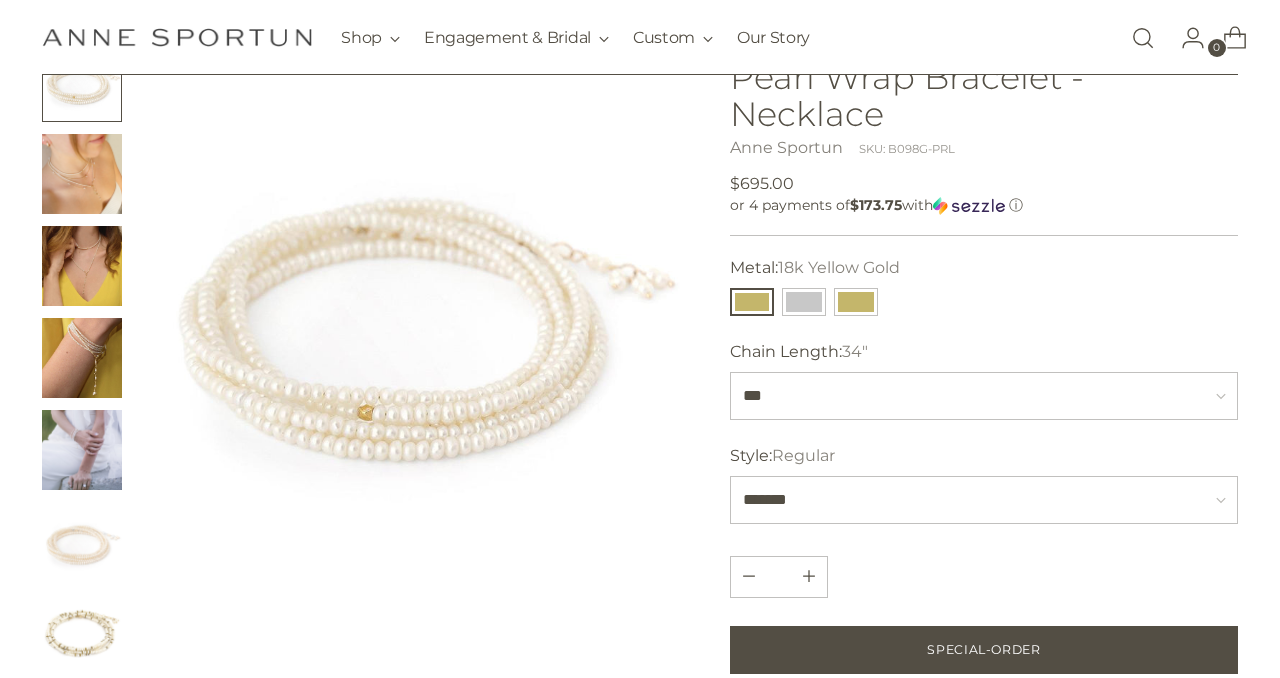 click at bounding box center (82, 358) 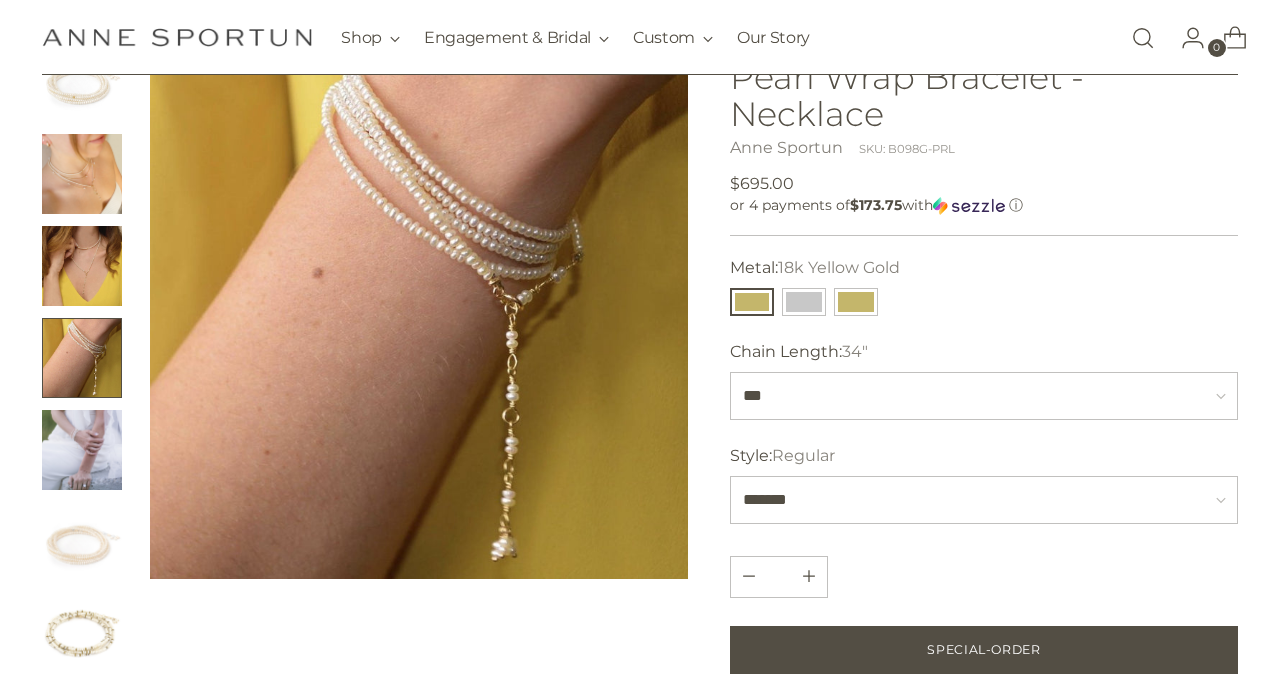 click at bounding box center (82, 450) 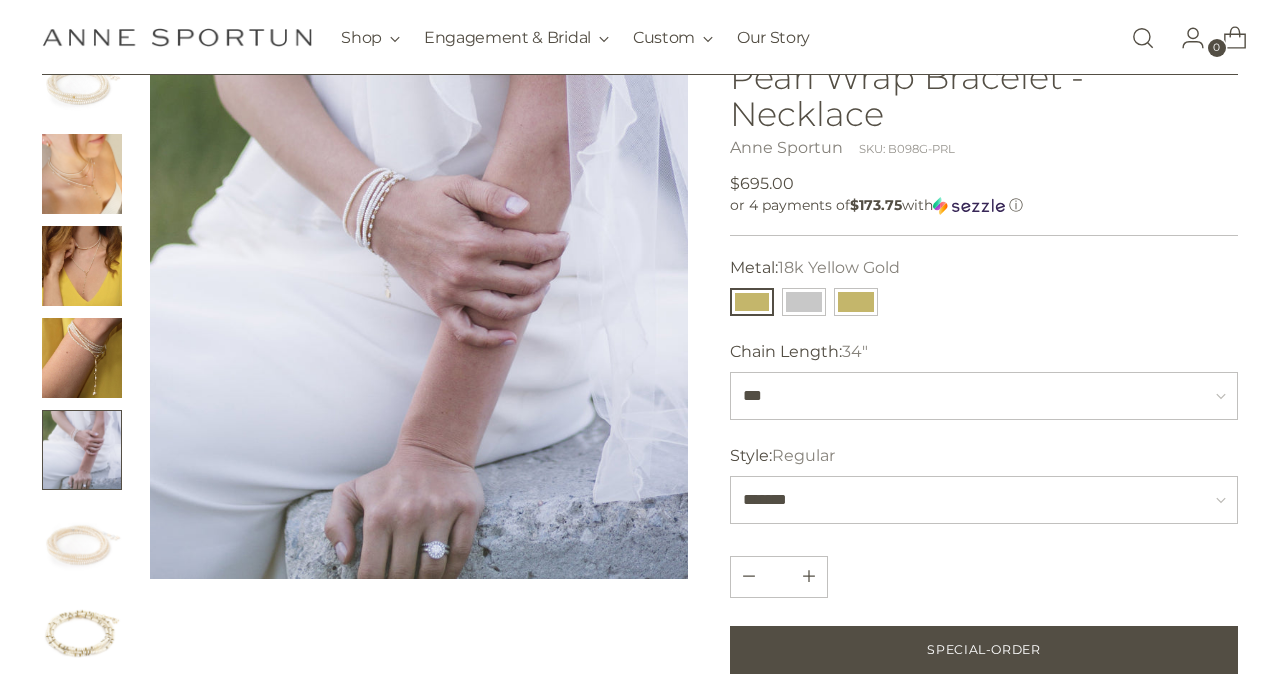 click at bounding box center (82, 174) 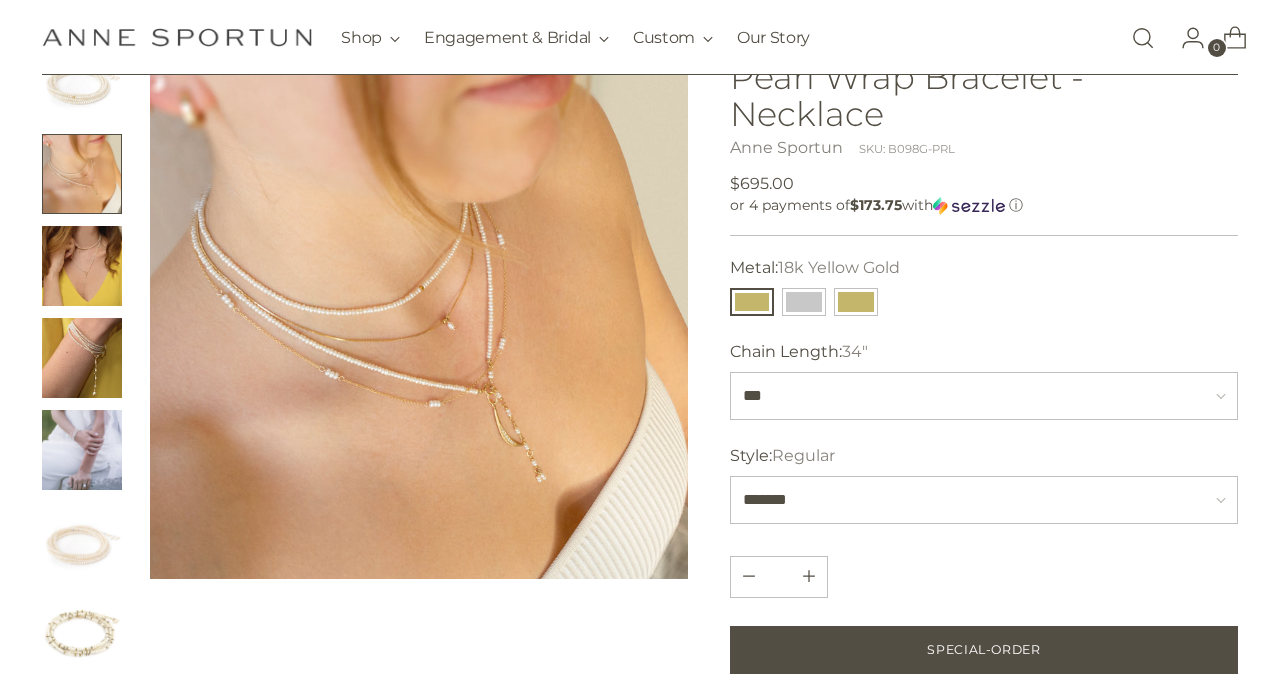 click at bounding box center (82, 266) 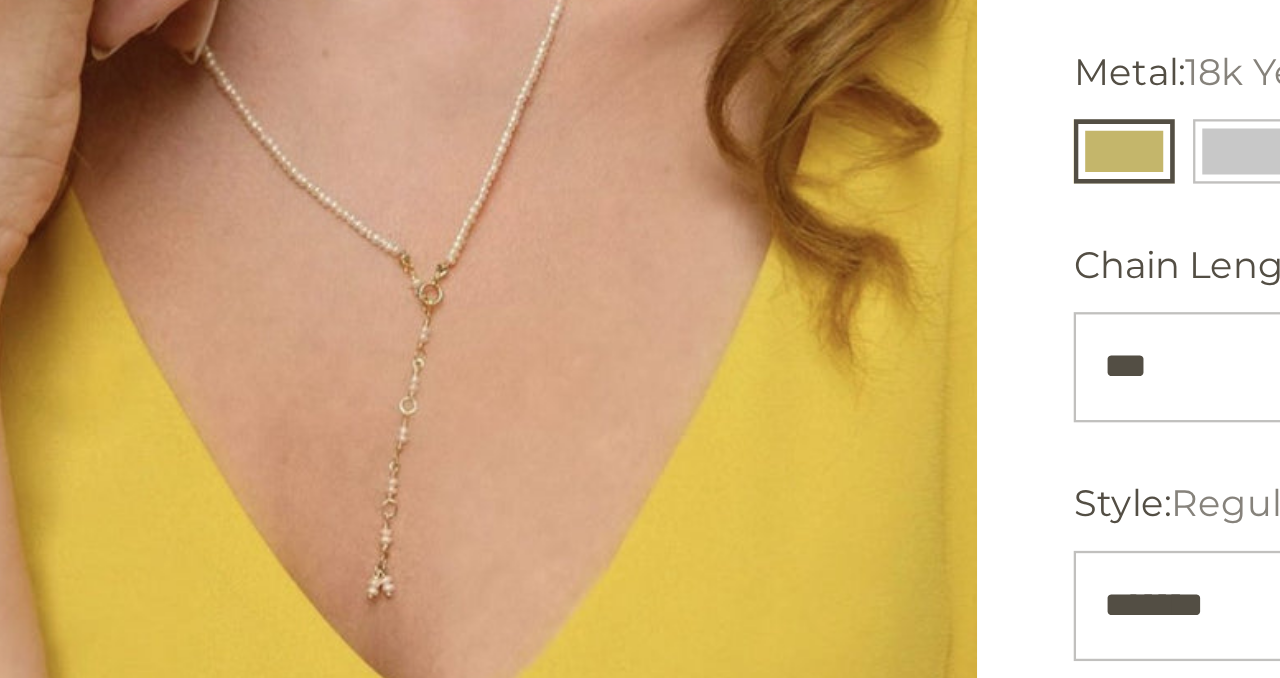 scroll, scrollTop: 191, scrollLeft: 0, axis: vertical 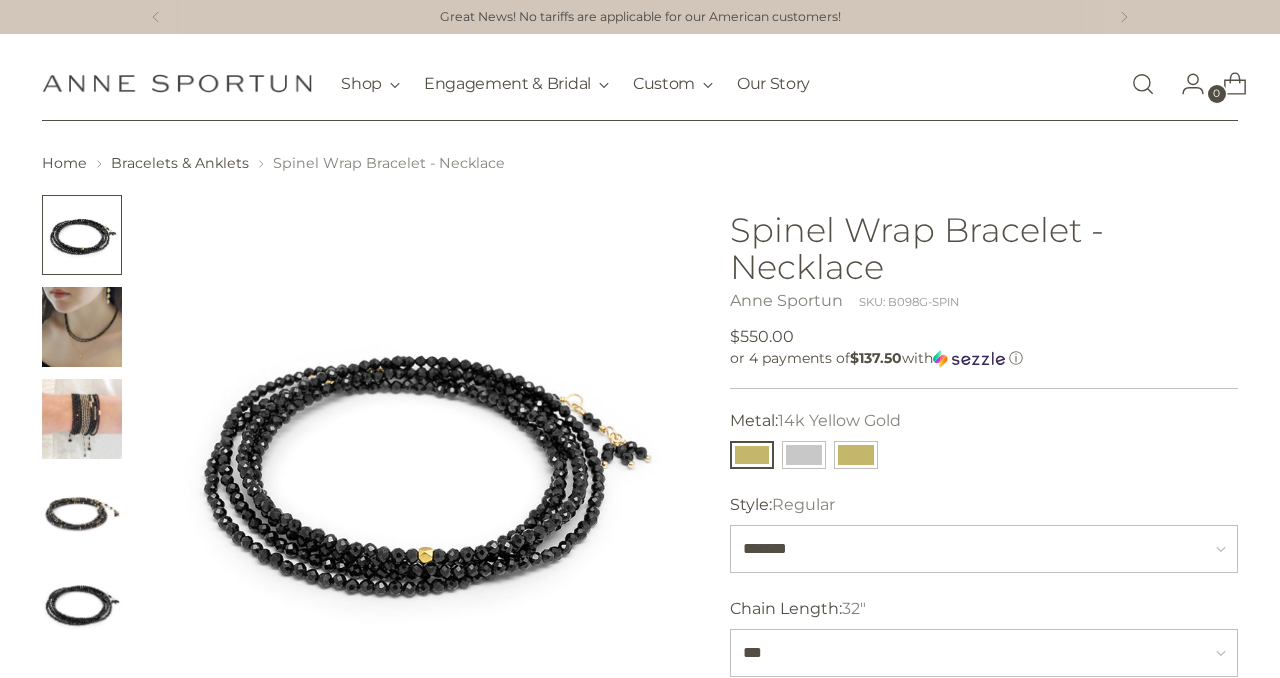 click at bounding box center (82, 327) 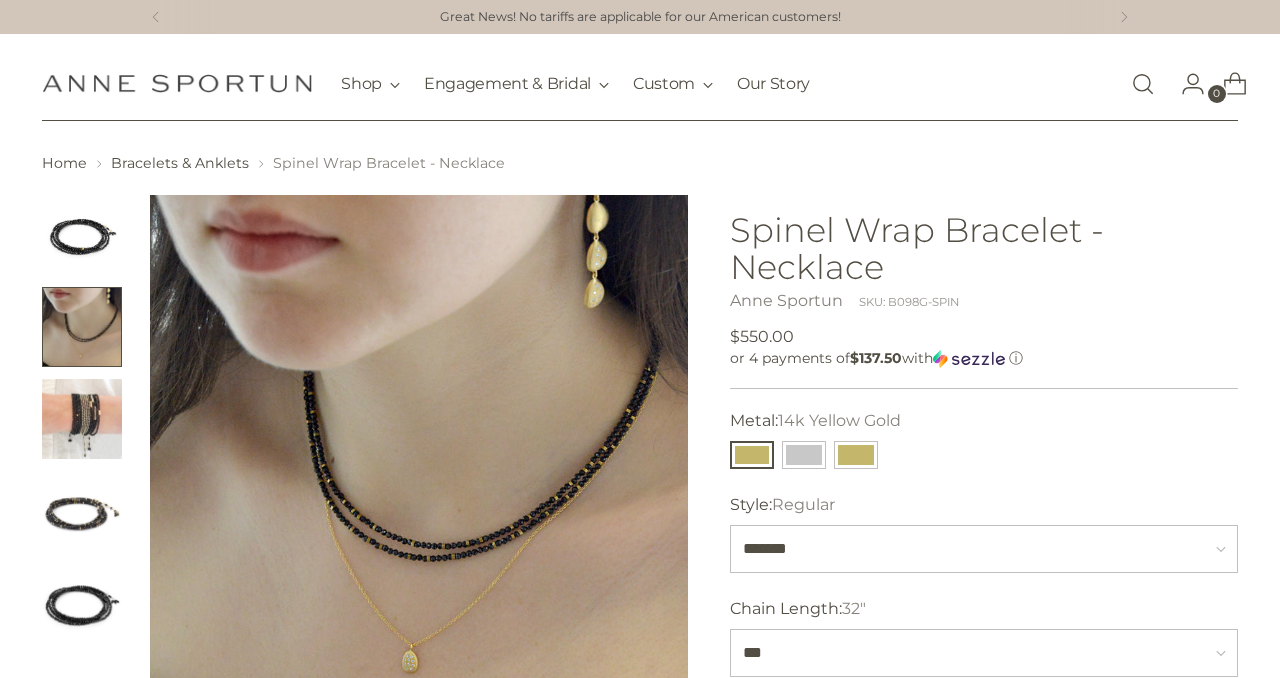 click at bounding box center (82, 419) 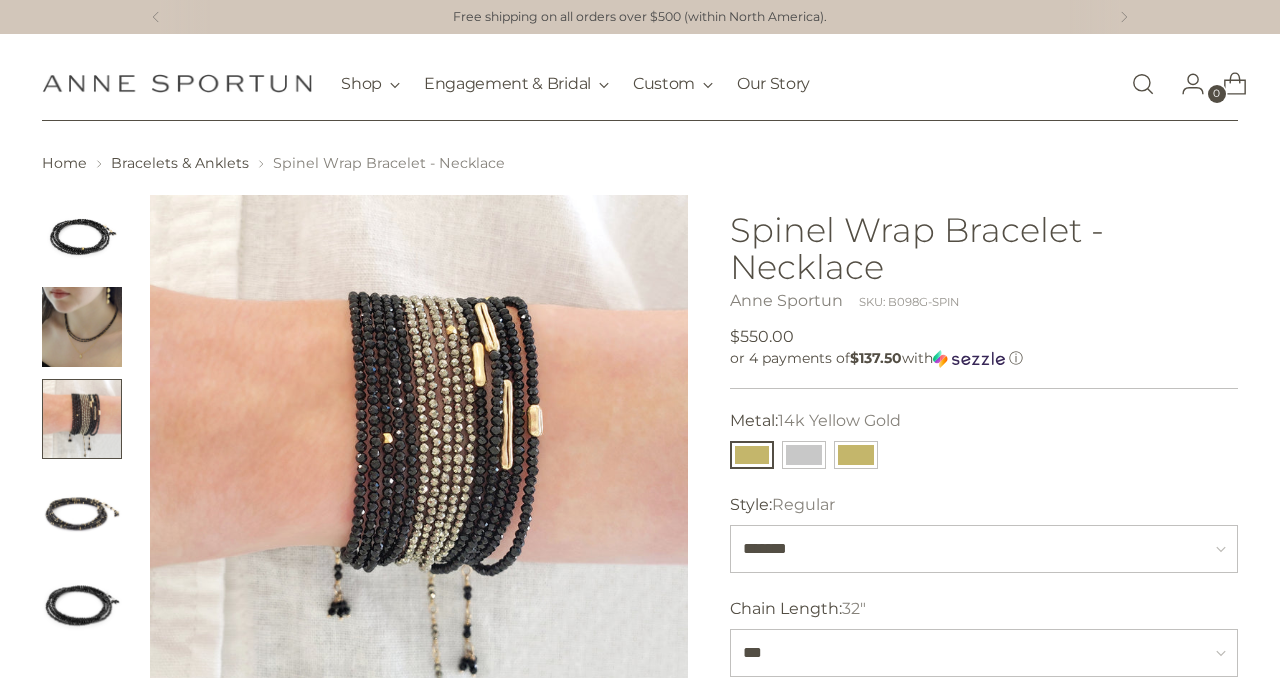 click at bounding box center [82, 511] 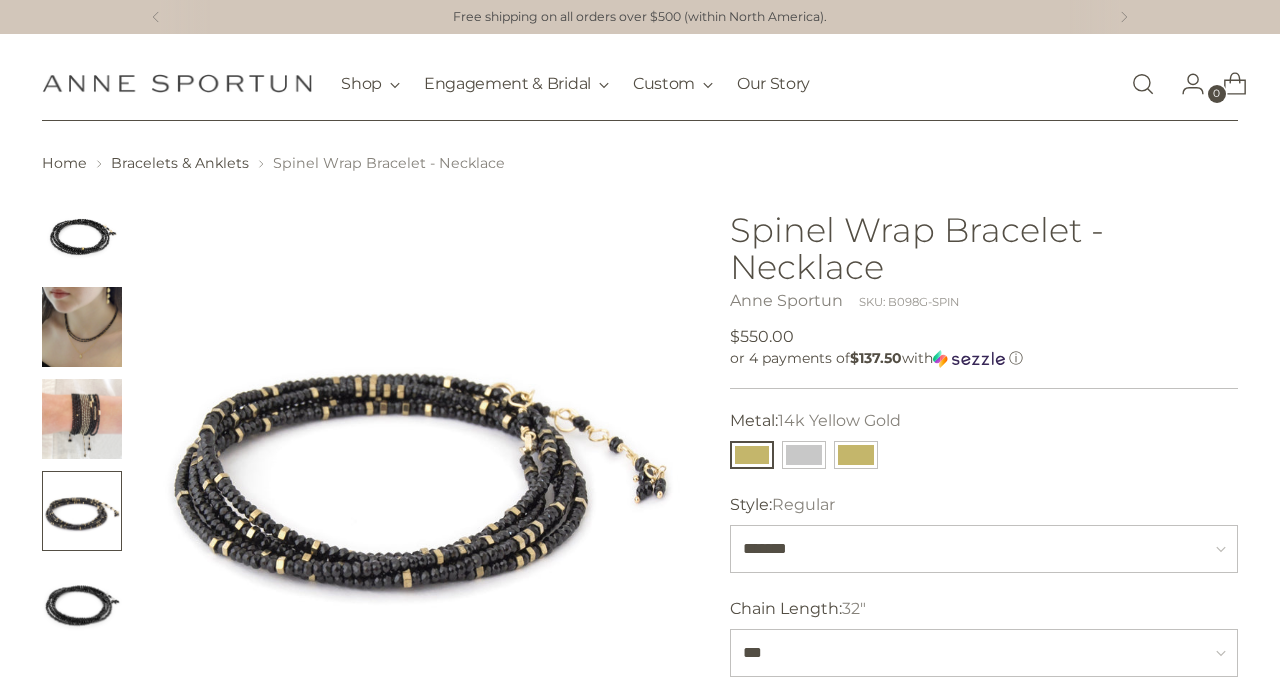 click at bounding box center (82, 603) 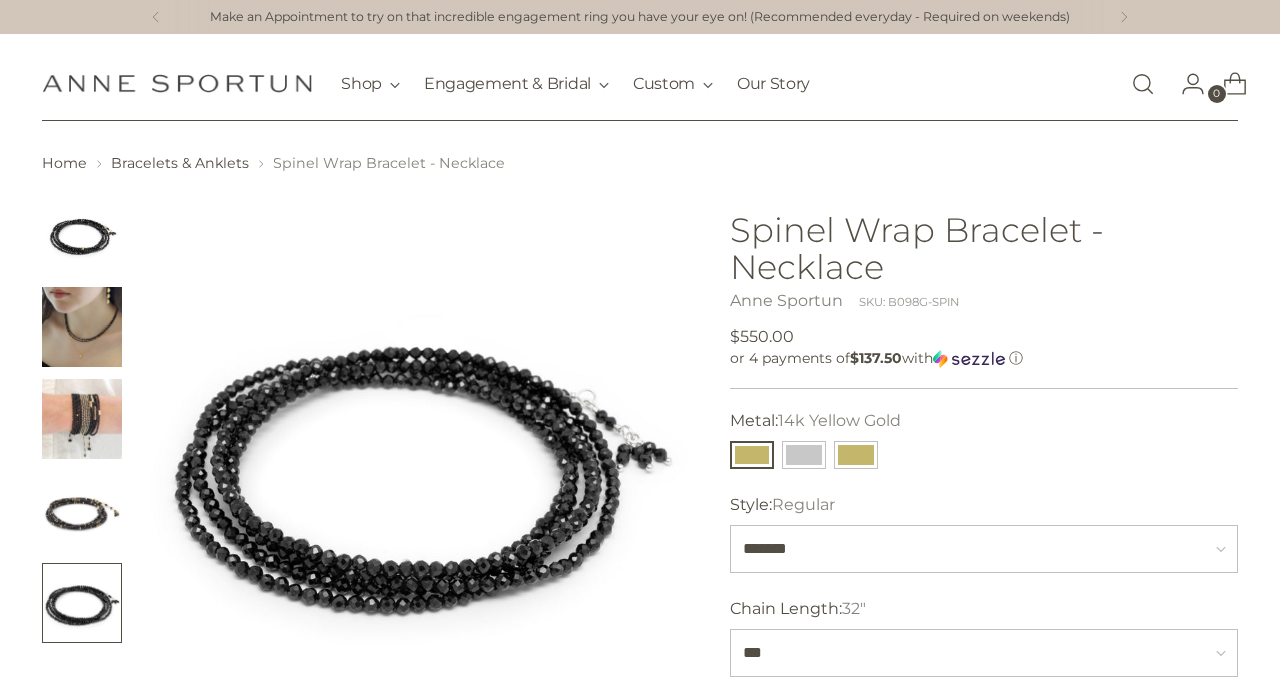 click at bounding box center [82, 327] 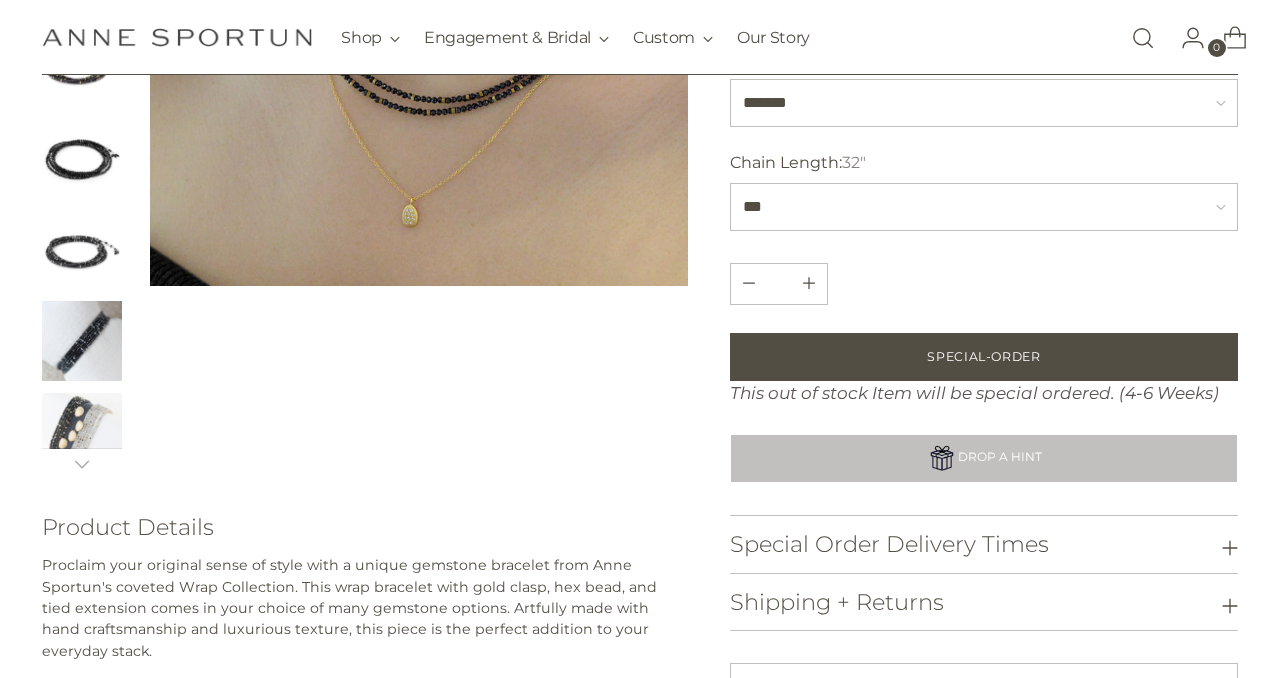 scroll, scrollTop: 155, scrollLeft: 0, axis: vertical 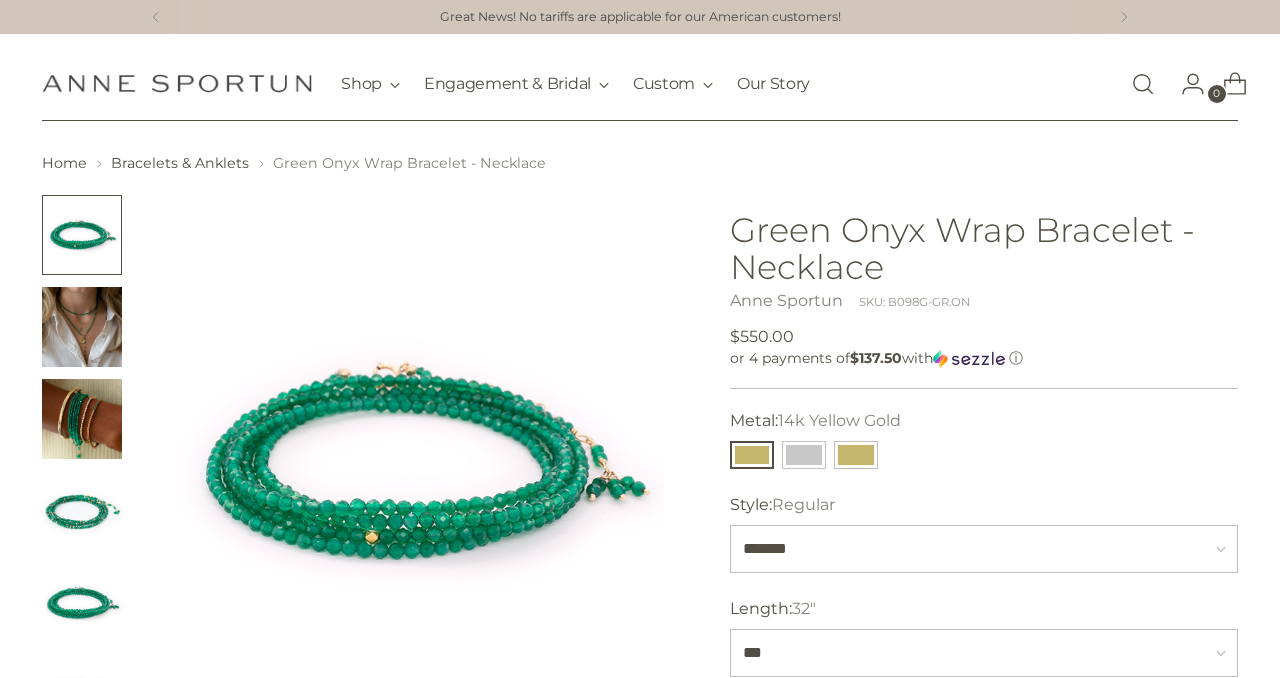 click at bounding box center [82, 419] 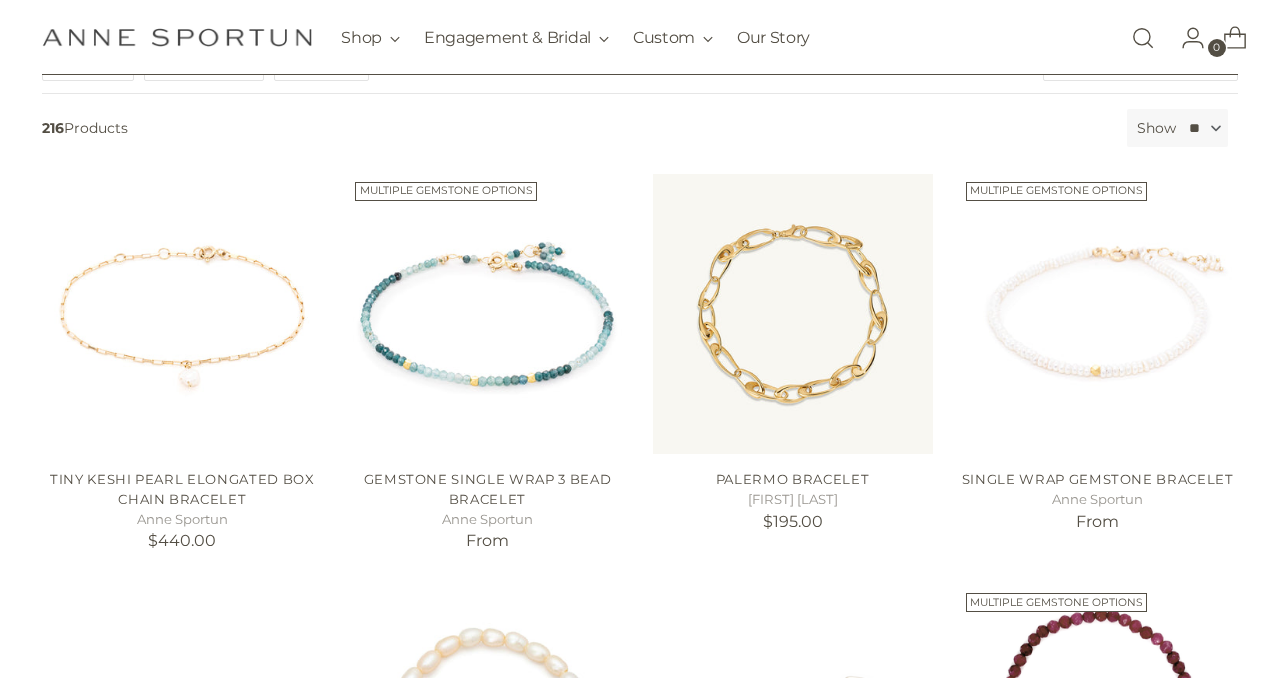 scroll, scrollTop: 318, scrollLeft: 0, axis: vertical 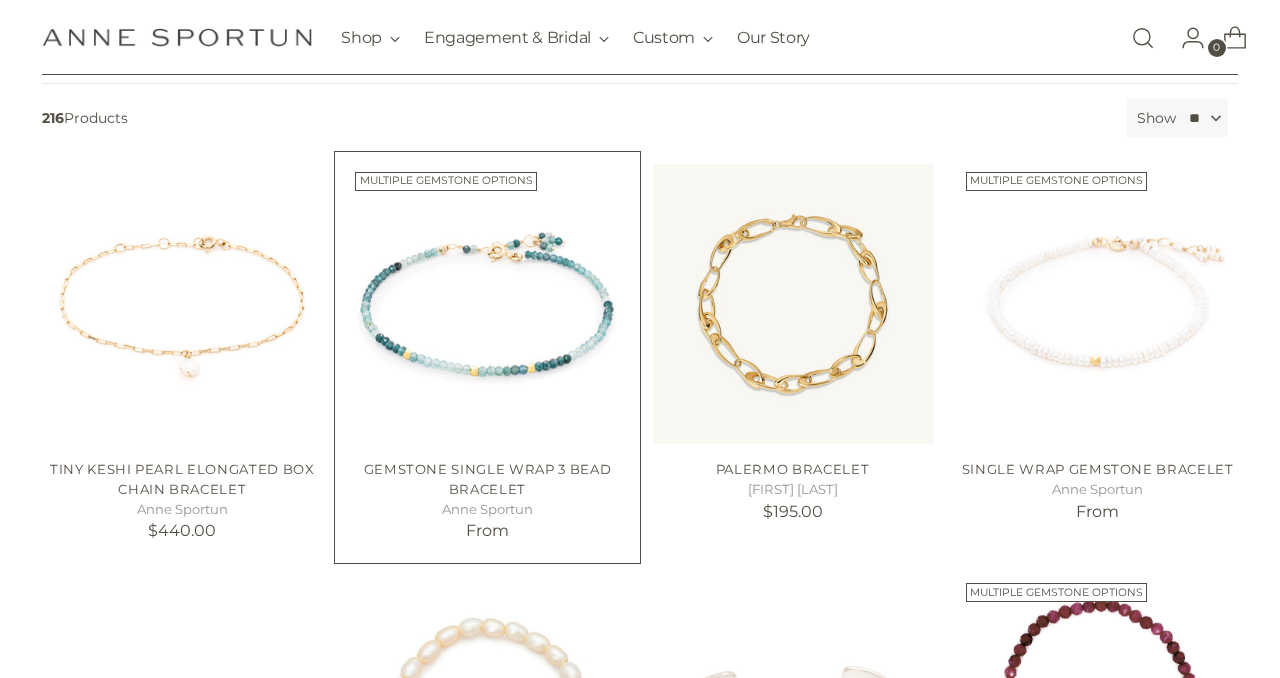 click on "Gemstone Single Wrap 3 Bead Bracelet" at bounding box center (488, 479) 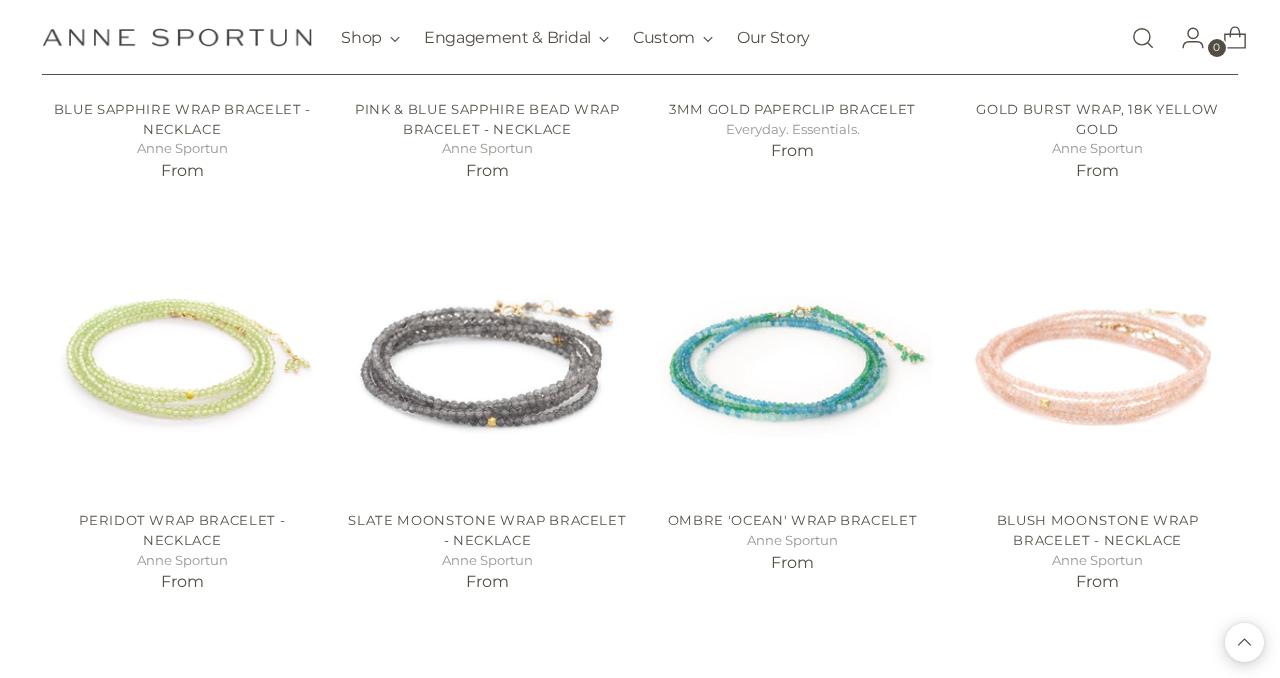 scroll, scrollTop: 1346, scrollLeft: 0, axis: vertical 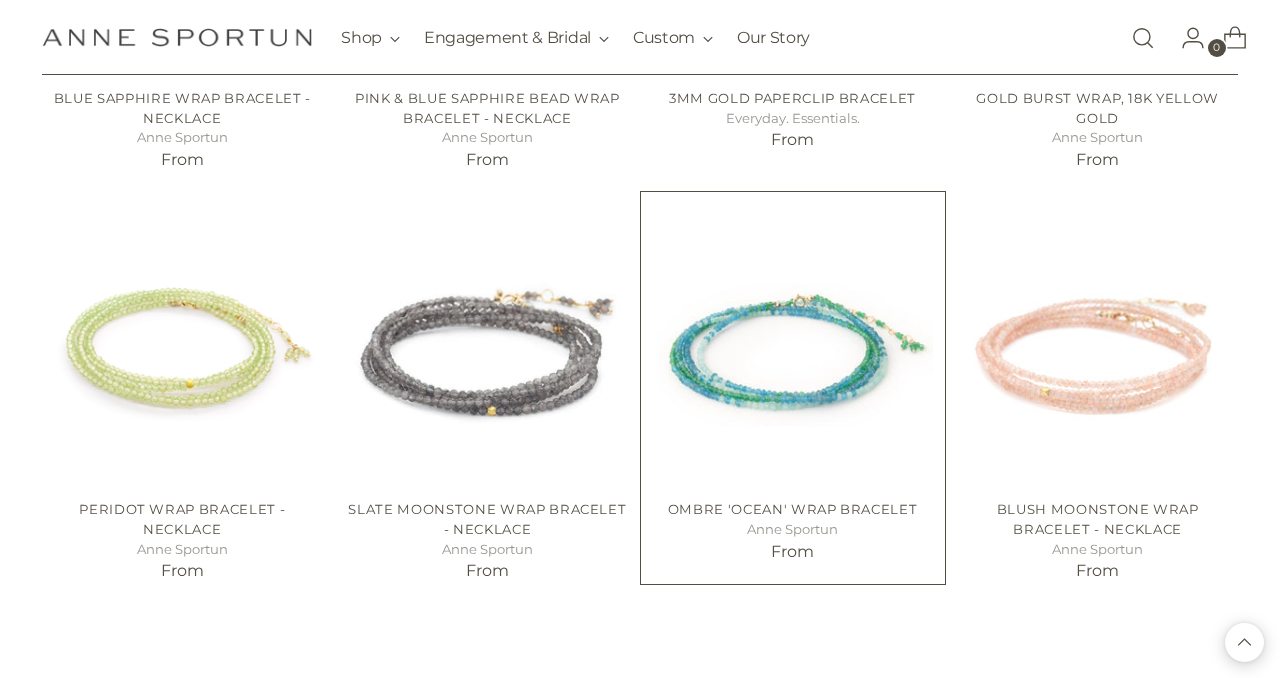 click on "Ombre 'Ocean' Wrap Bracelet" at bounding box center [793, 509] 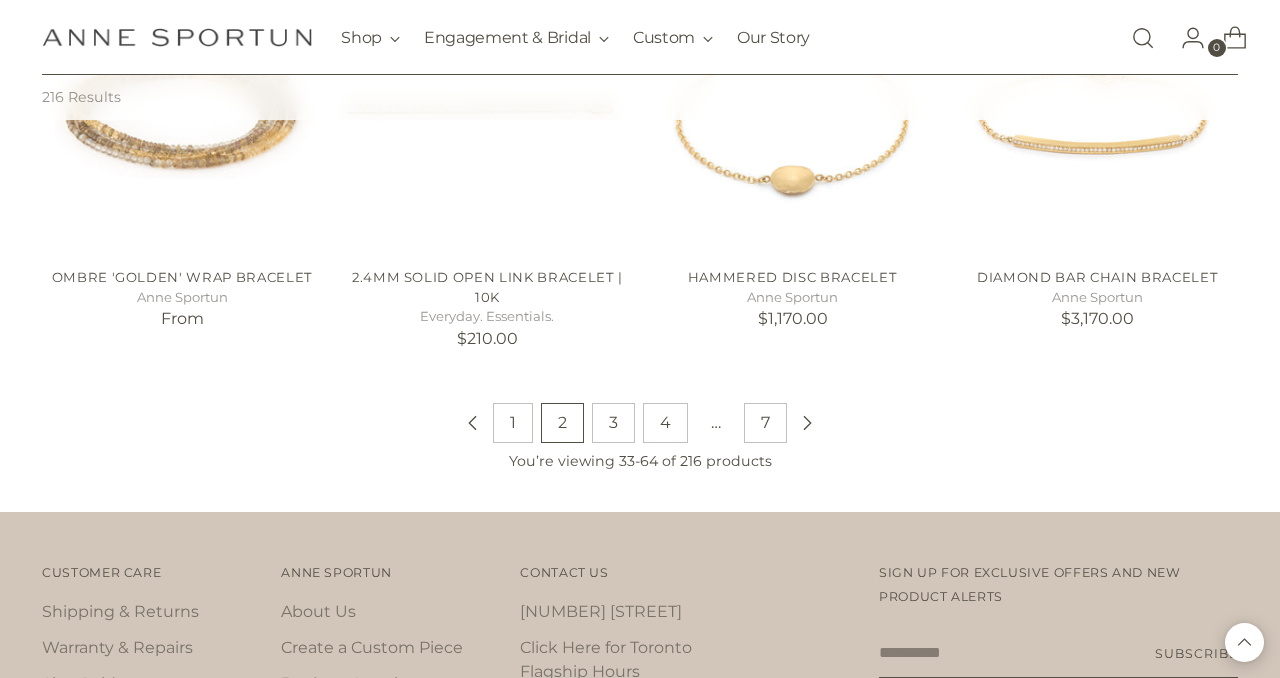 scroll, scrollTop: 3272, scrollLeft: 0, axis: vertical 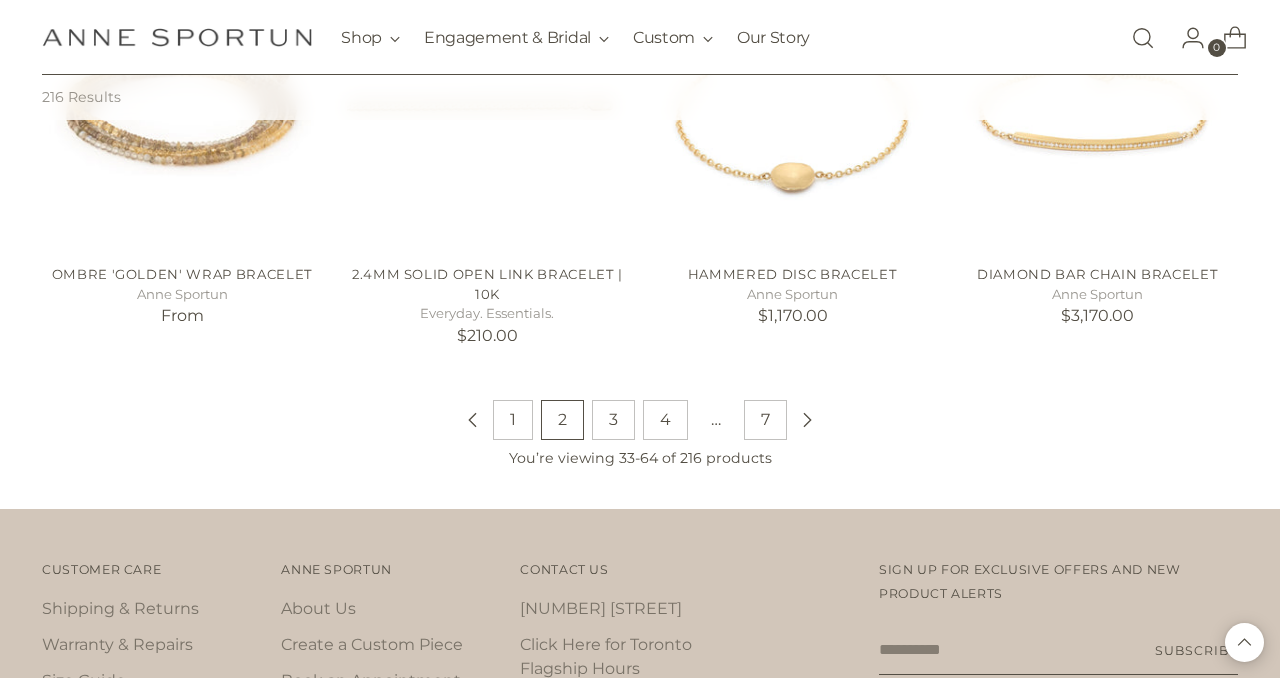 click 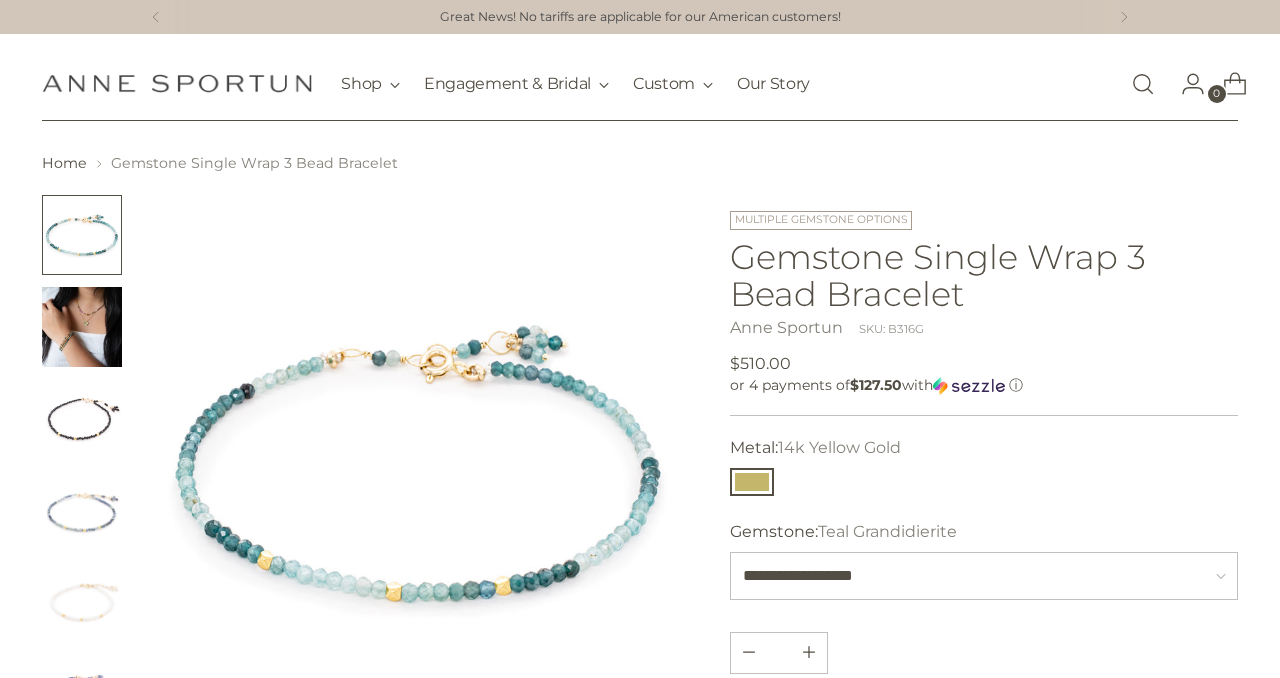 scroll, scrollTop: 0, scrollLeft: 0, axis: both 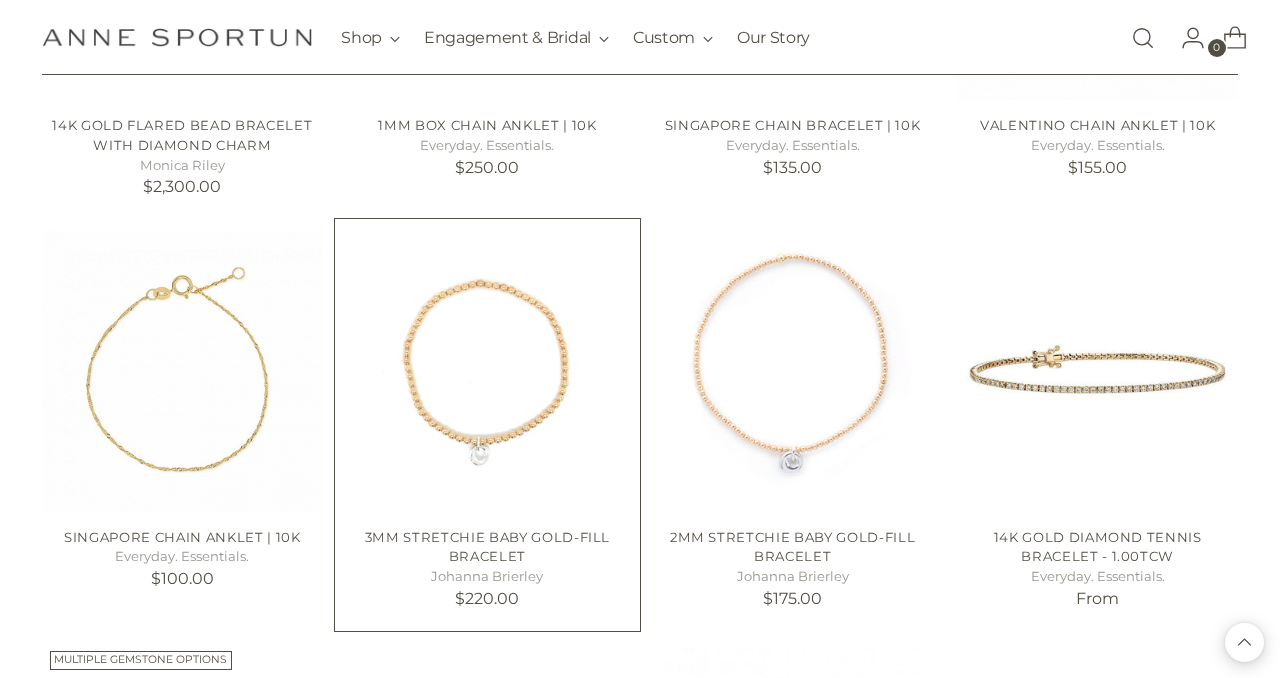 click on "3mm Stretchie Baby Gold-Fill Bracelet" at bounding box center (487, 547) 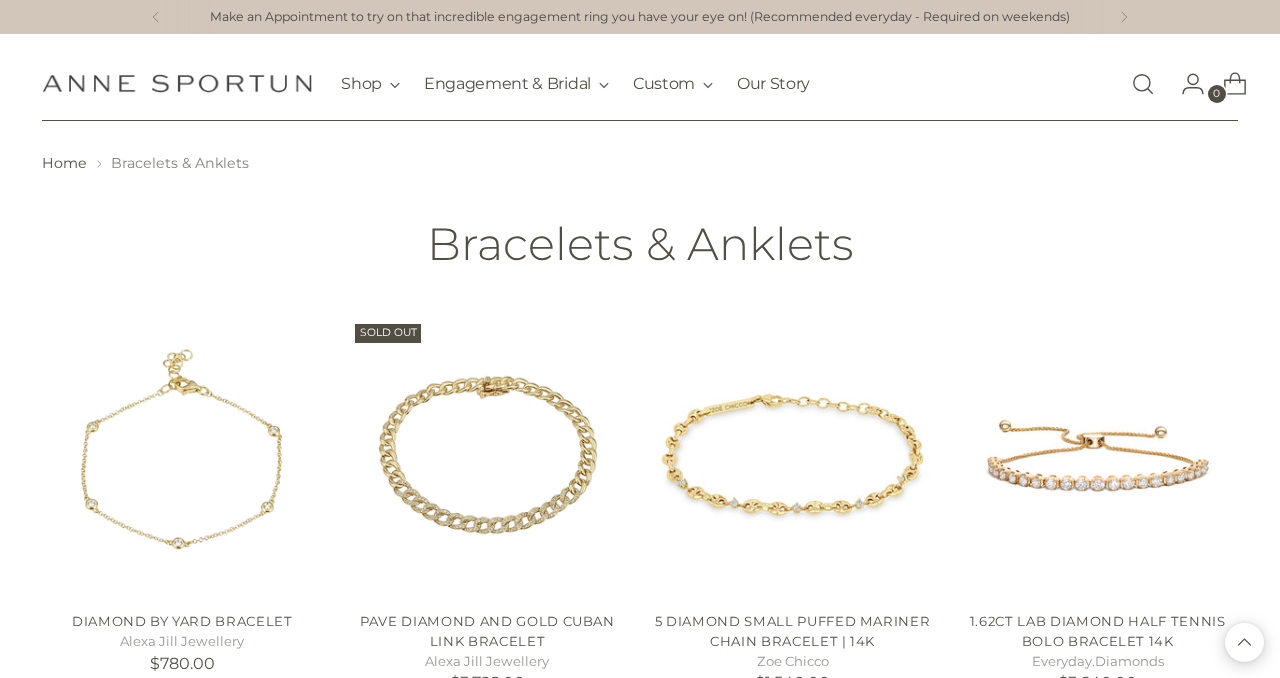 scroll, scrollTop: 0, scrollLeft: 0, axis: both 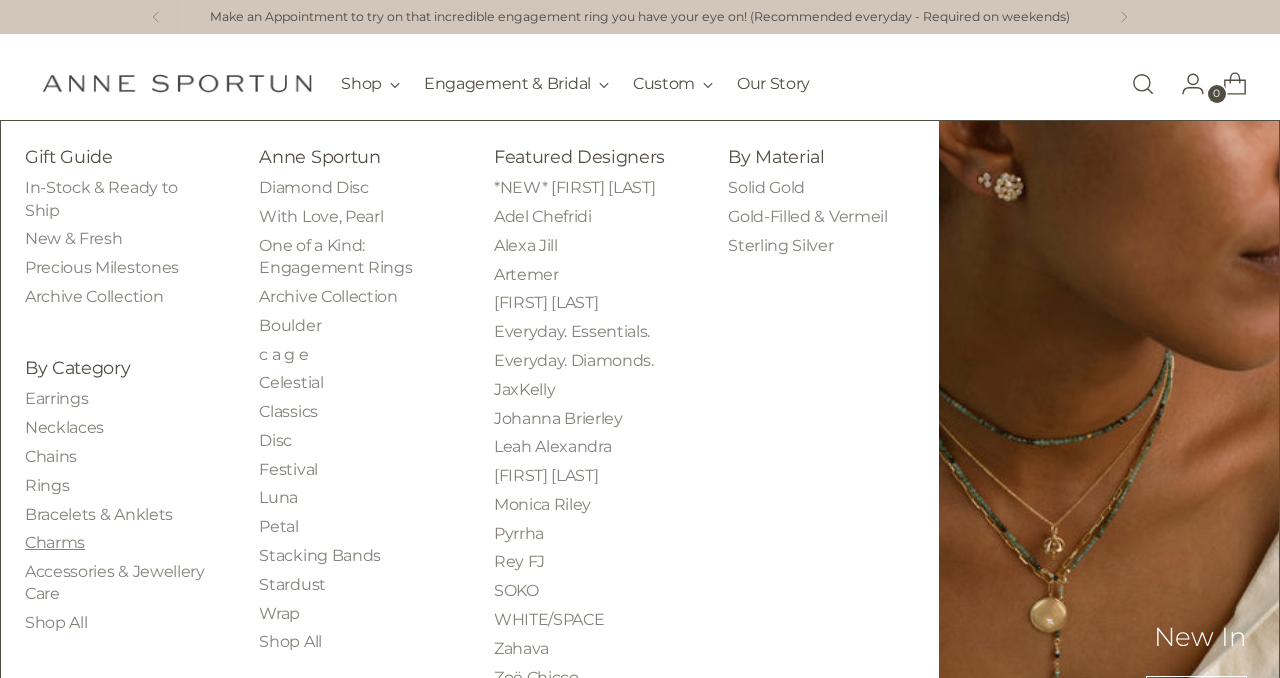 click on "Charms" at bounding box center (55, 542) 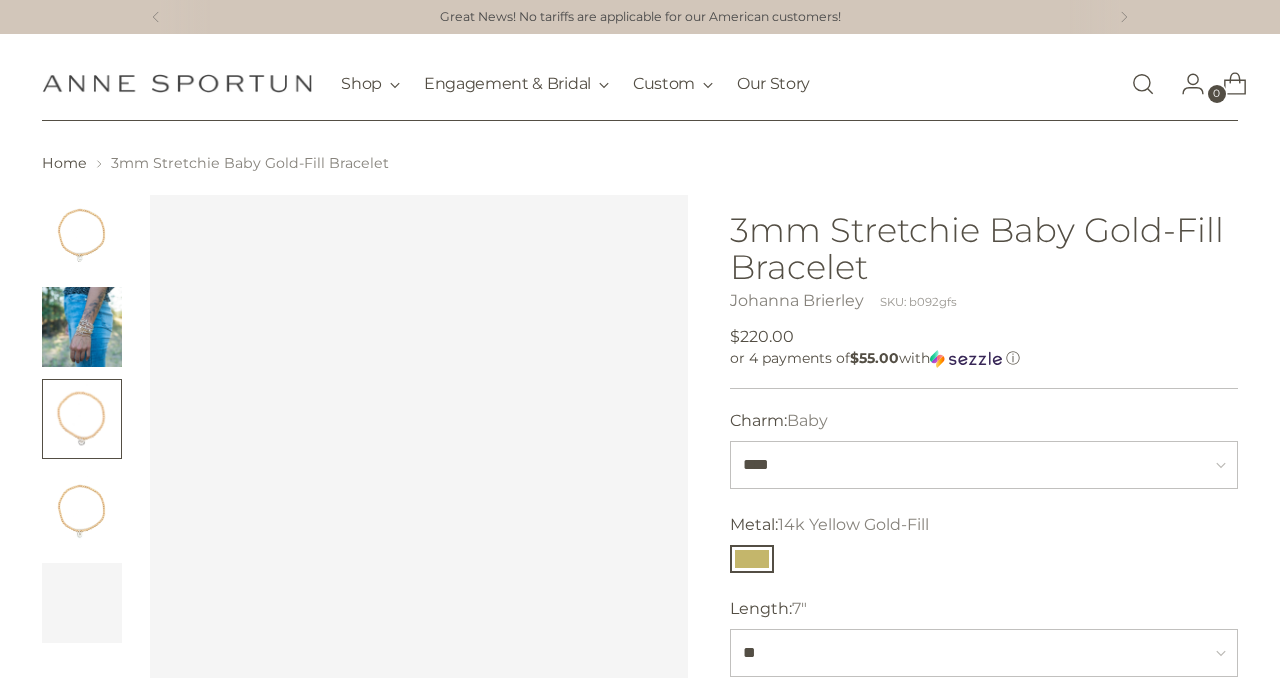 scroll, scrollTop: 0, scrollLeft: 0, axis: both 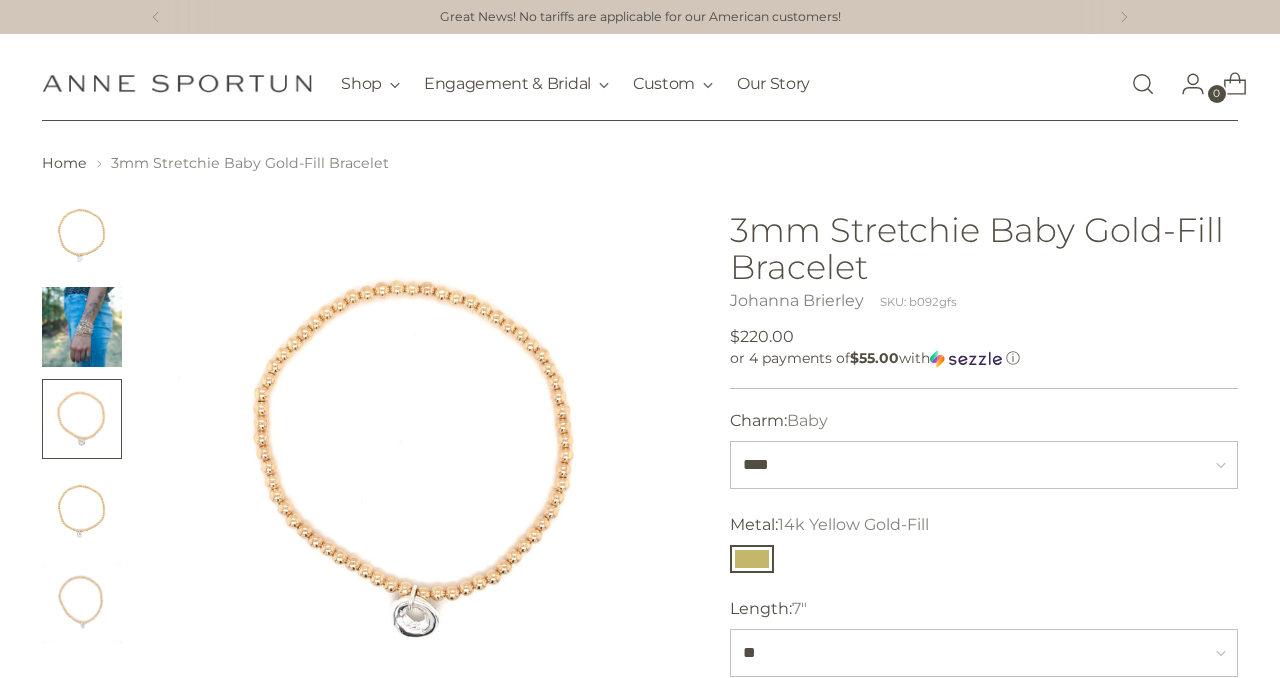 click at bounding box center (82, 419) 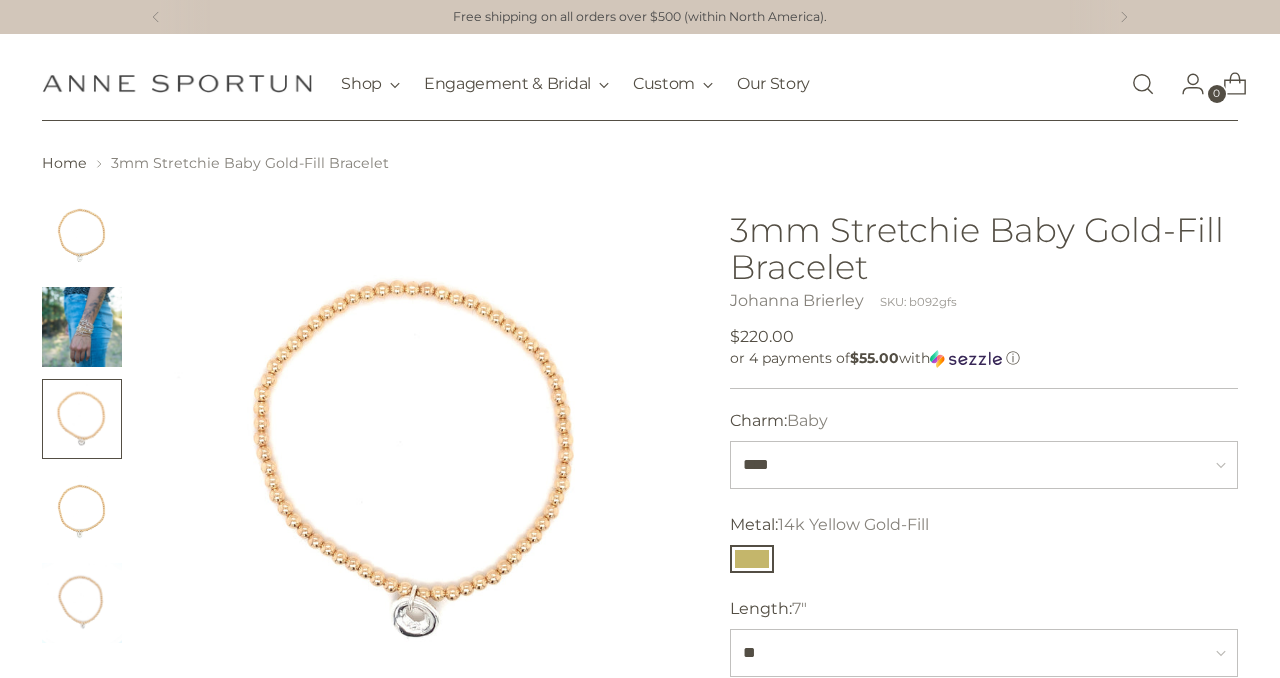 click at bounding box center (82, 511) 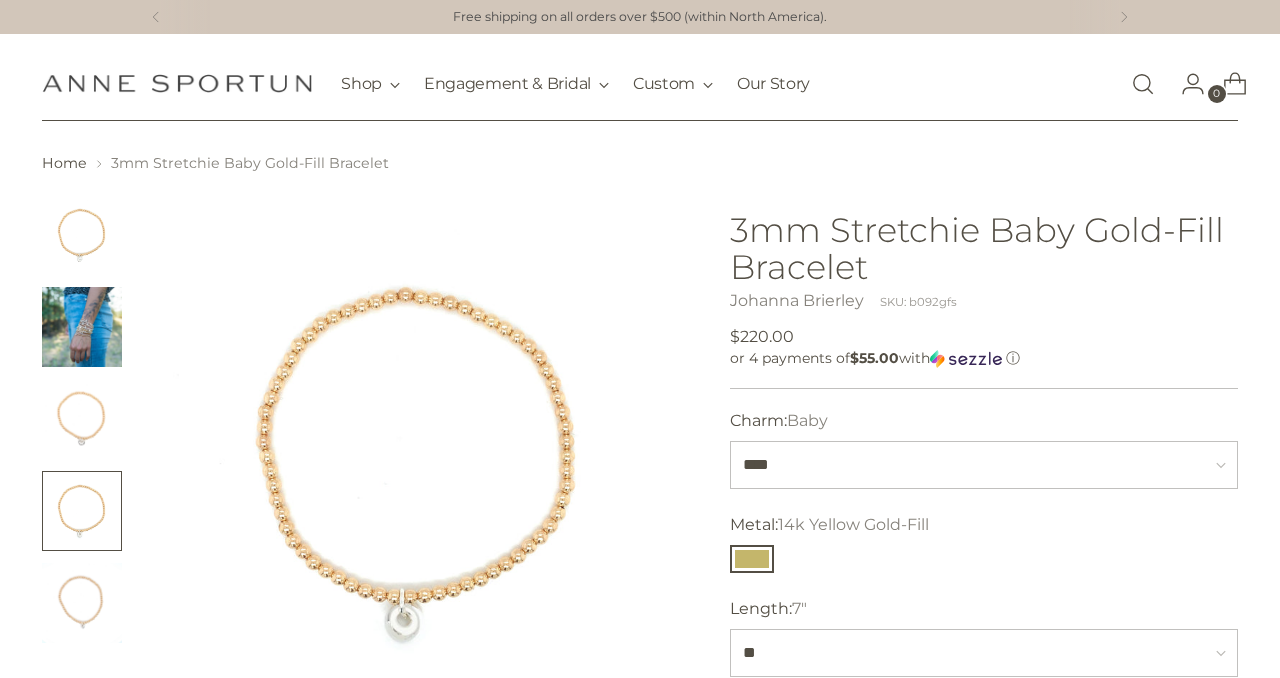 click at bounding box center (82, 603) 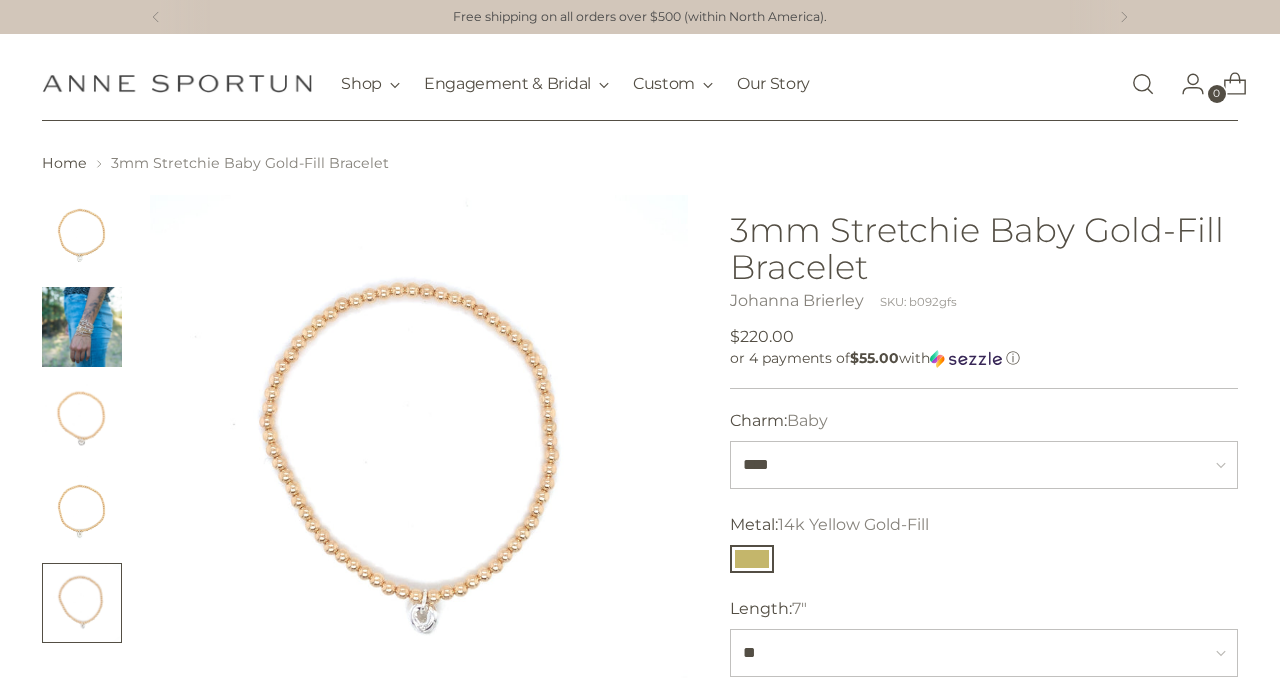 scroll, scrollTop: 72, scrollLeft: 0, axis: vertical 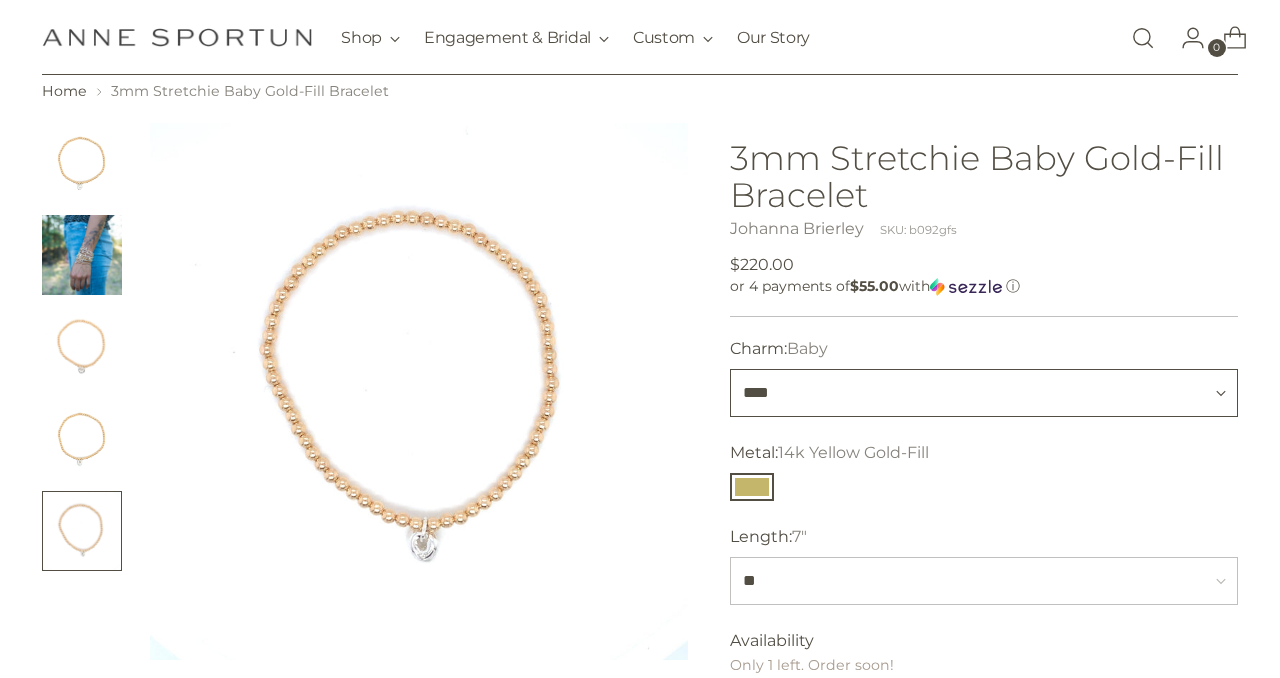 select on "*****" 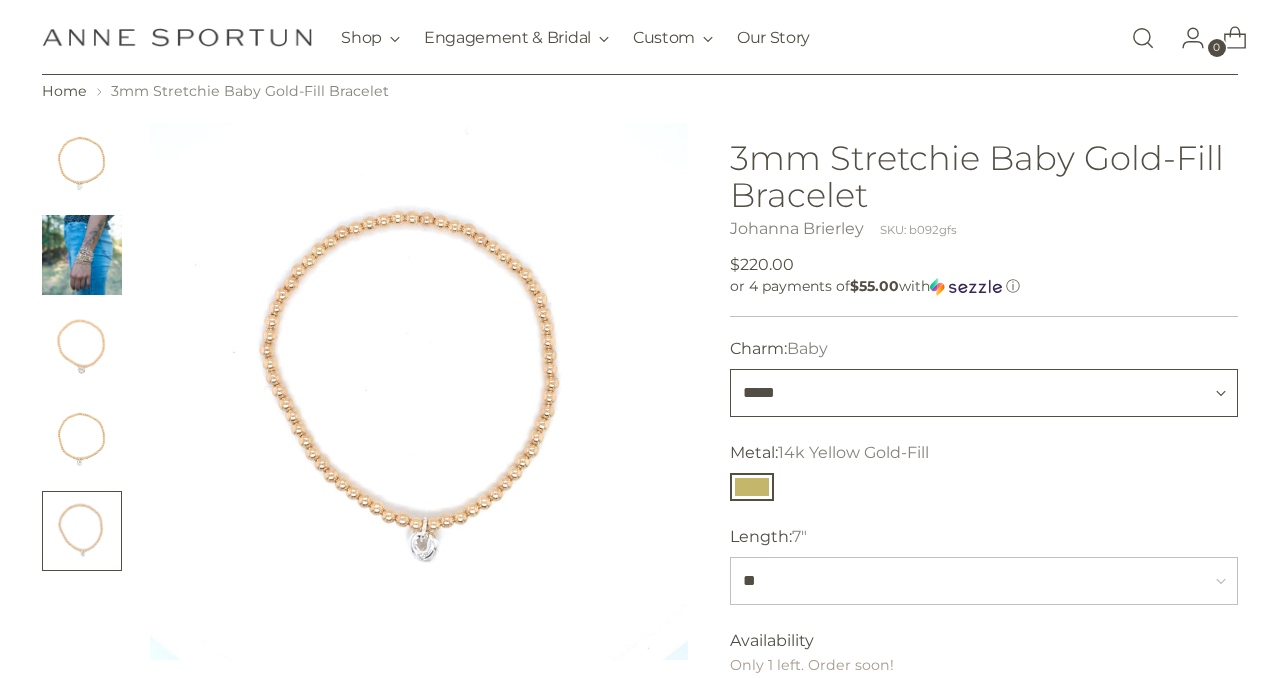 type 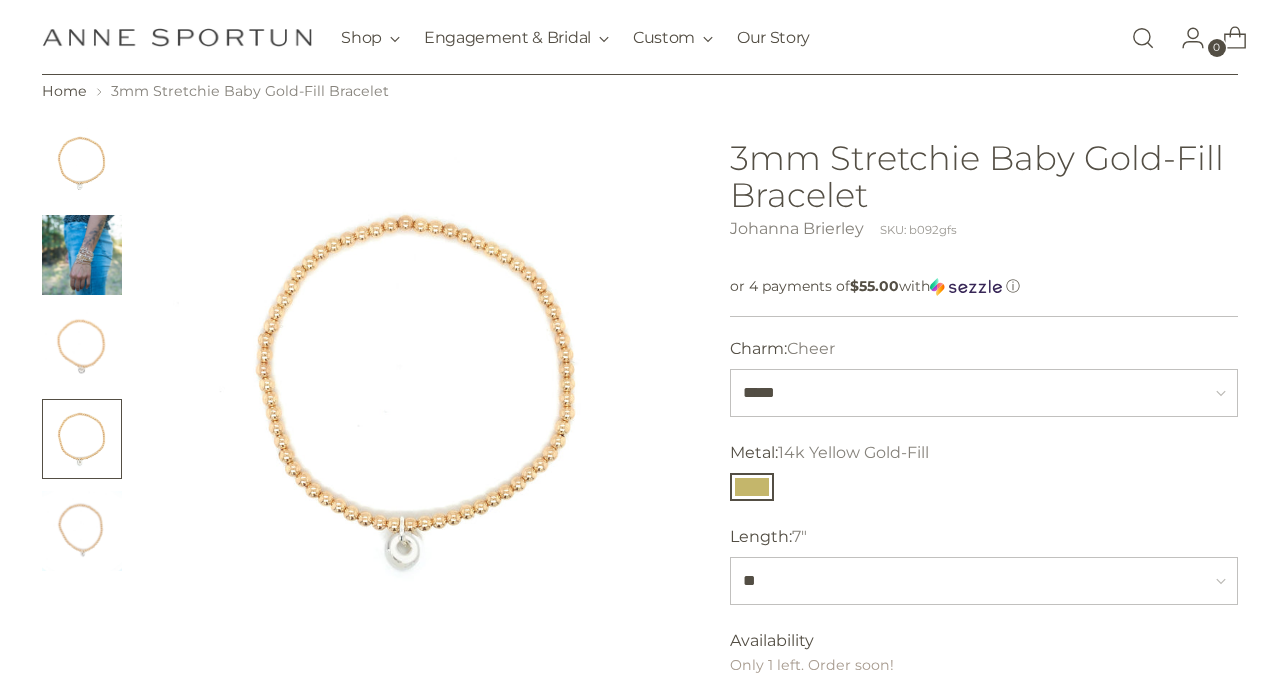 click at bounding box center (82, 347) 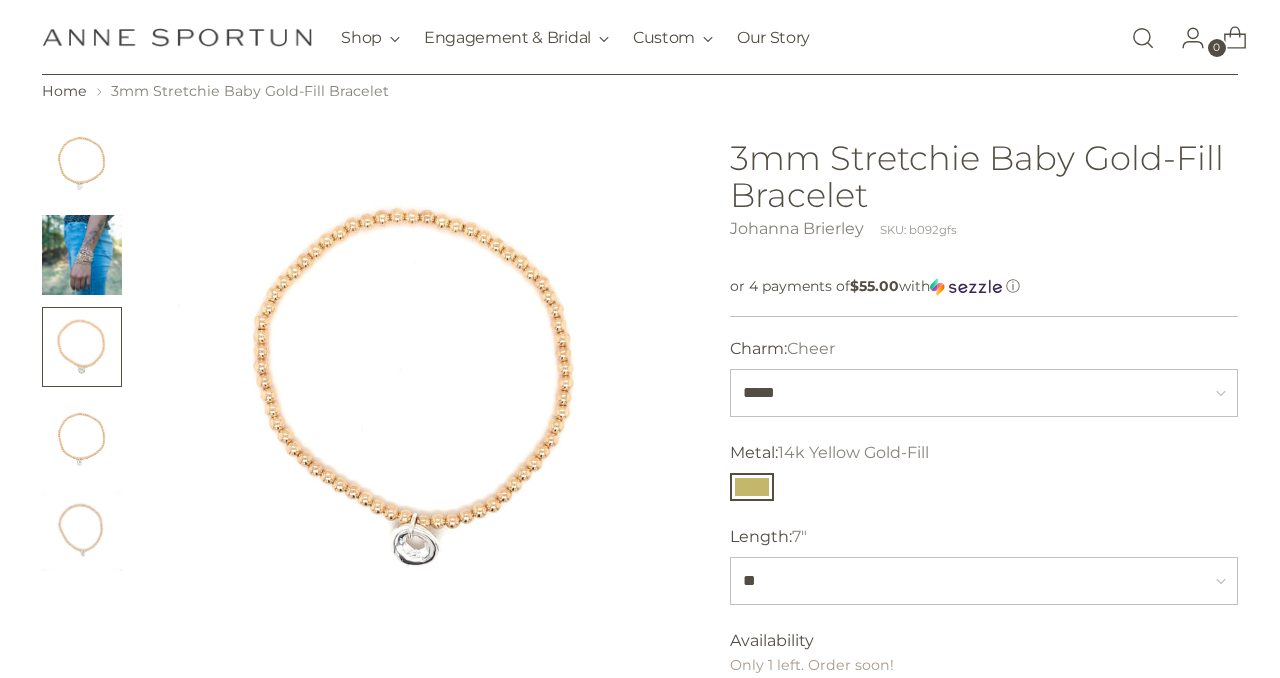 click at bounding box center [82, 439] 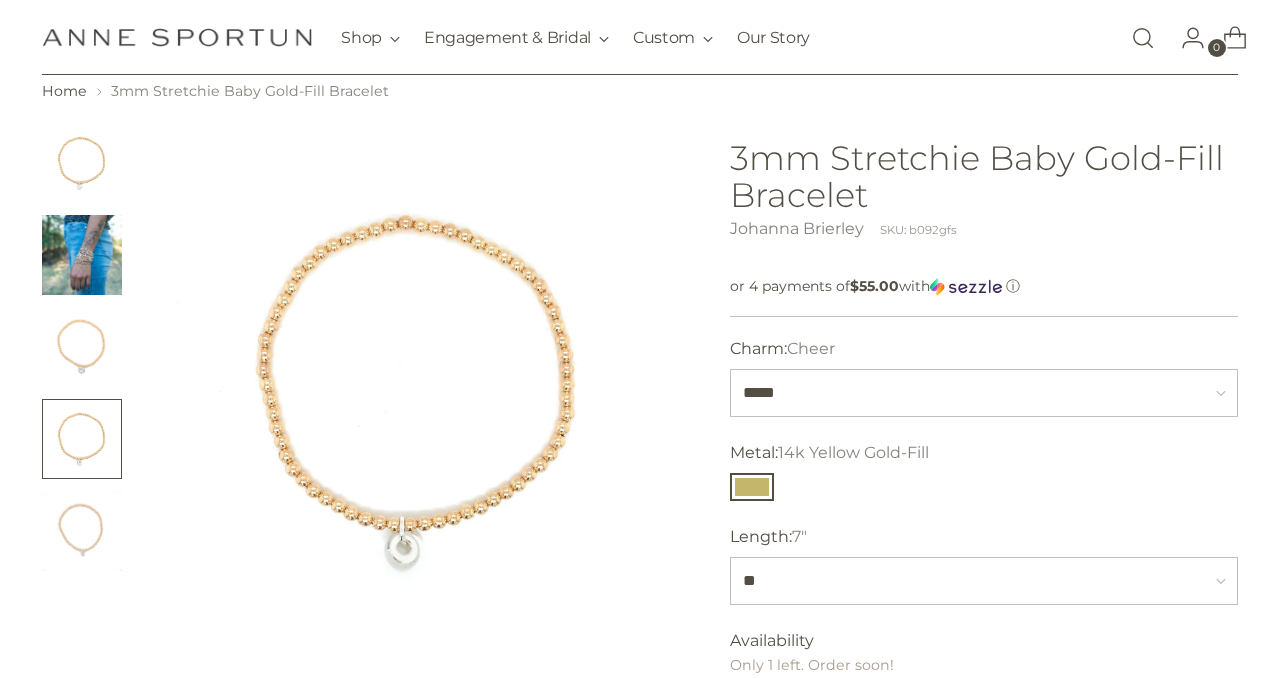 click at bounding box center (82, 531) 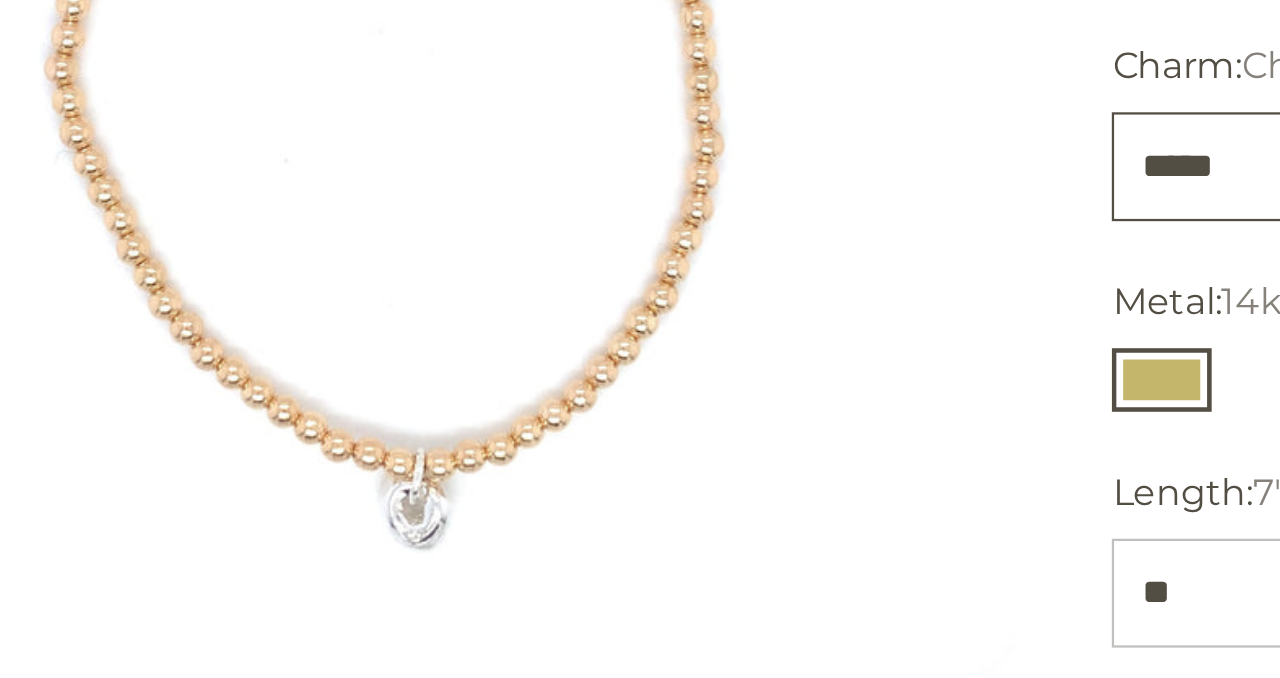 scroll, scrollTop: 85, scrollLeft: 0, axis: vertical 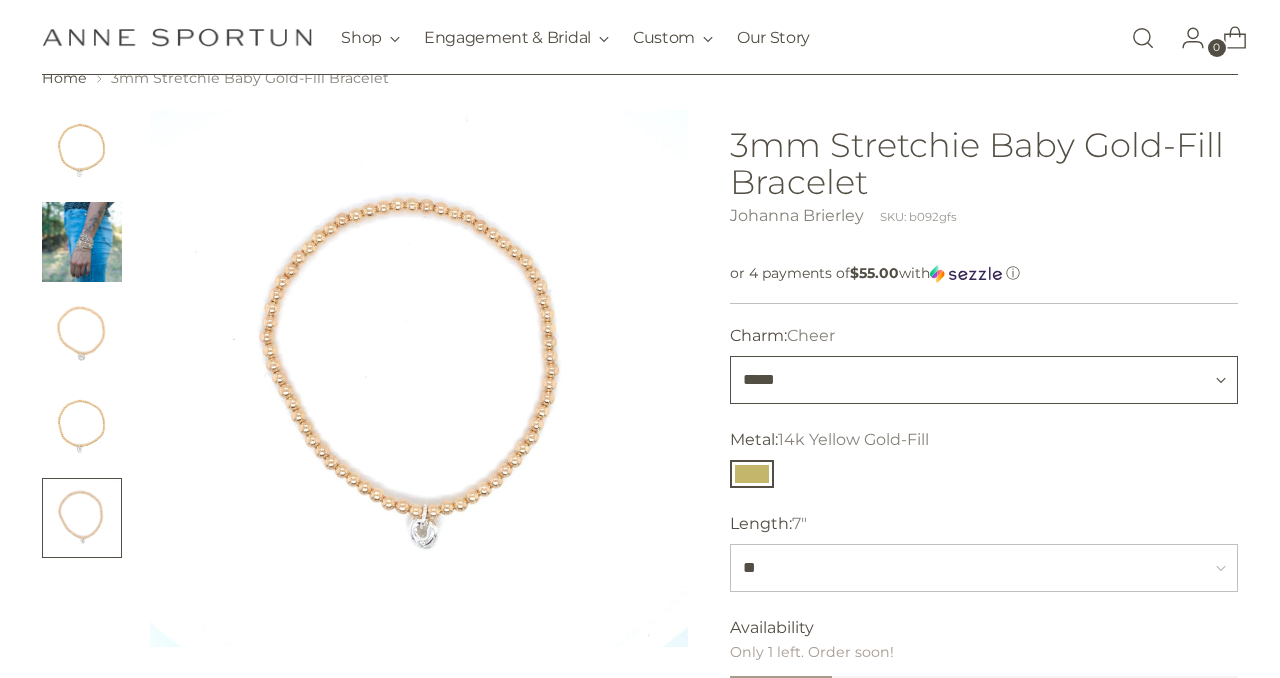 select on "****" 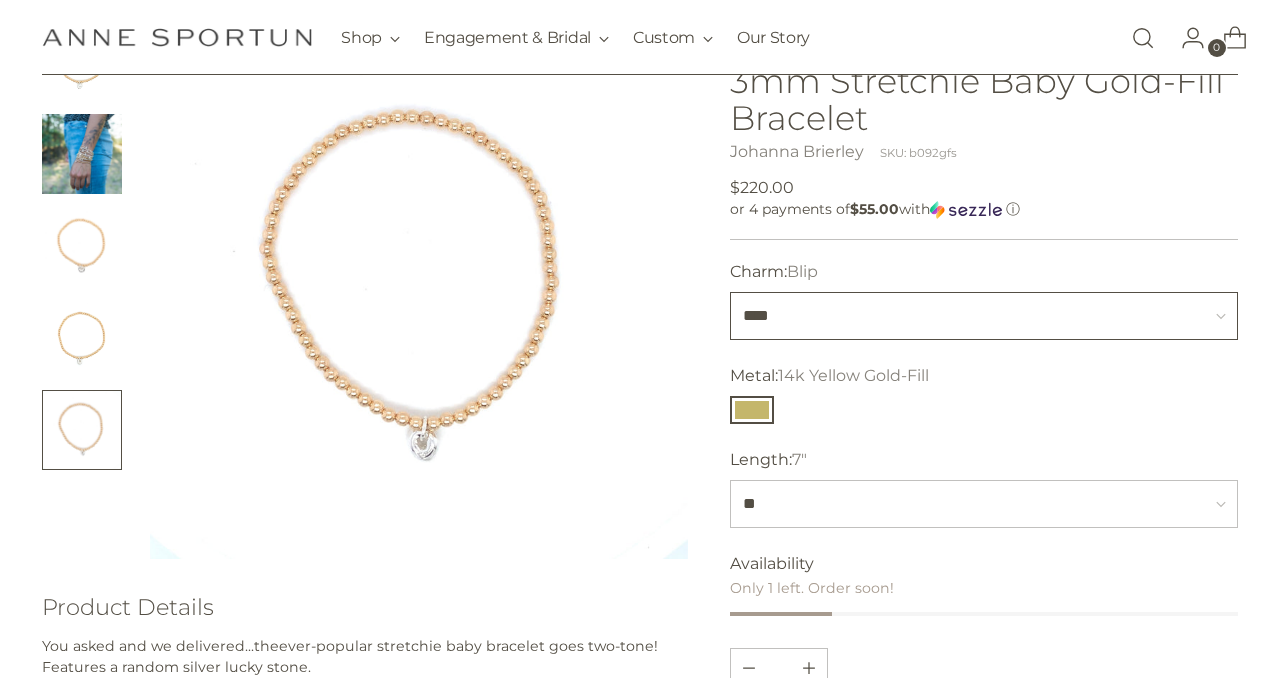 scroll, scrollTop: 197, scrollLeft: 0, axis: vertical 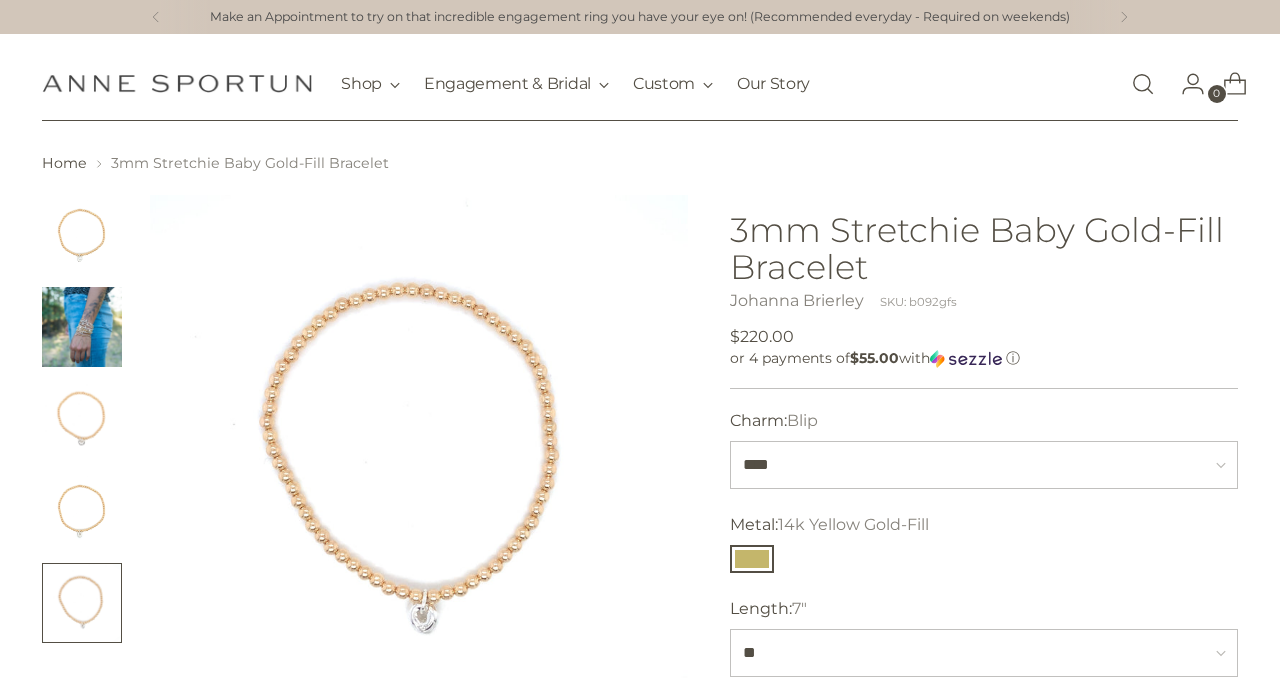 click at bounding box center [82, 327] 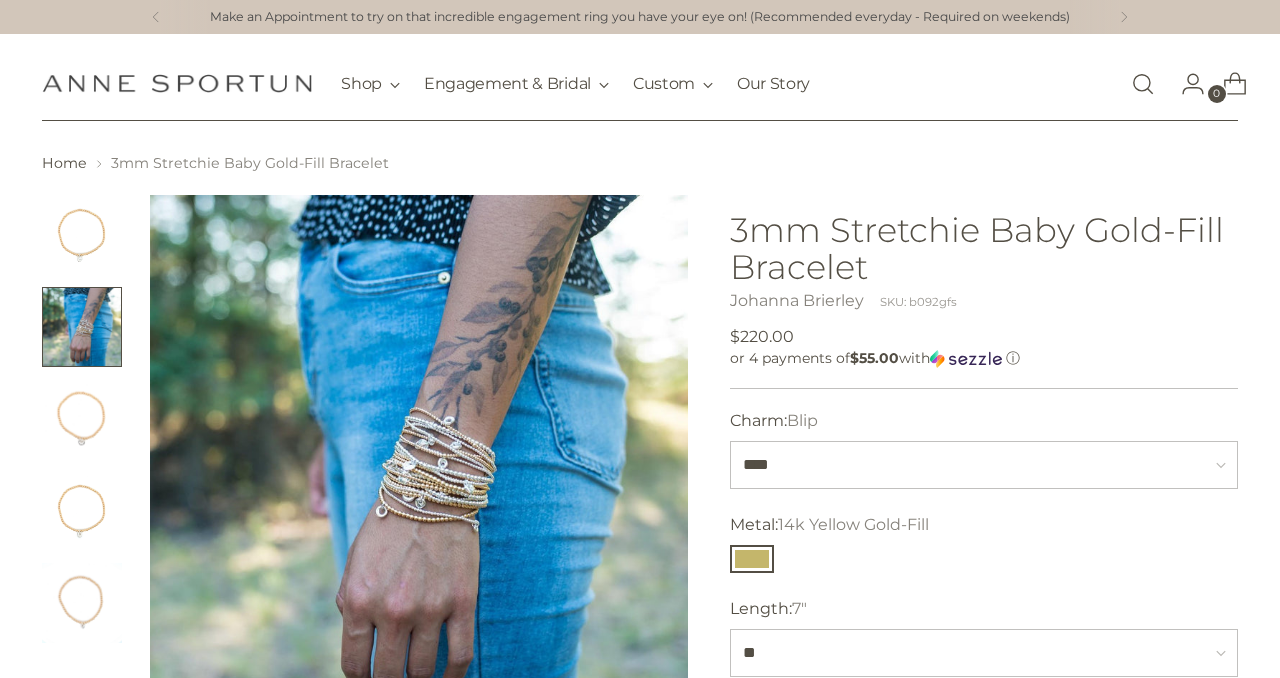 scroll, scrollTop: 0, scrollLeft: 0, axis: both 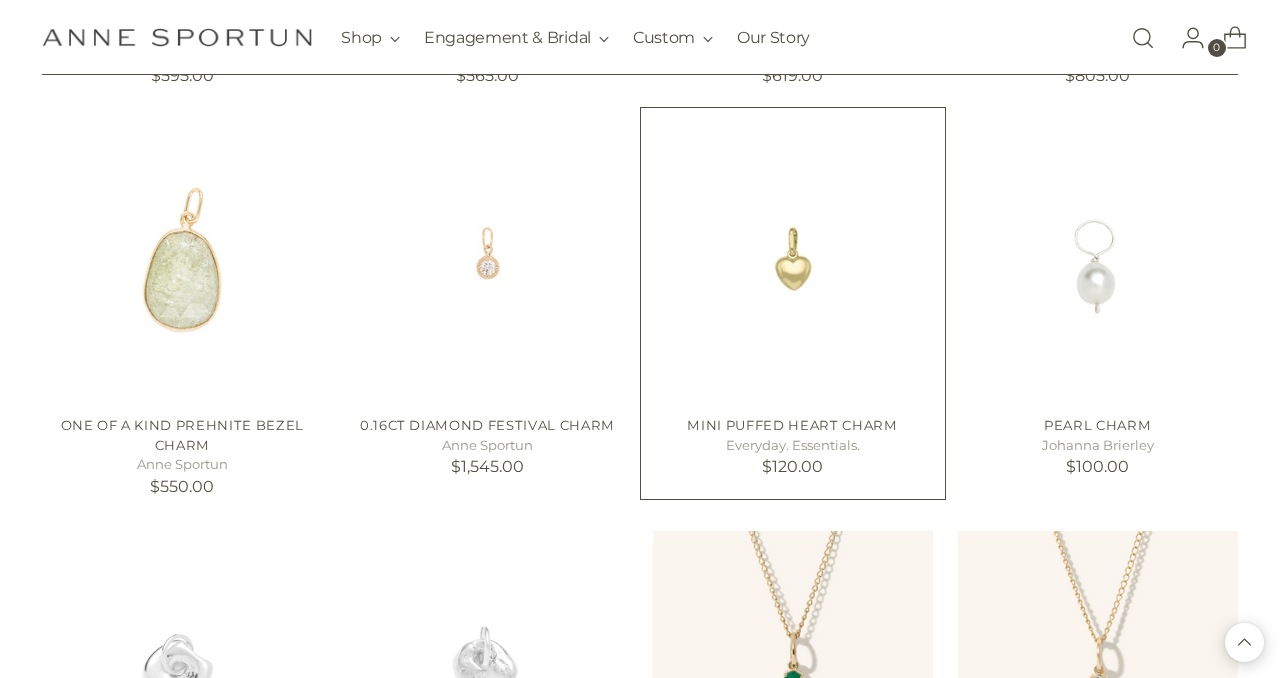 click on "Mini Puffed Heart Charm" at bounding box center [792, 425] 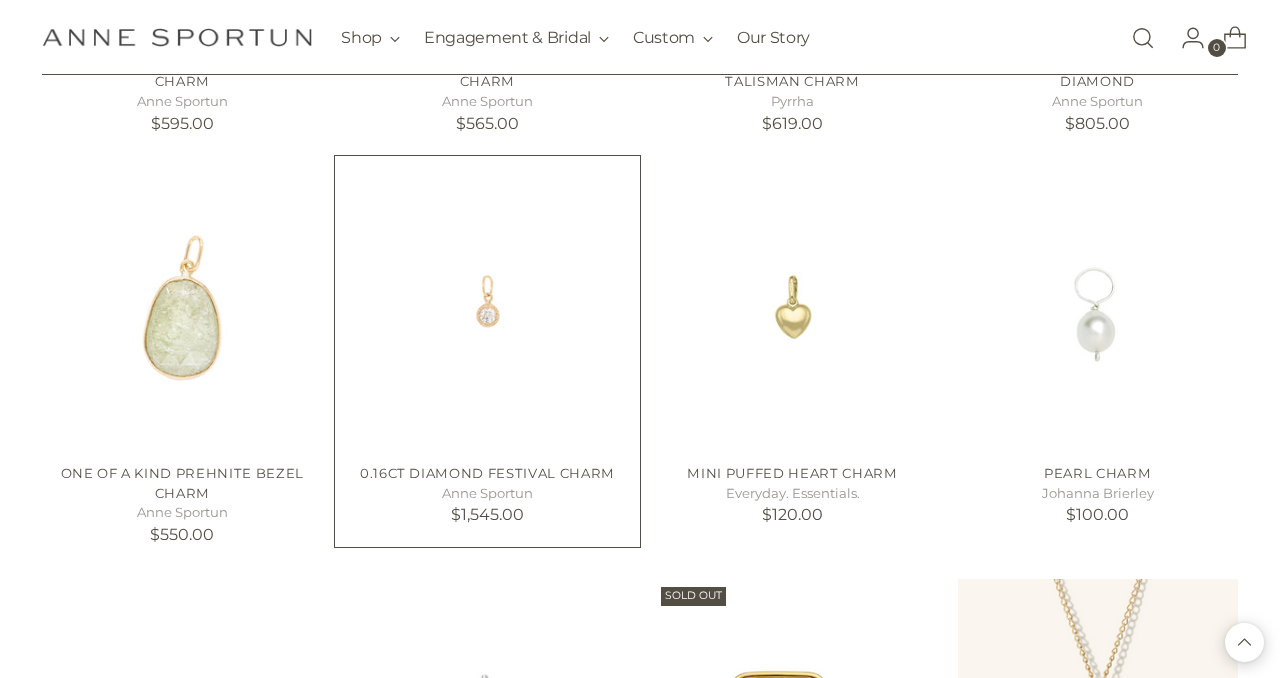 scroll, scrollTop: 974, scrollLeft: 0, axis: vertical 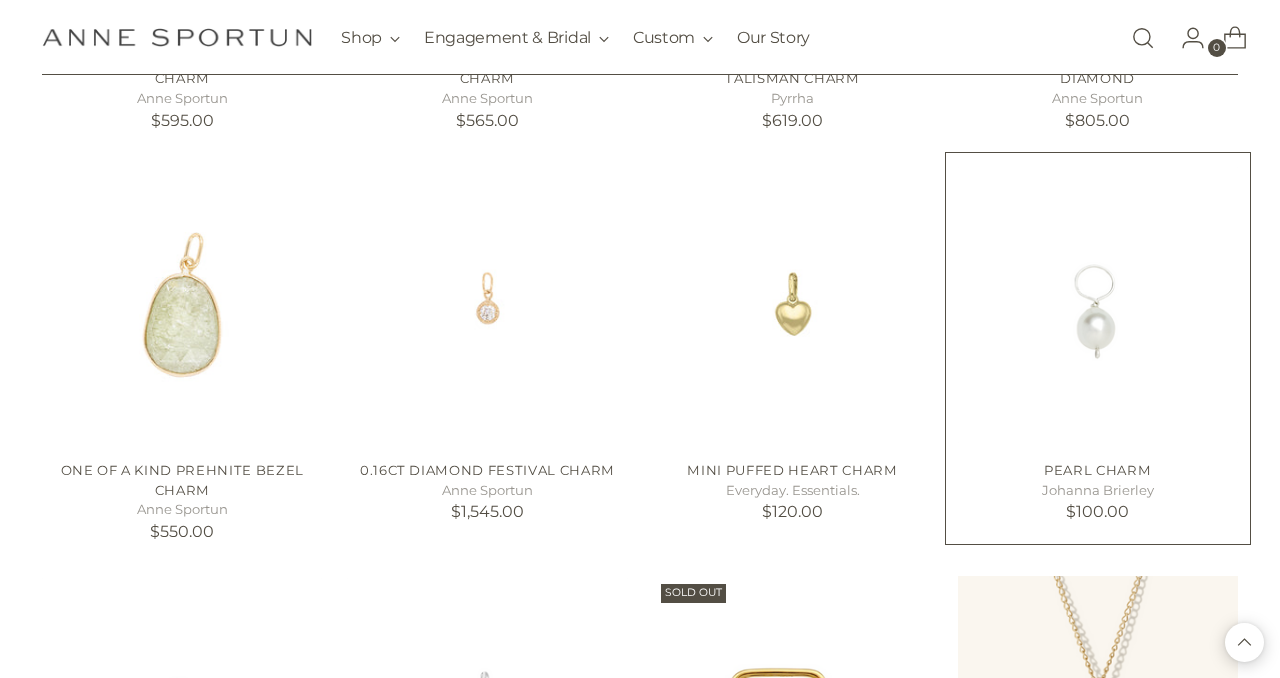 click on "Pearl Charm" at bounding box center (1097, 470) 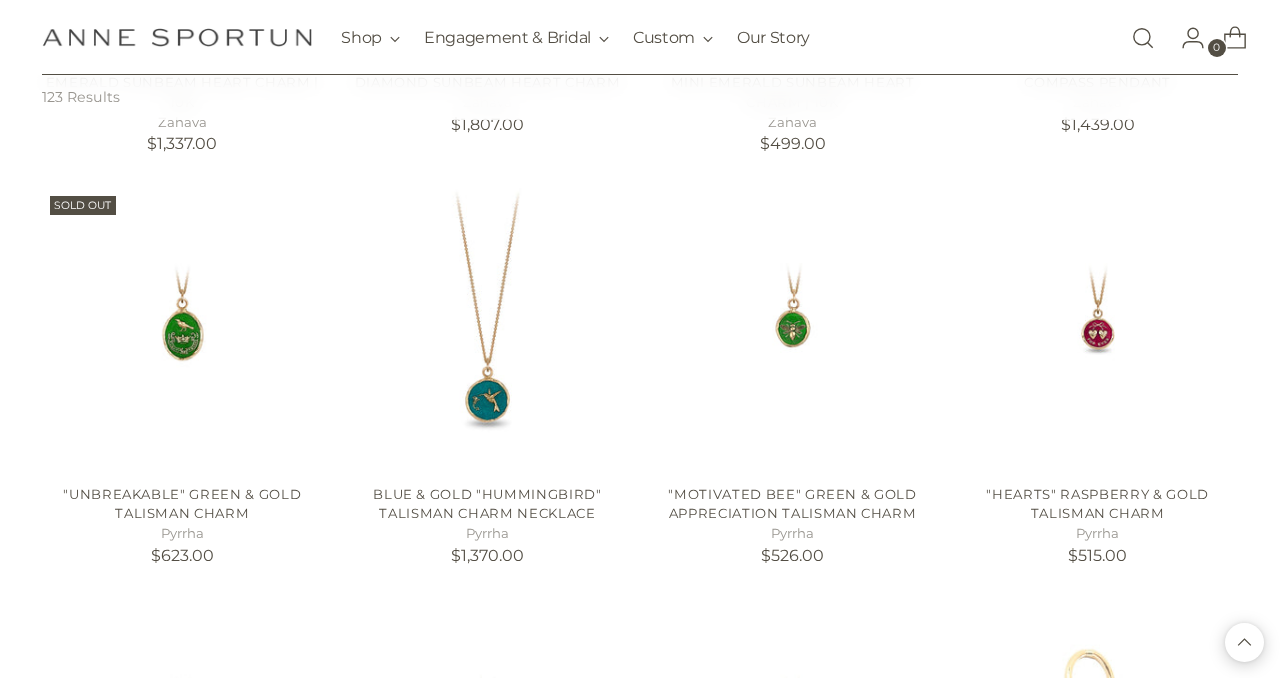 scroll, scrollTop: 2654, scrollLeft: 0, axis: vertical 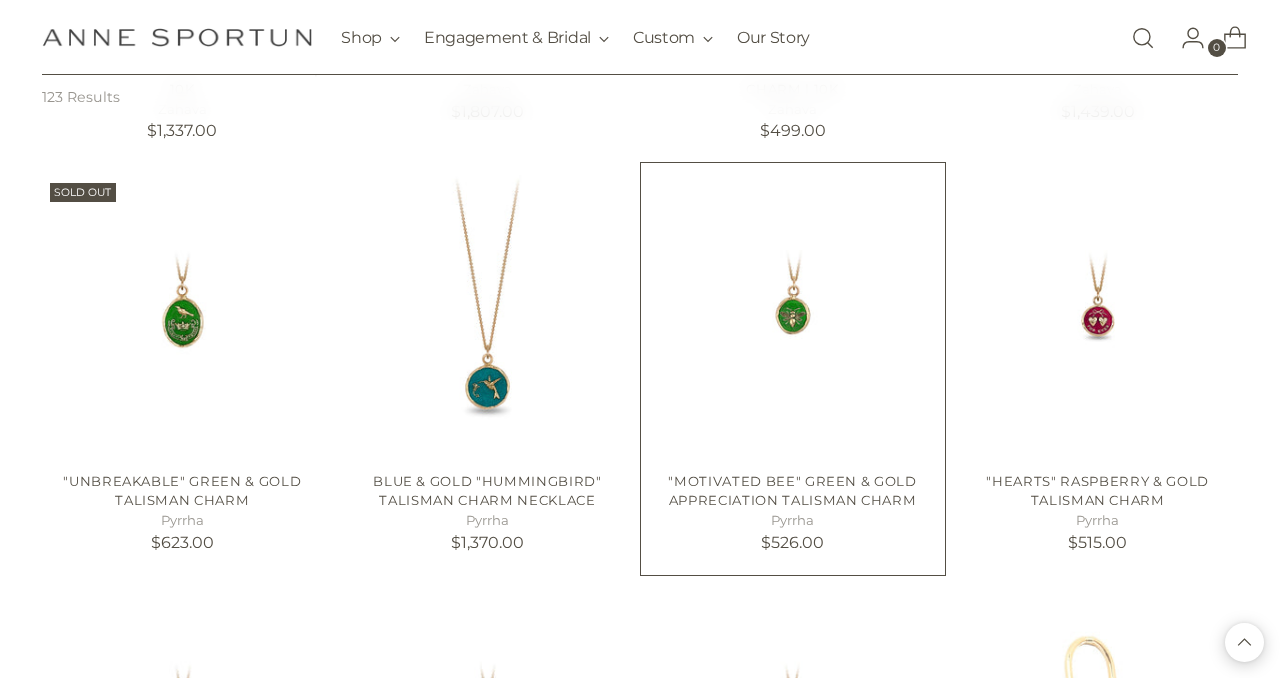 click on ""Motivated Bee" Green & Gold Appreciation Talisman Charm" at bounding box center (792, 491) 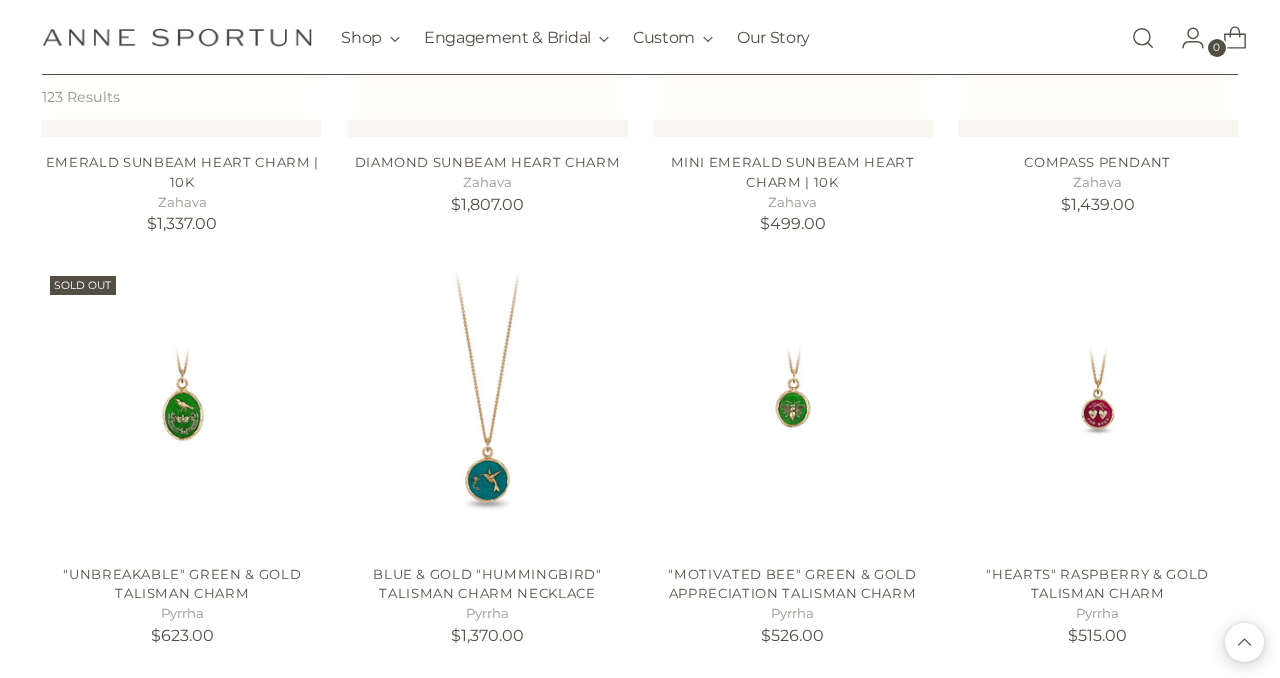 scroll, scrollTop: 2564, scrollLeft: 0, axis: vertical 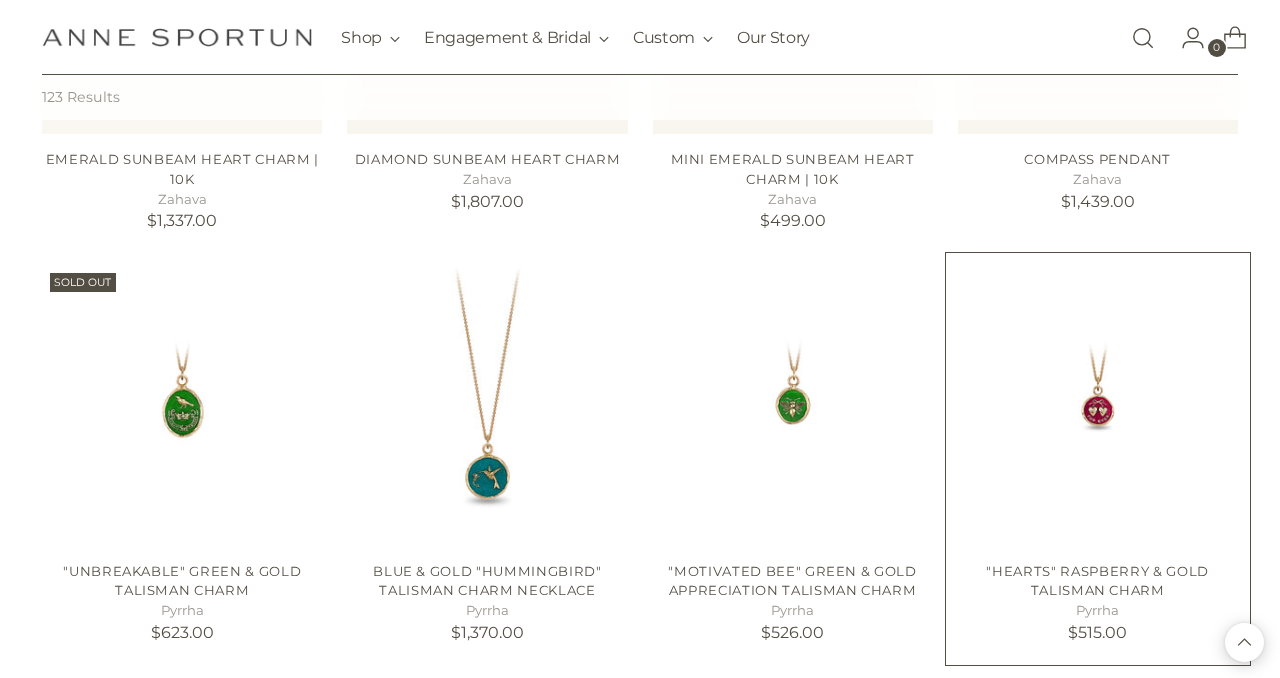 click on ""Hearts" Raspberry & Gold Talisman Charm" at bounding box center [1097, 581] 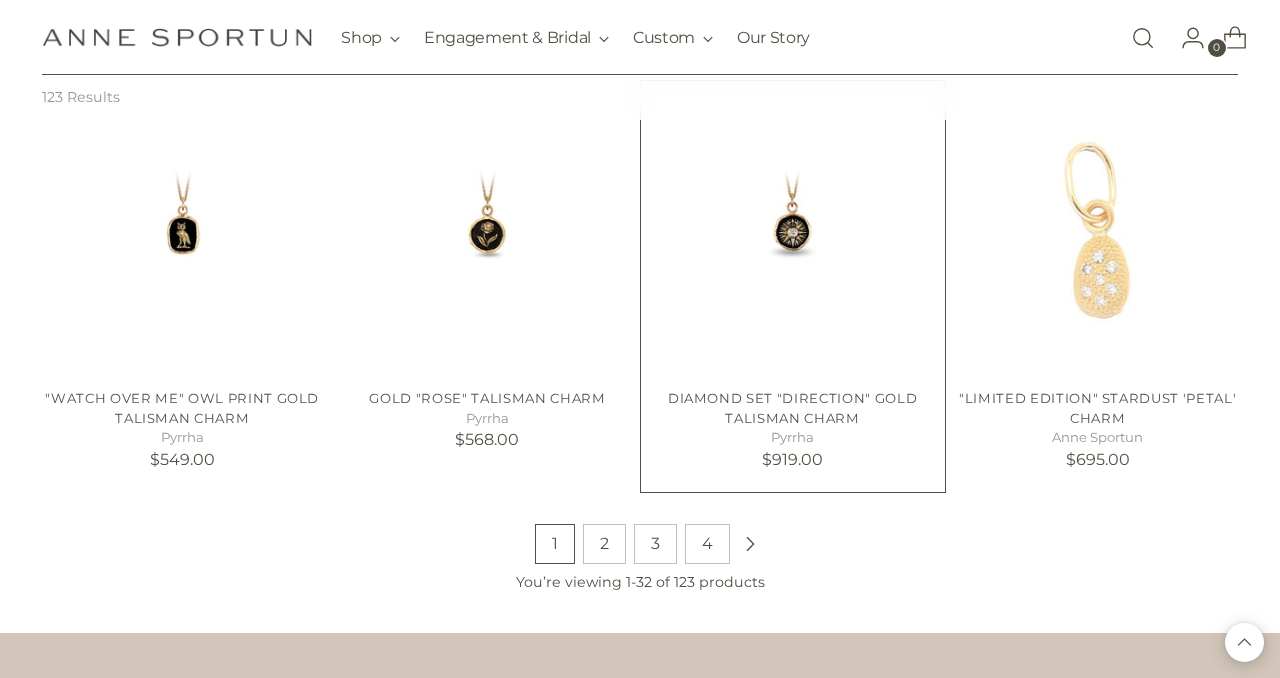 scroll, scrollTop: 3153, scrollLeft: 0, axis: vertical 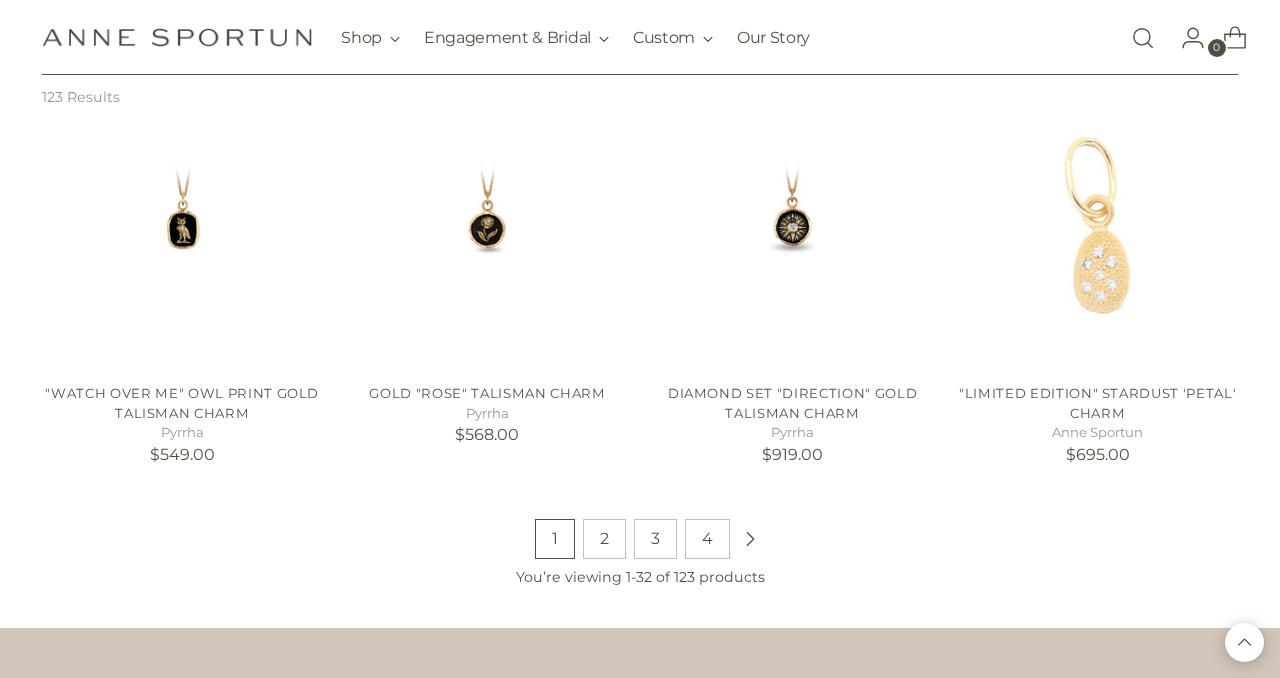 click 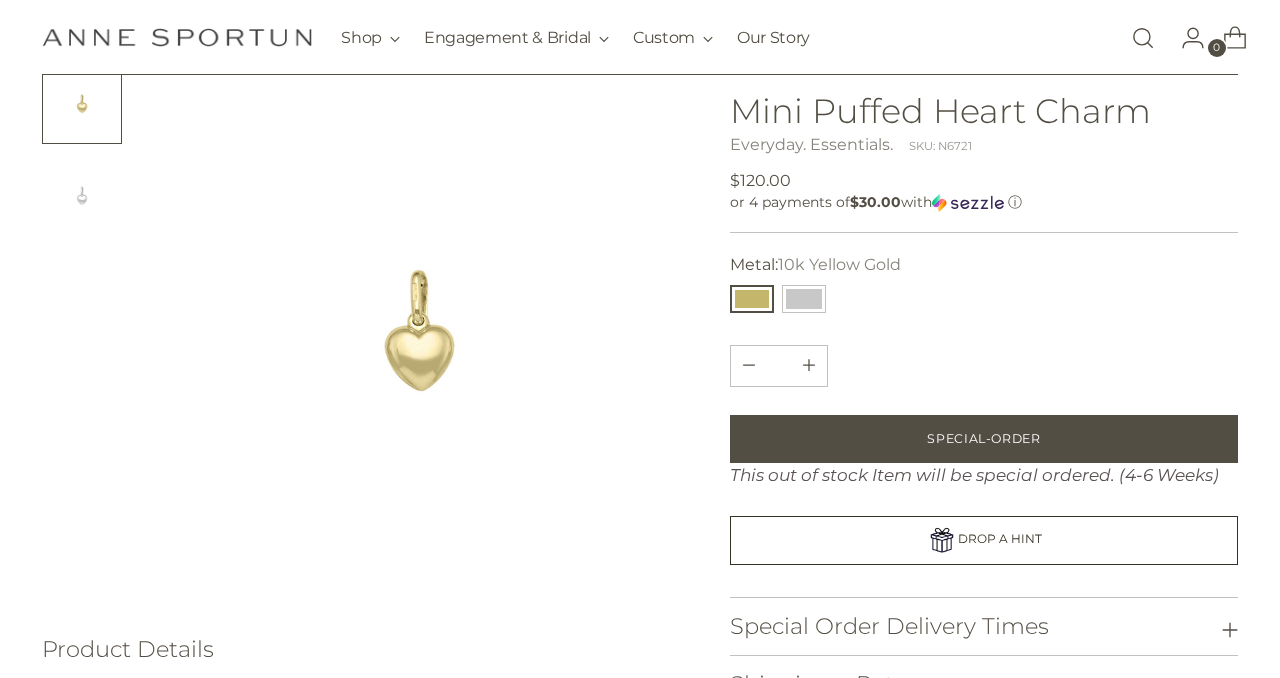 scroll, scrollTop: 115, scrollLeft: 0, axis: vertical 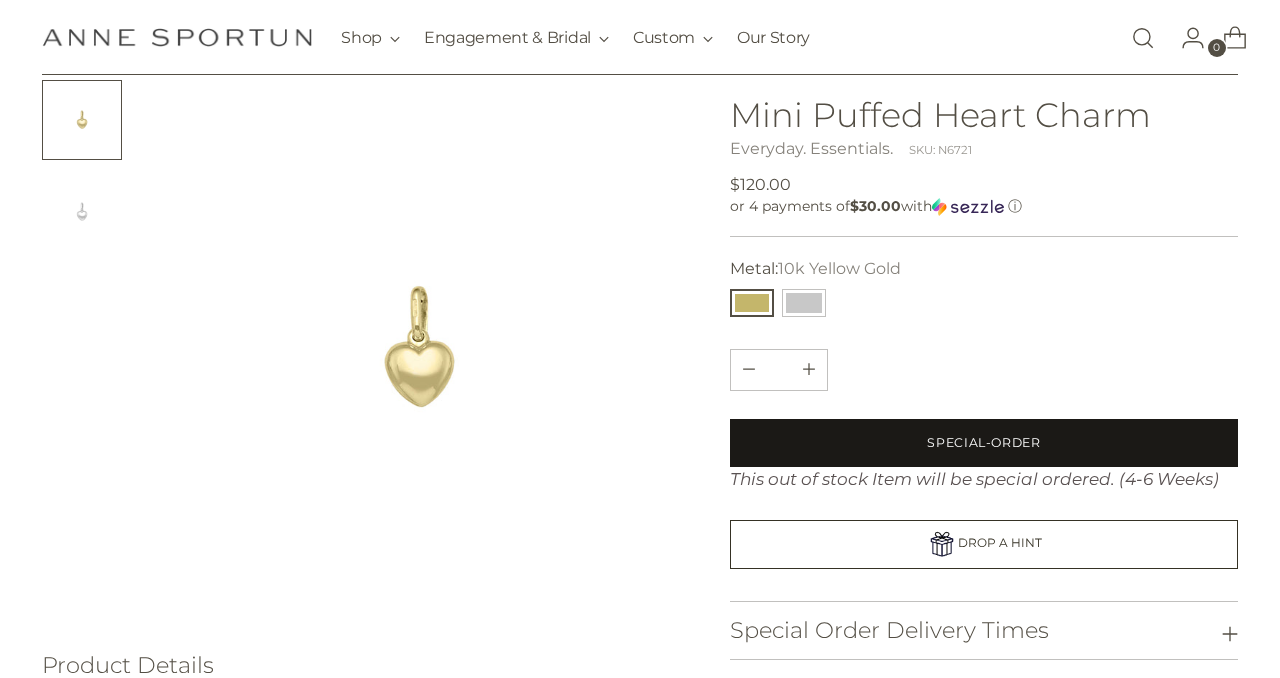 click on "Special-Order" at bounding box center (983, 443) 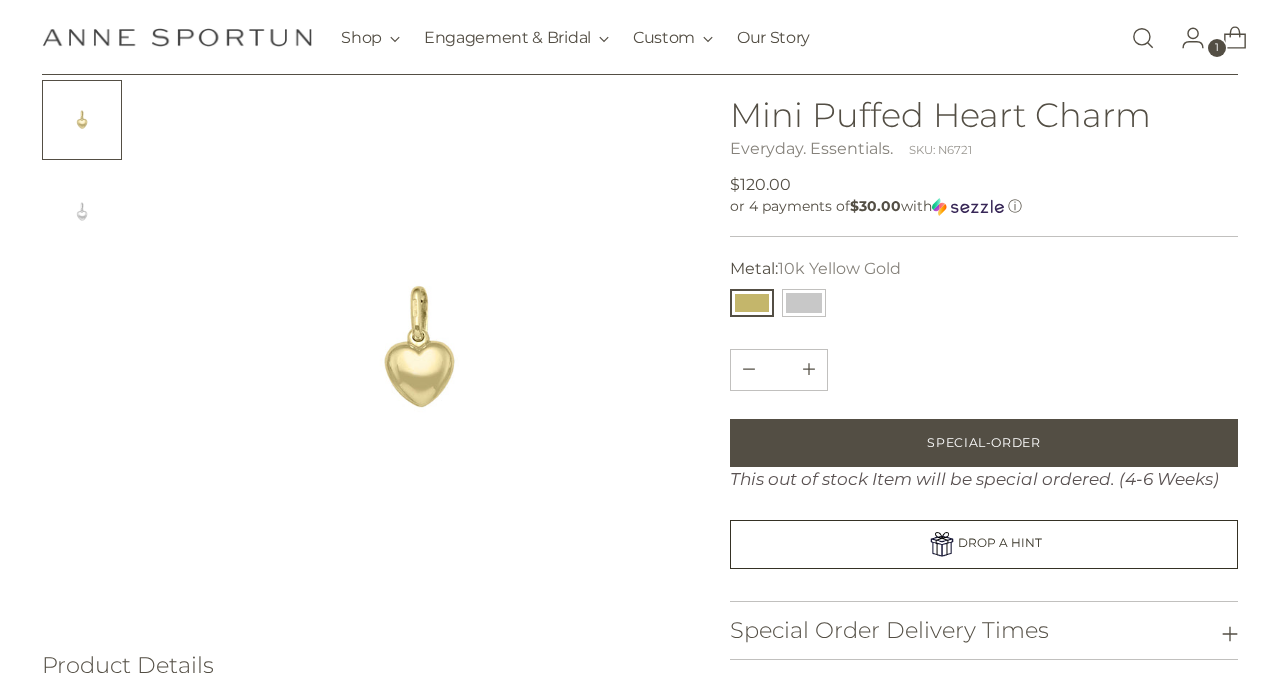click at bounding box center (419, 349) 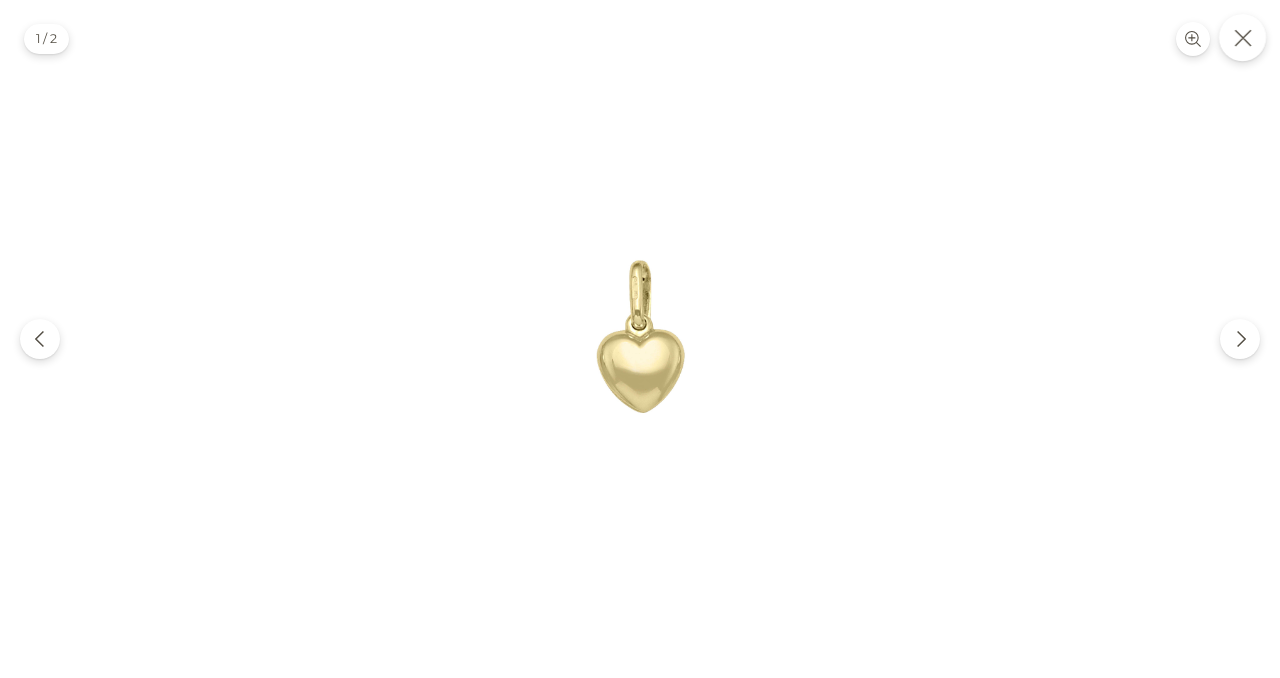 click 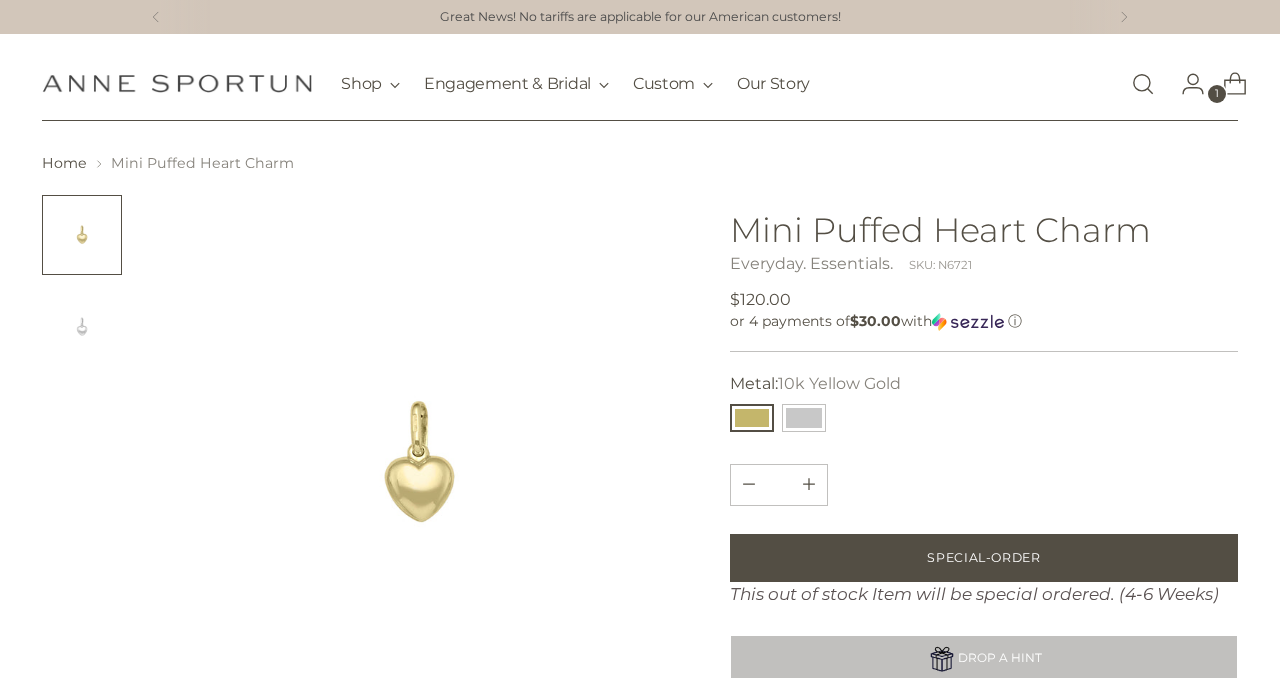 scroll, scrollTop: 0, scrollLeft: 0, axis: both 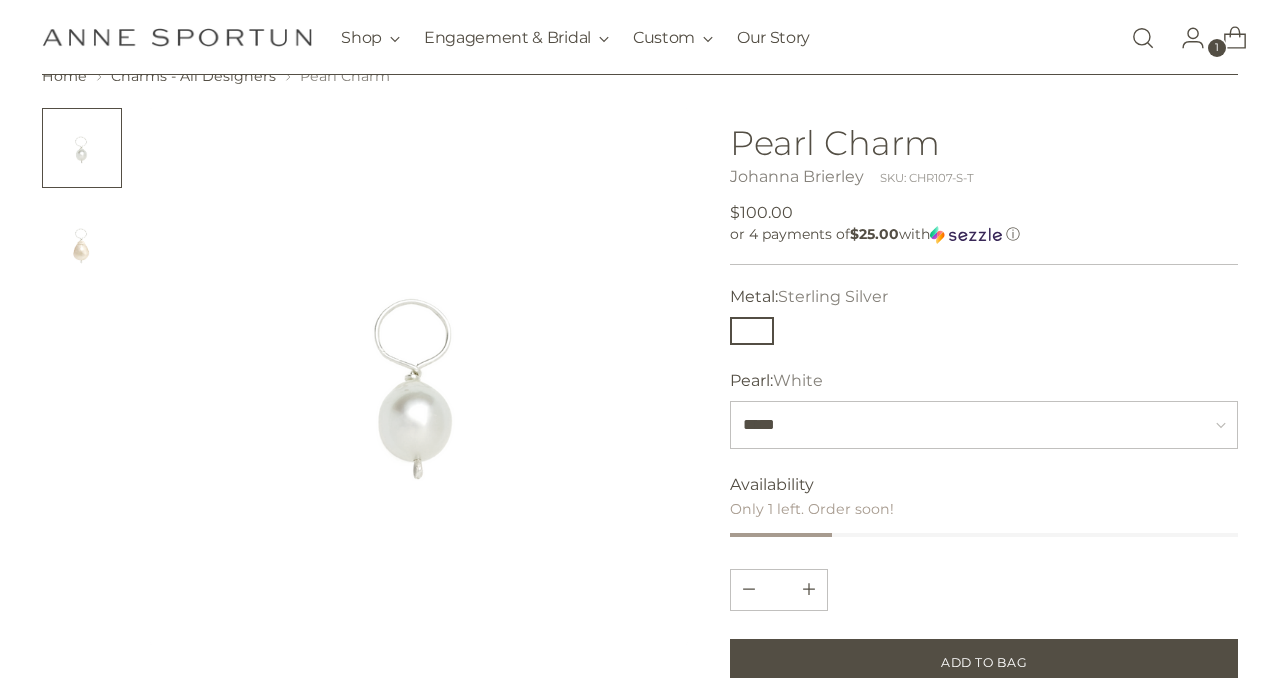 click at bounding box center (82, 240) 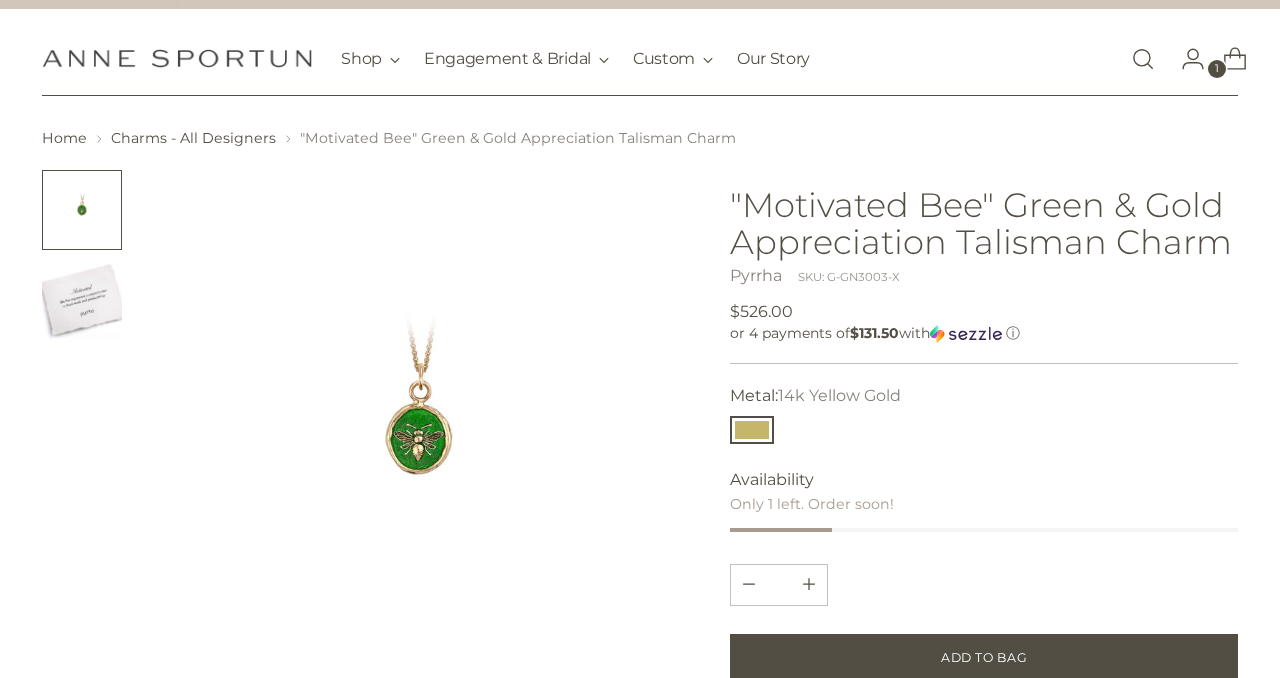scroll, scrollTop: 37, scrollLeft: 0, axis: vertical 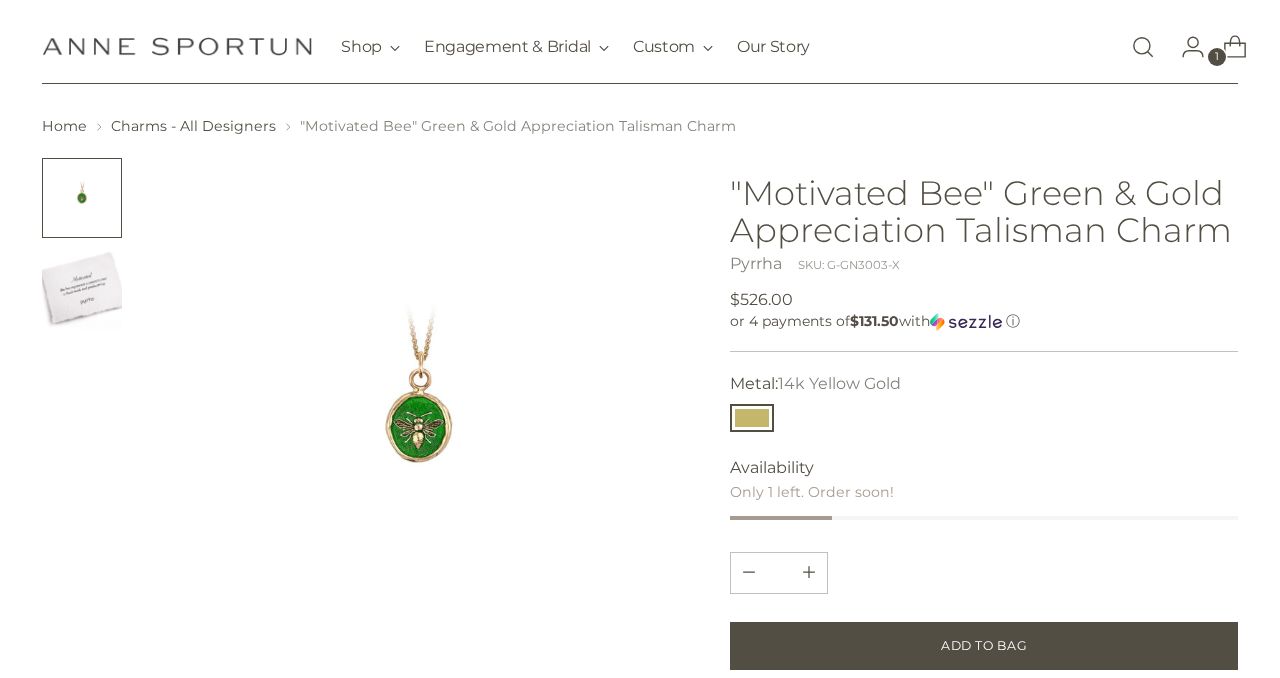 click at bounding box center (82, 290) 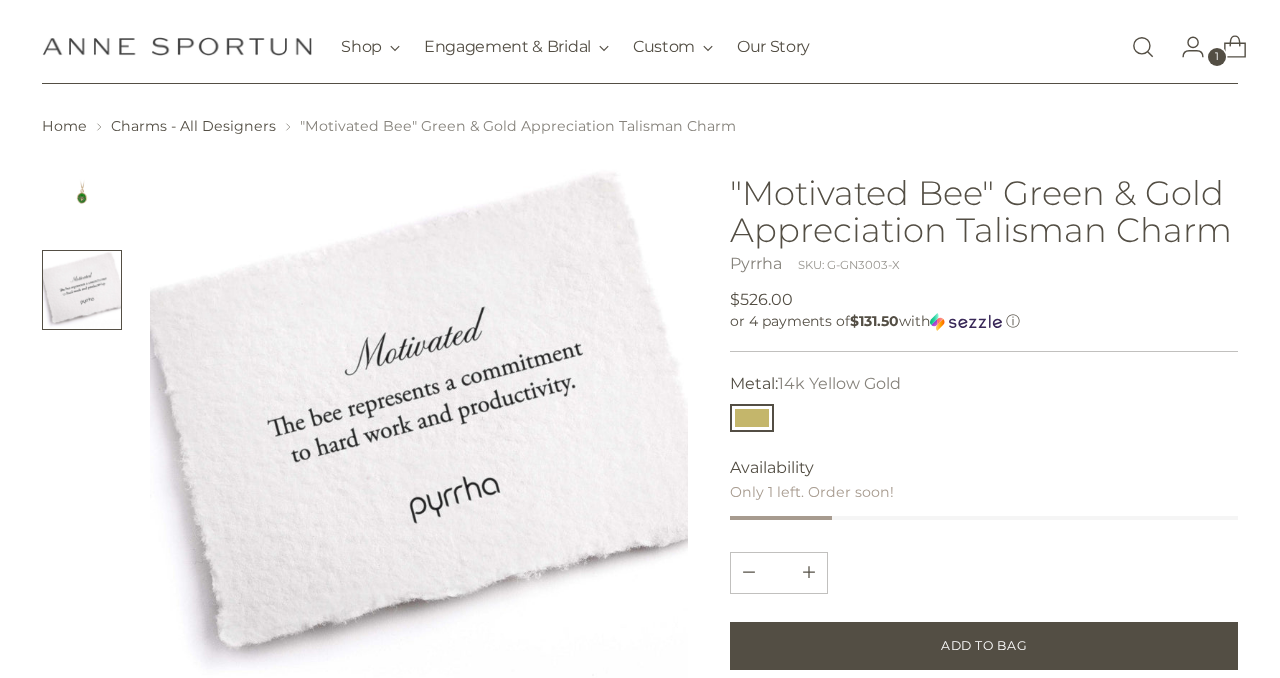 click on "**********" at bounding box center [983, 616] 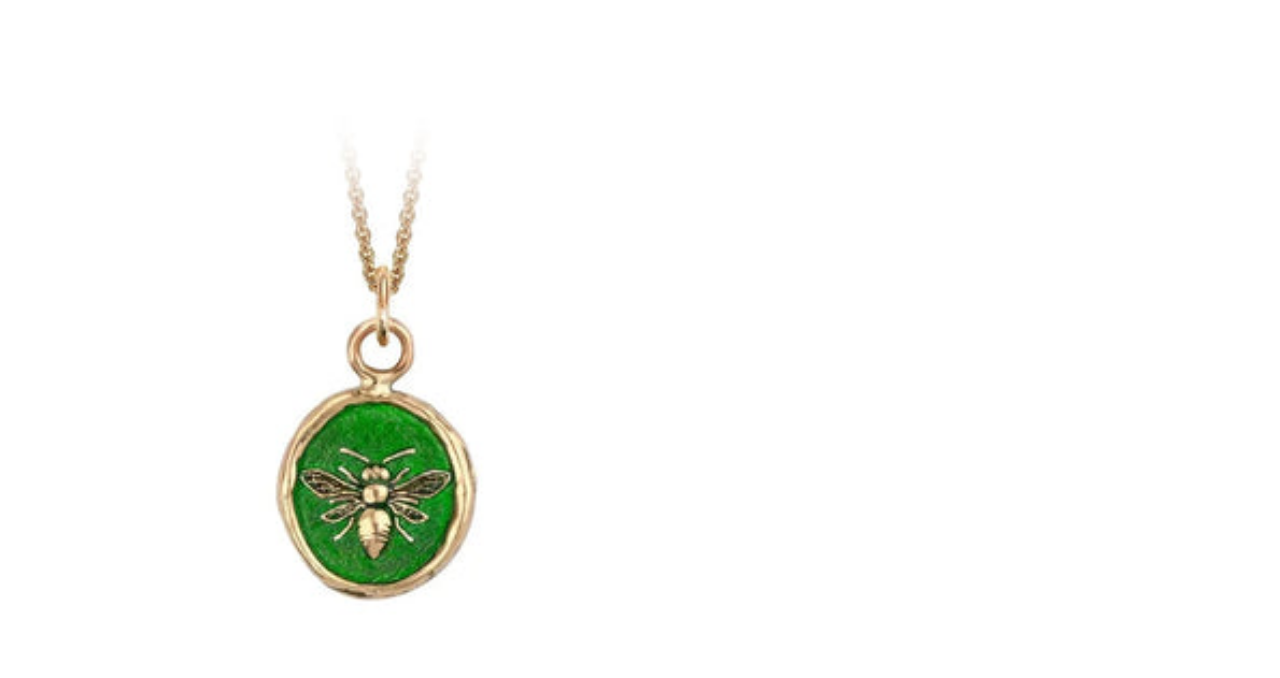 scroll, scrollTop: 37, scrollLeft: 0, axis: vertical 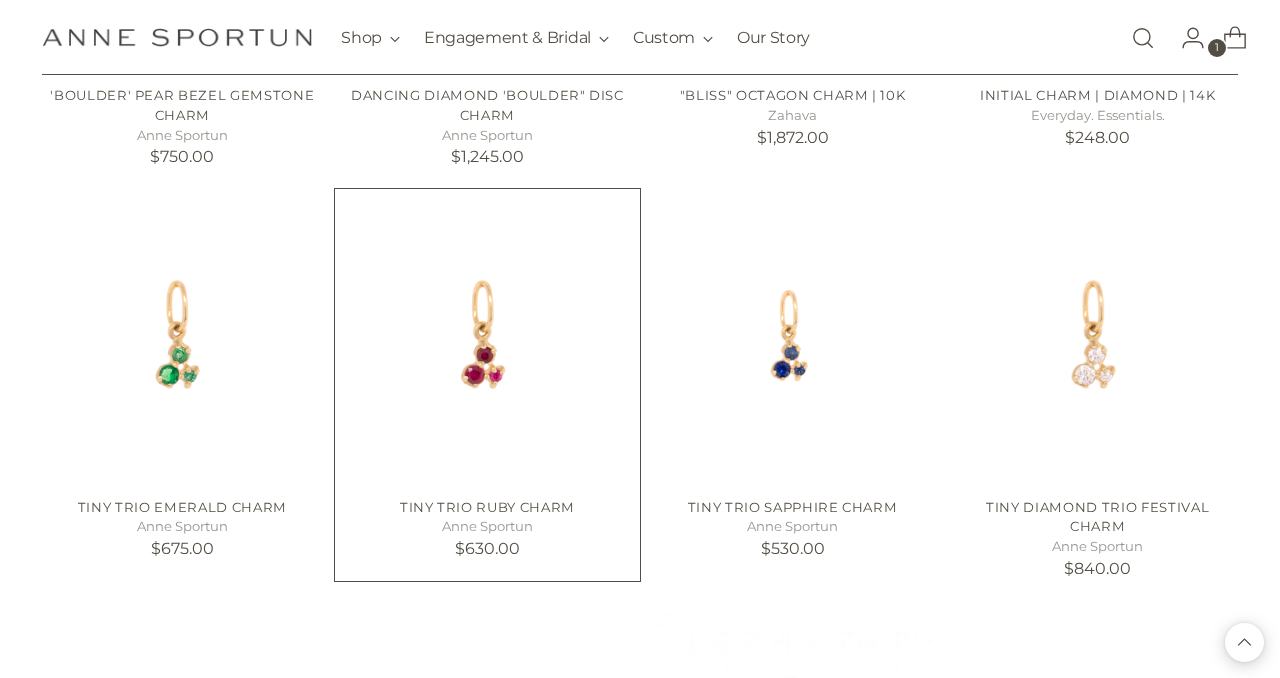 click on "Tiny Trio Ruby Charm" at bounding box center (487, 507) 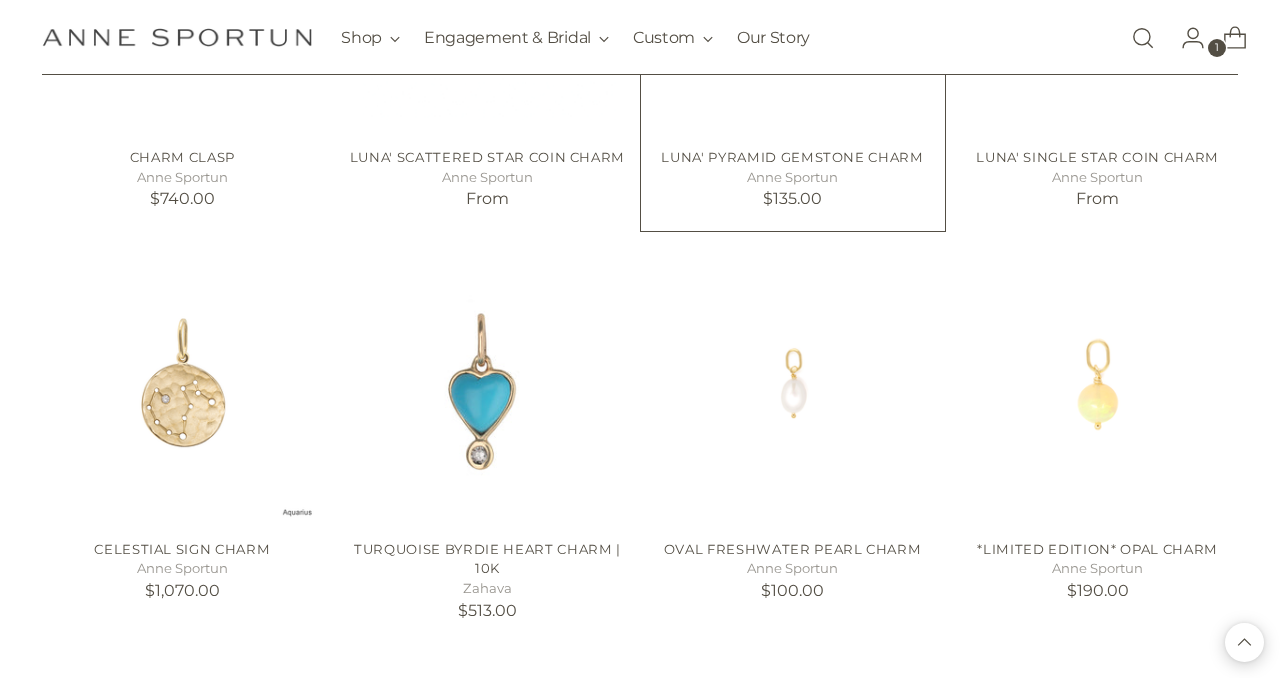 scroll, scrollTop: 1290, scrollLeft: 0, axis: vertical 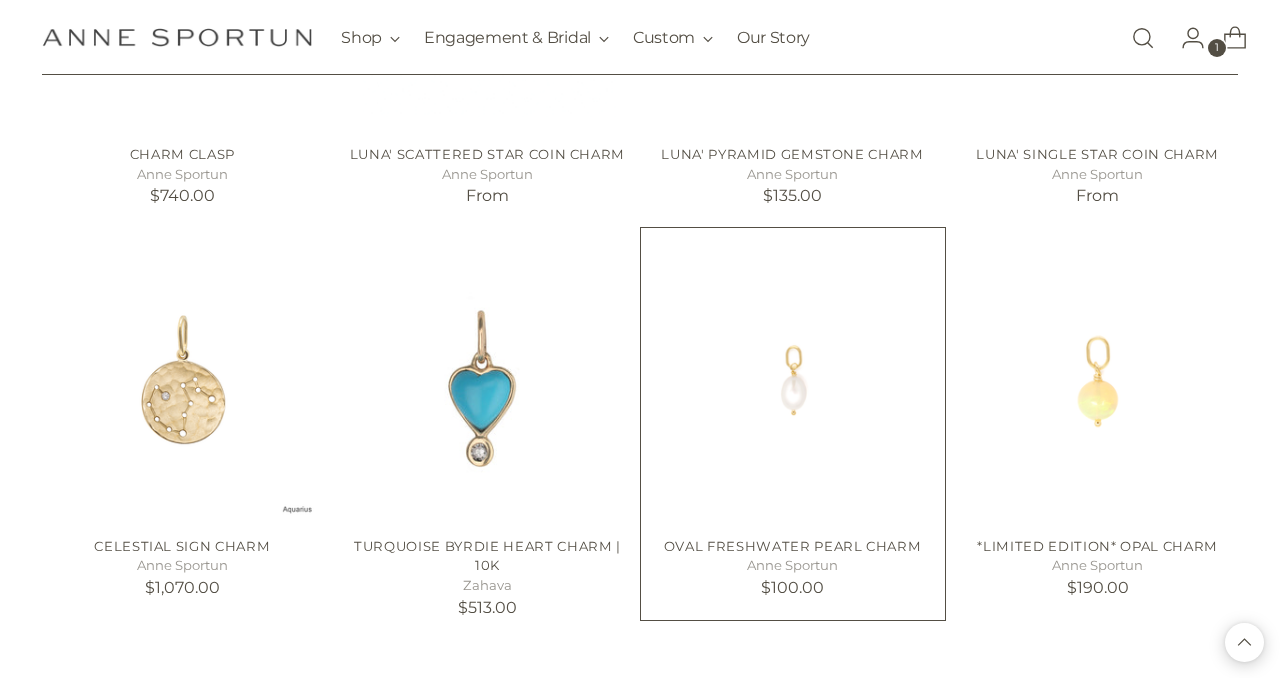 click on "Oval Freshwater Pearl Charm" at bounding box center [793, 546] 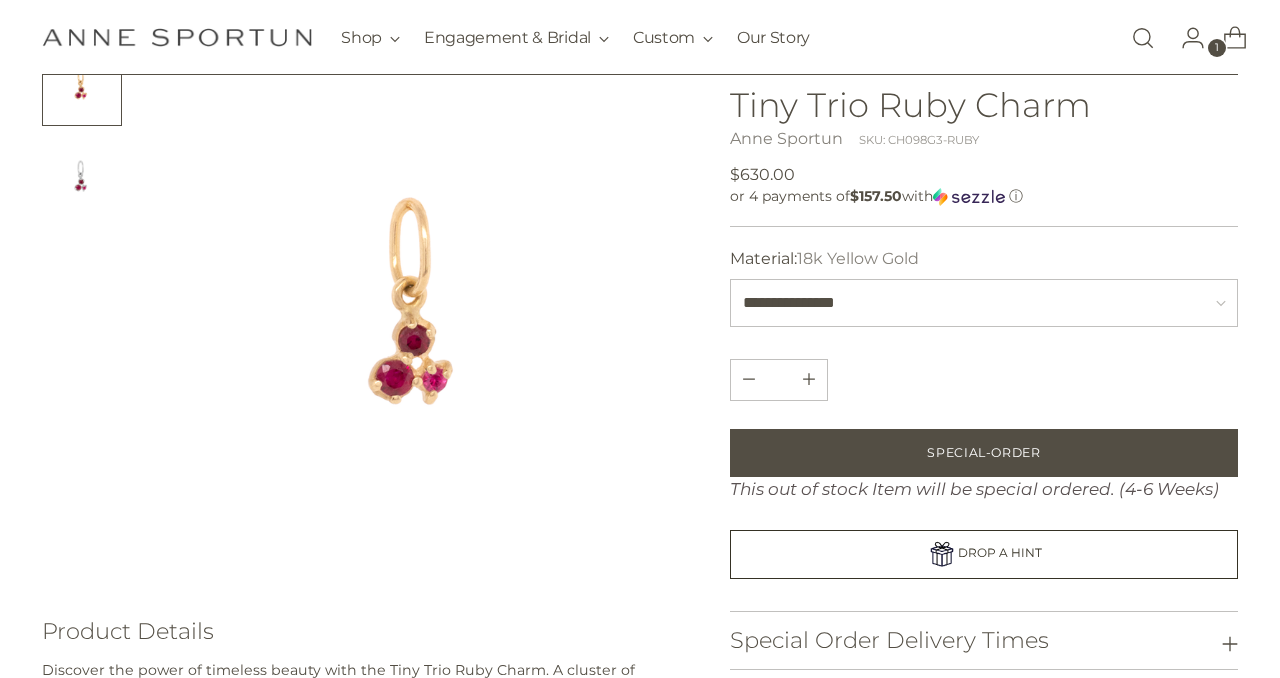 scroll, scrollTop: 90, scrollLeft: 0, axis: vertical 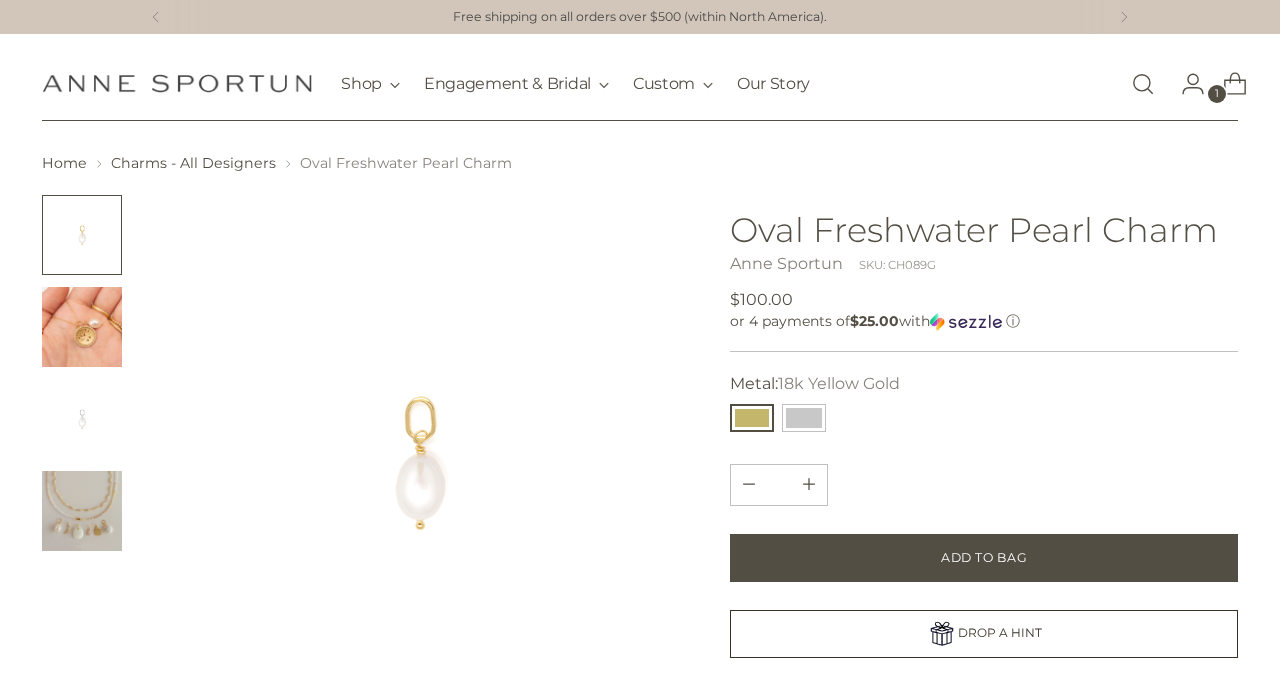 click at bounding box center [82, 327] 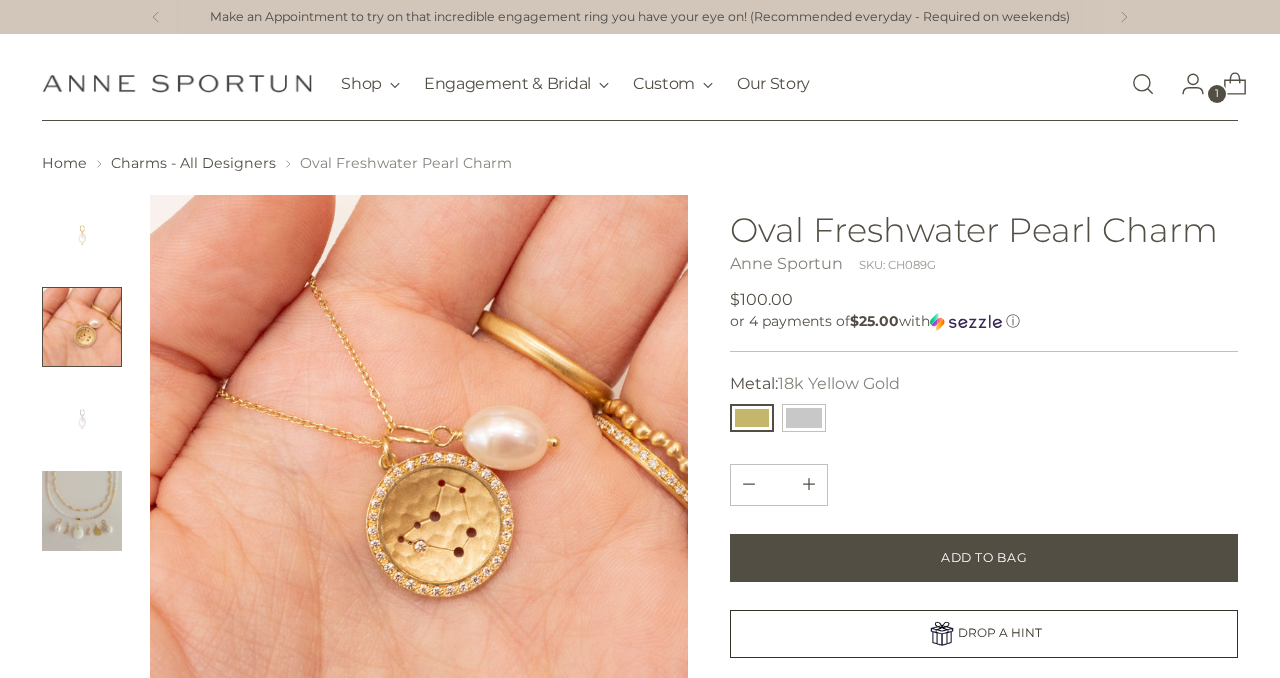 click 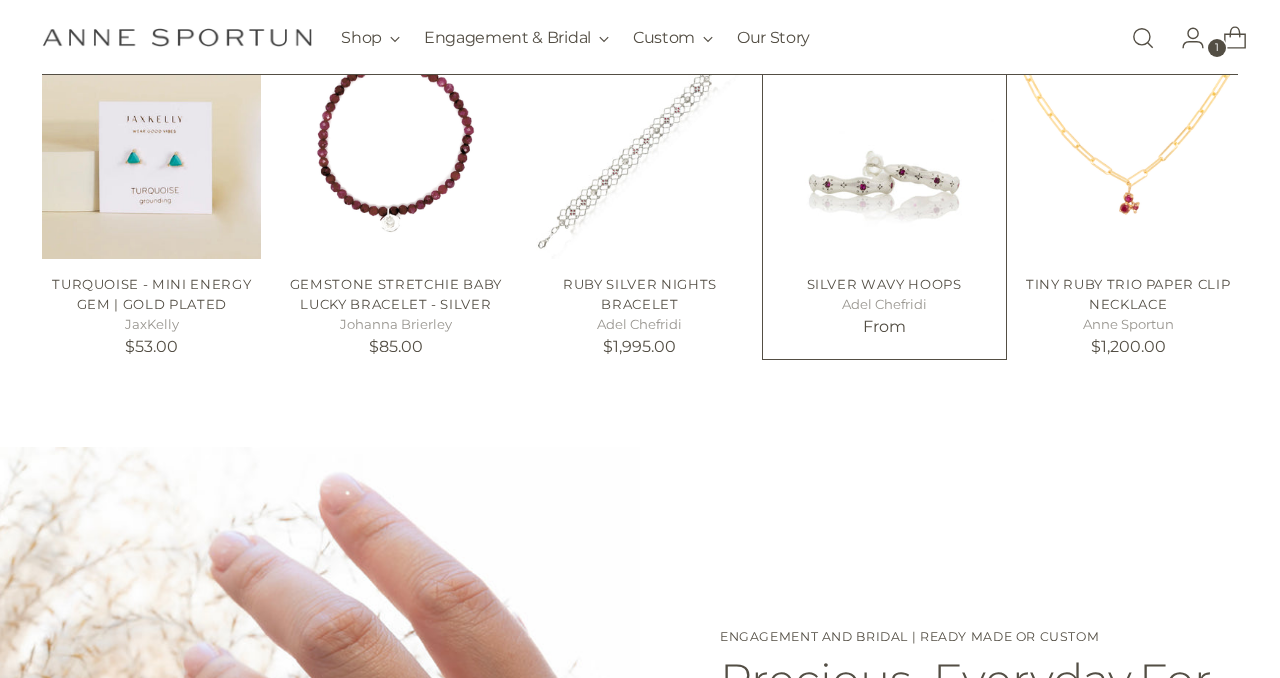 scroll, scrollTop: 932, scrollLeft: 0, axis: vertical 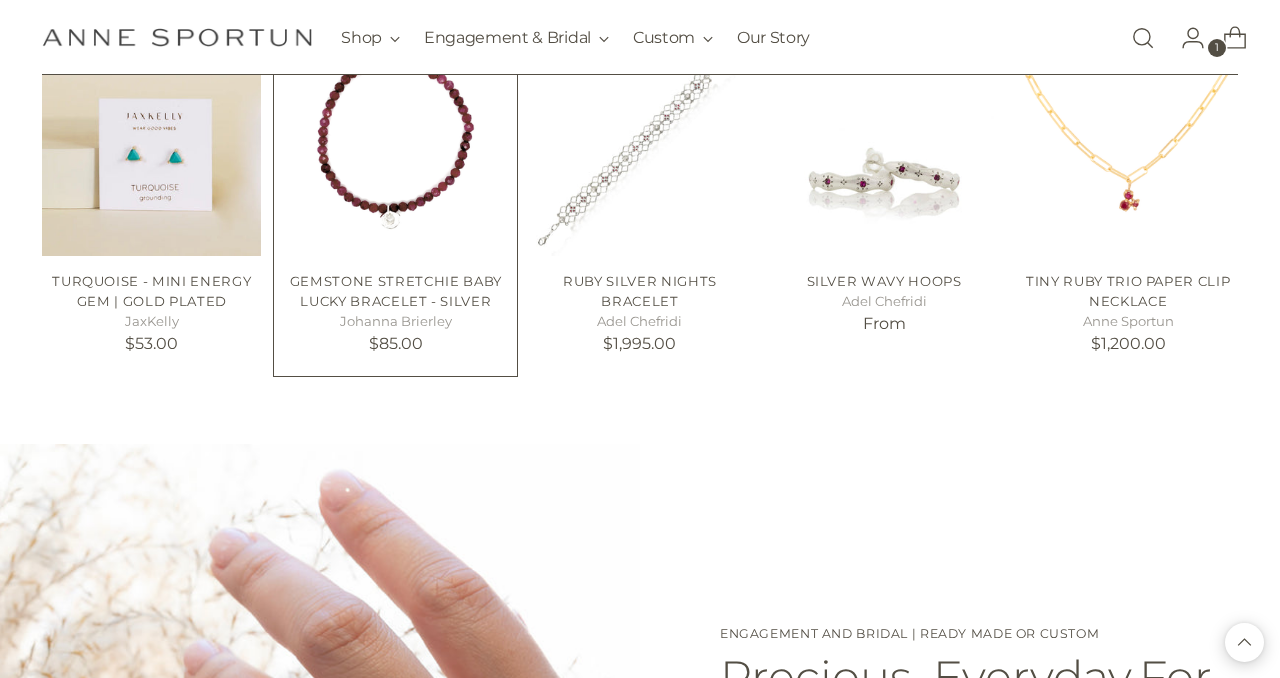 click on "Gemstone Stretchie Baby Lucky Bracelet - Silver" at bounding box center [396, 291] 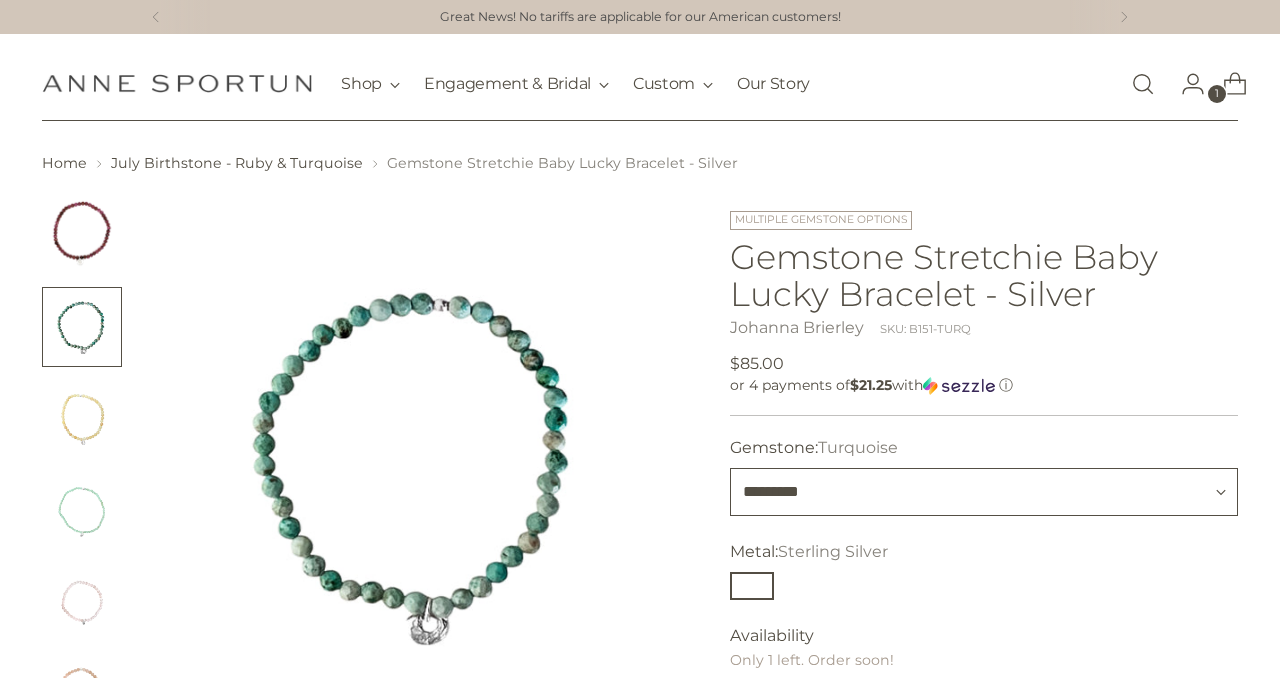 scroll, scrollTop: 113, scrollLeft: 0, axis: vertical 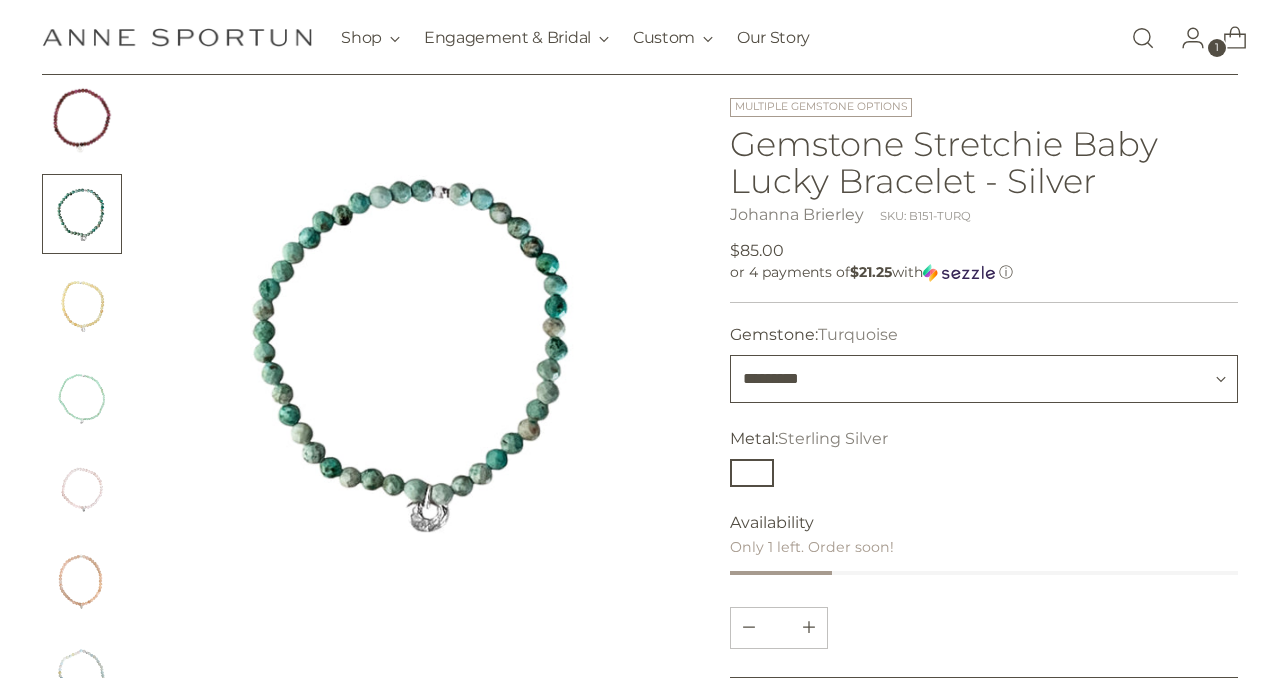 select on "******" 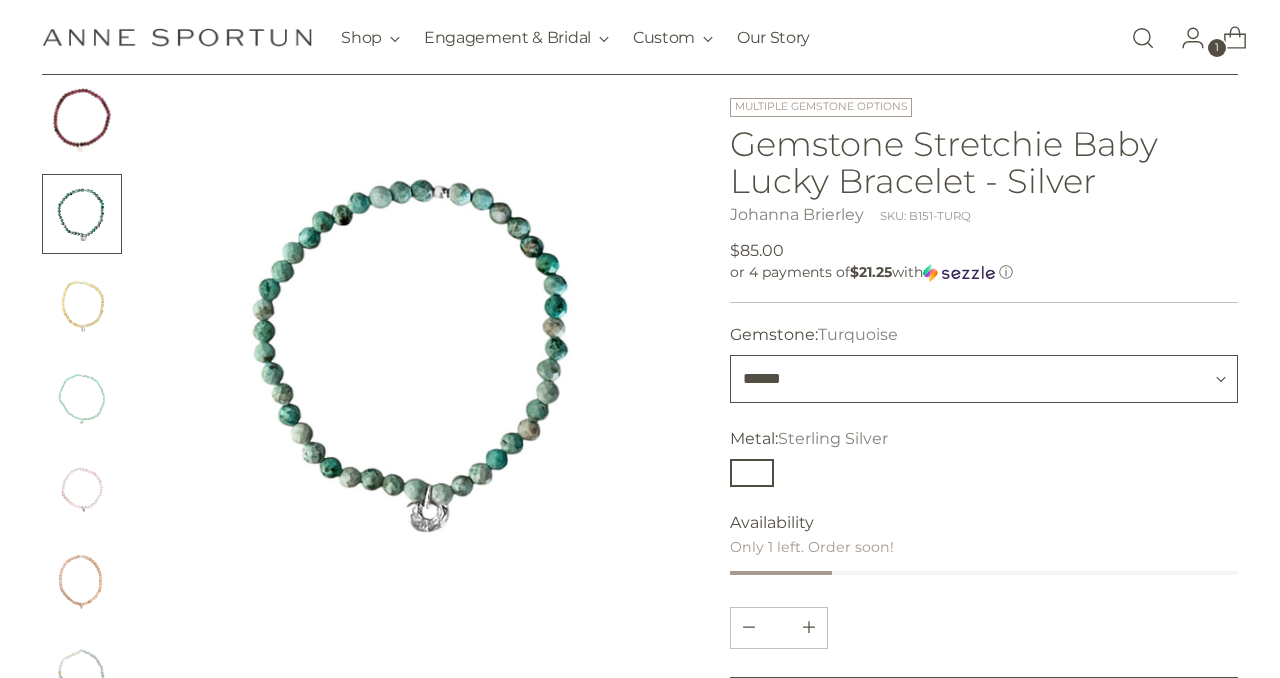 type 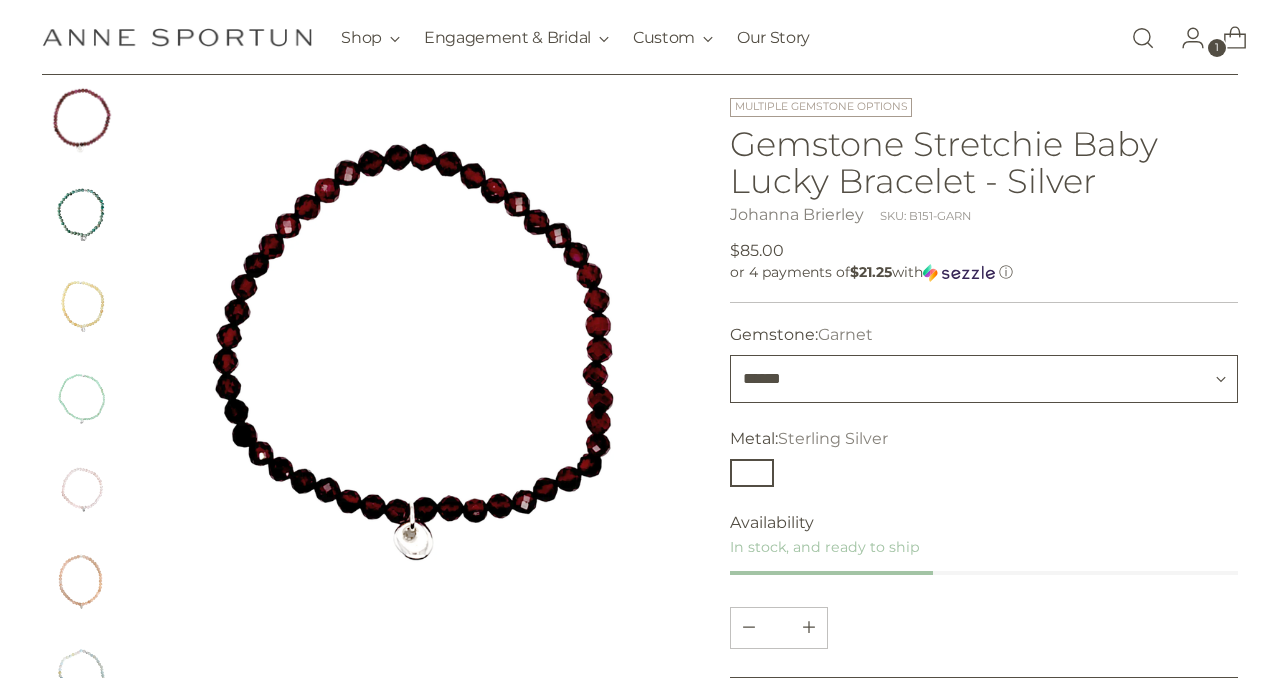 select on "**********" 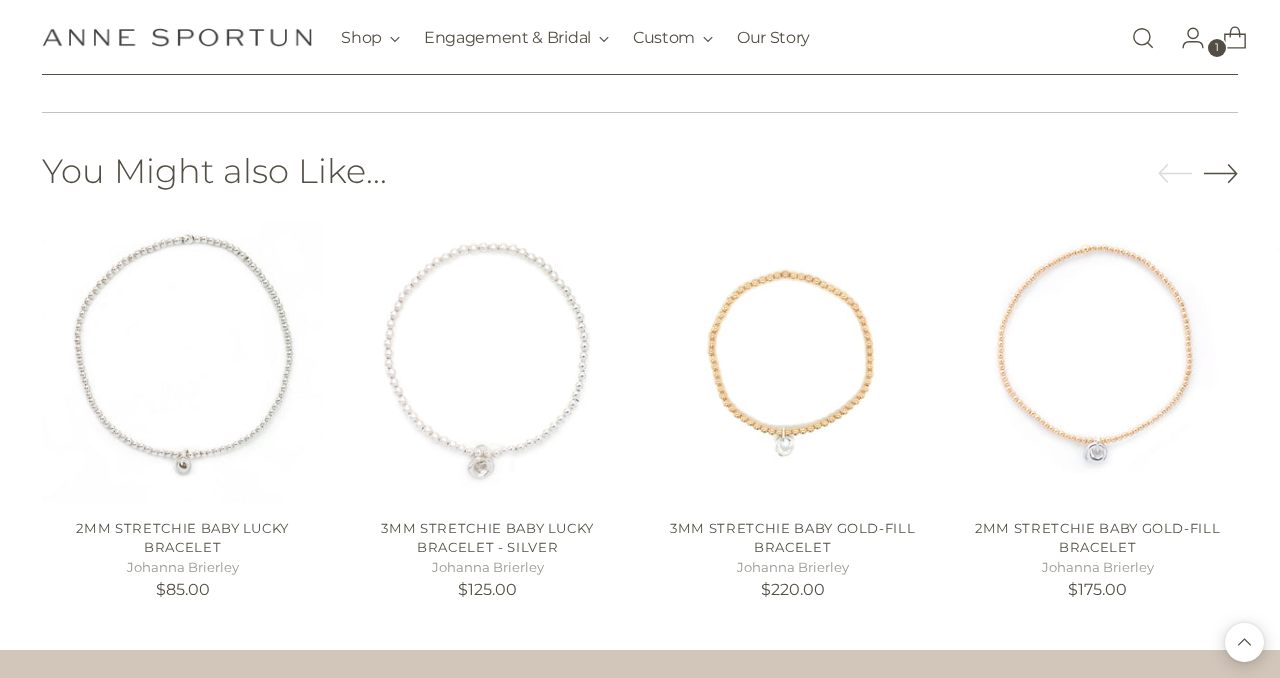 scroll, scrollTop: 1430, scrollLeft: 0, axis: vertical 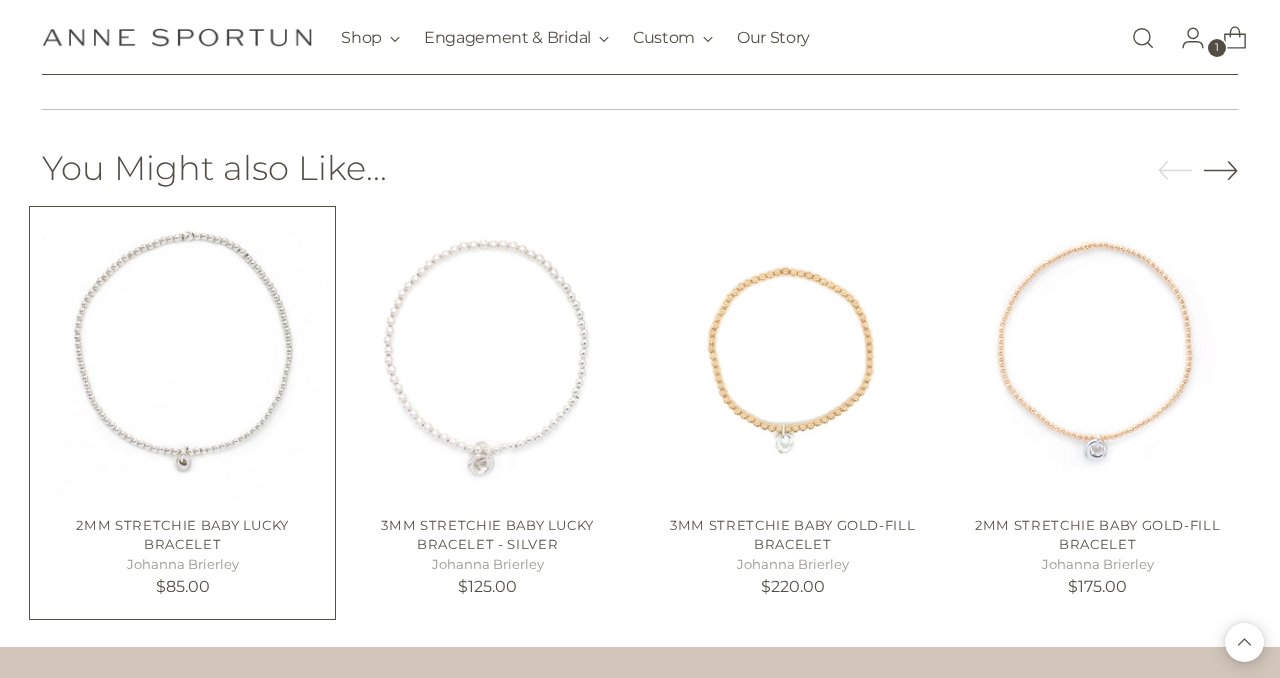 click on "2mm Stretchie Baby Lucky Bracelet" at bounding box center [182, 535] 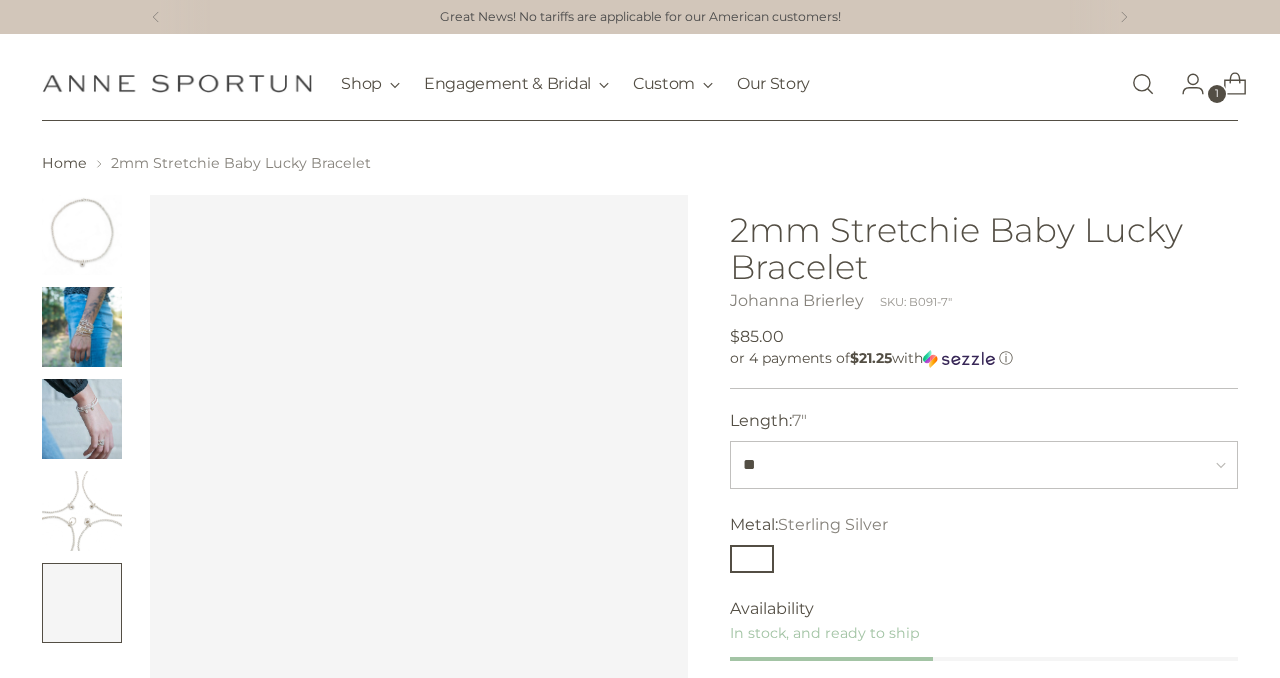scroll, scrollTop: 0, scrollLeft: 0, axis: both 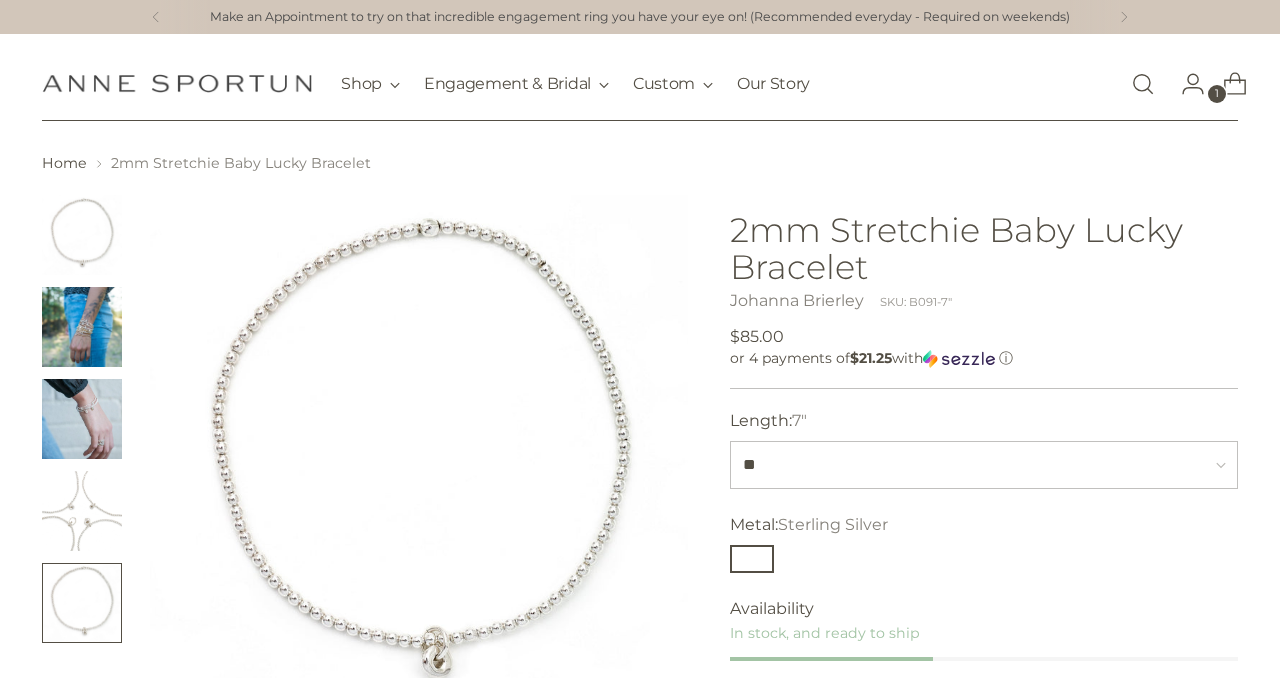 click at bounding box center [82, 511] 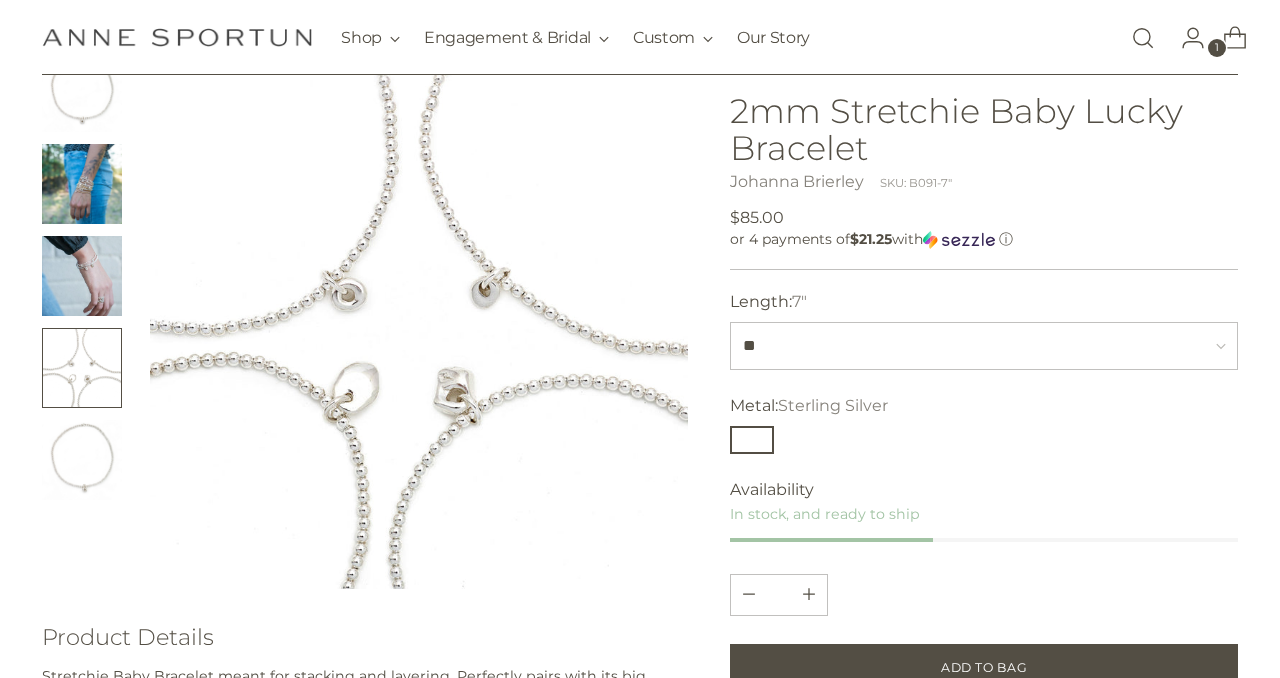 scroll, scrollTop: 138, scrollLeft: 0, axis: vertical 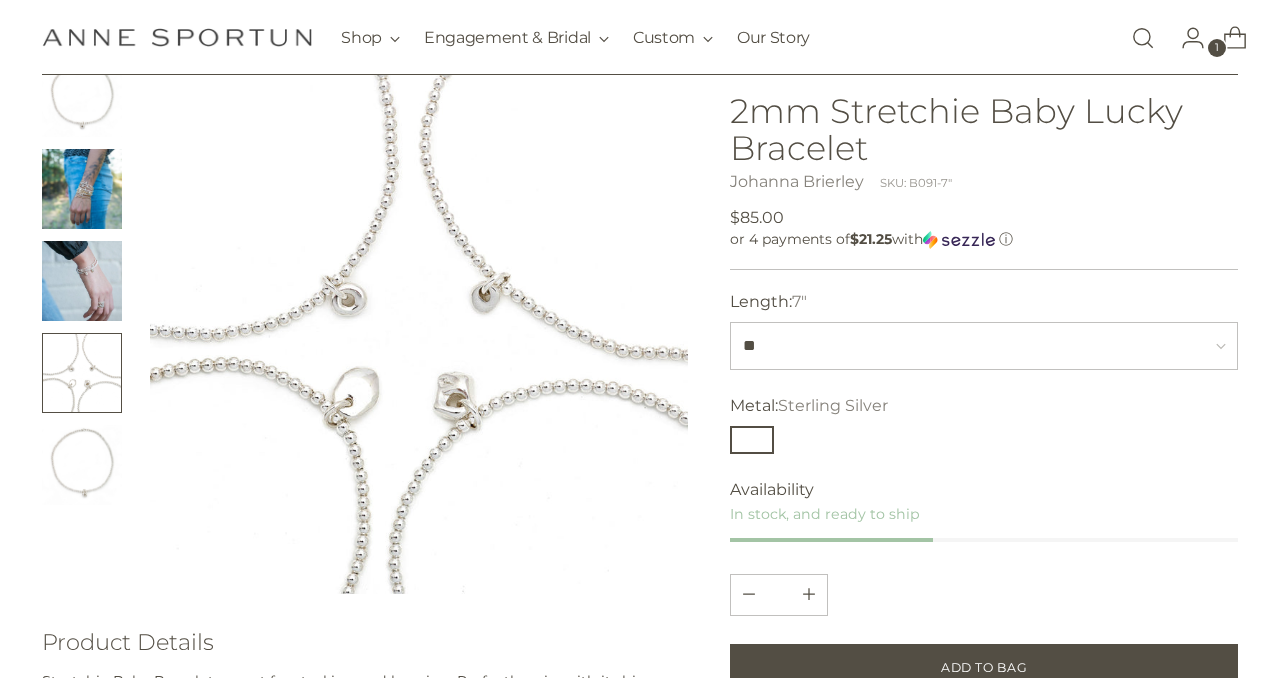 click at bounding box center (82, 465) 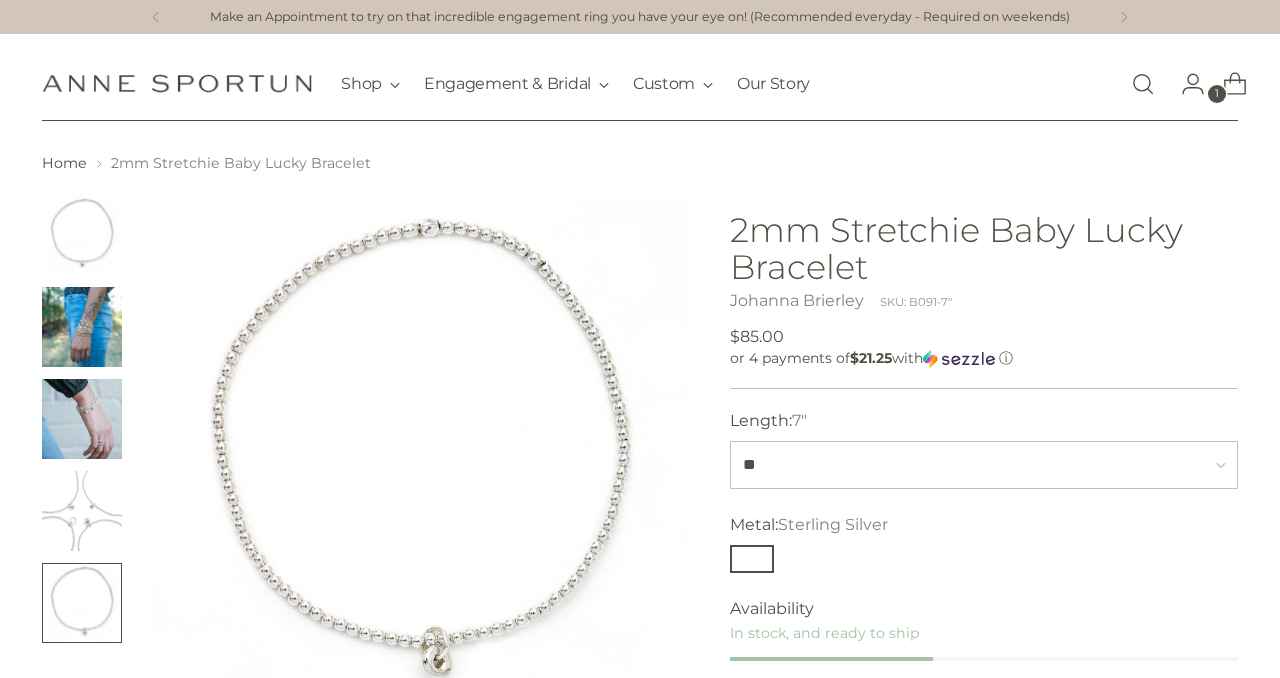 scroll, scrollTop: 0, scrollLeft: 0, axis: both 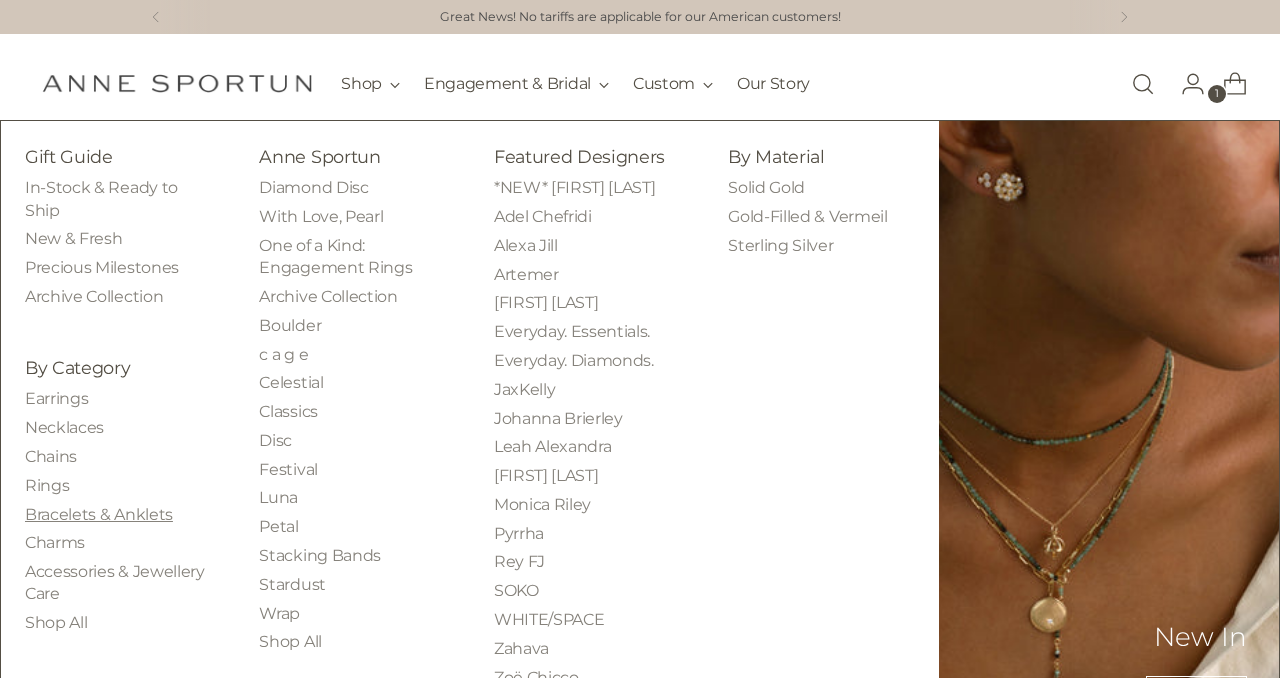 click on "Bracelets & Anklets" at bounding box center [99, 514] 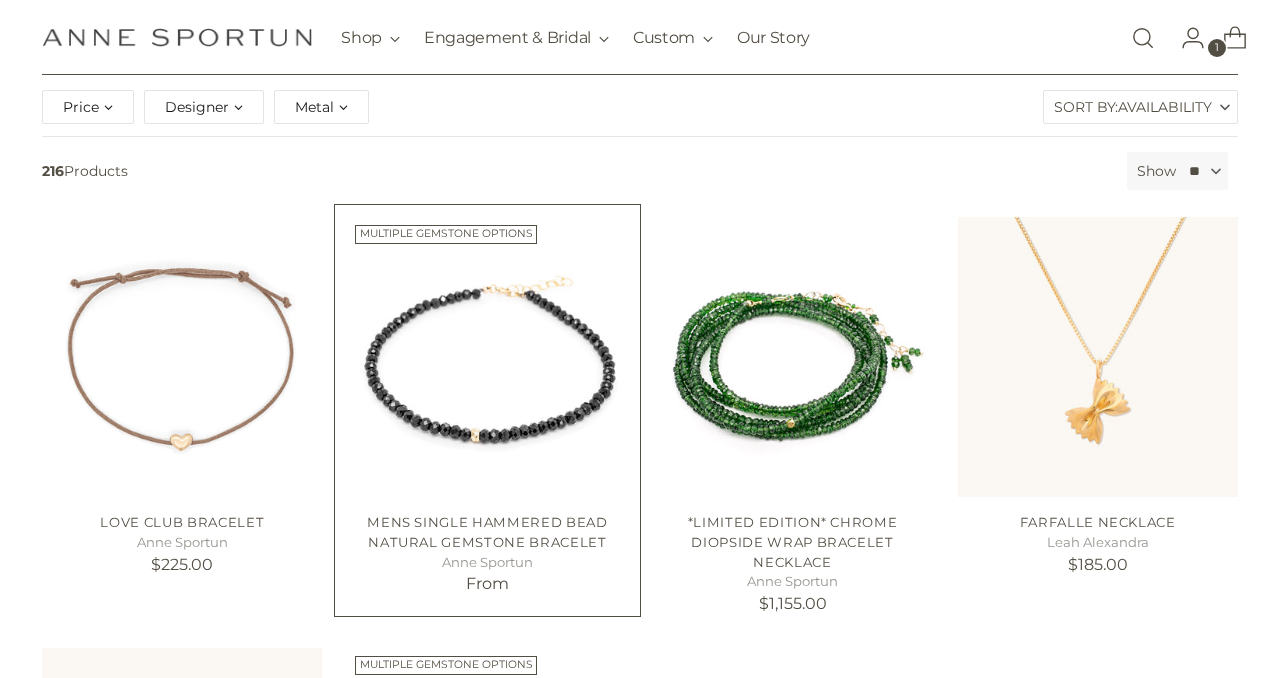 scroll, scrollTop: 266, scrollLeft: 0, axis: vertical 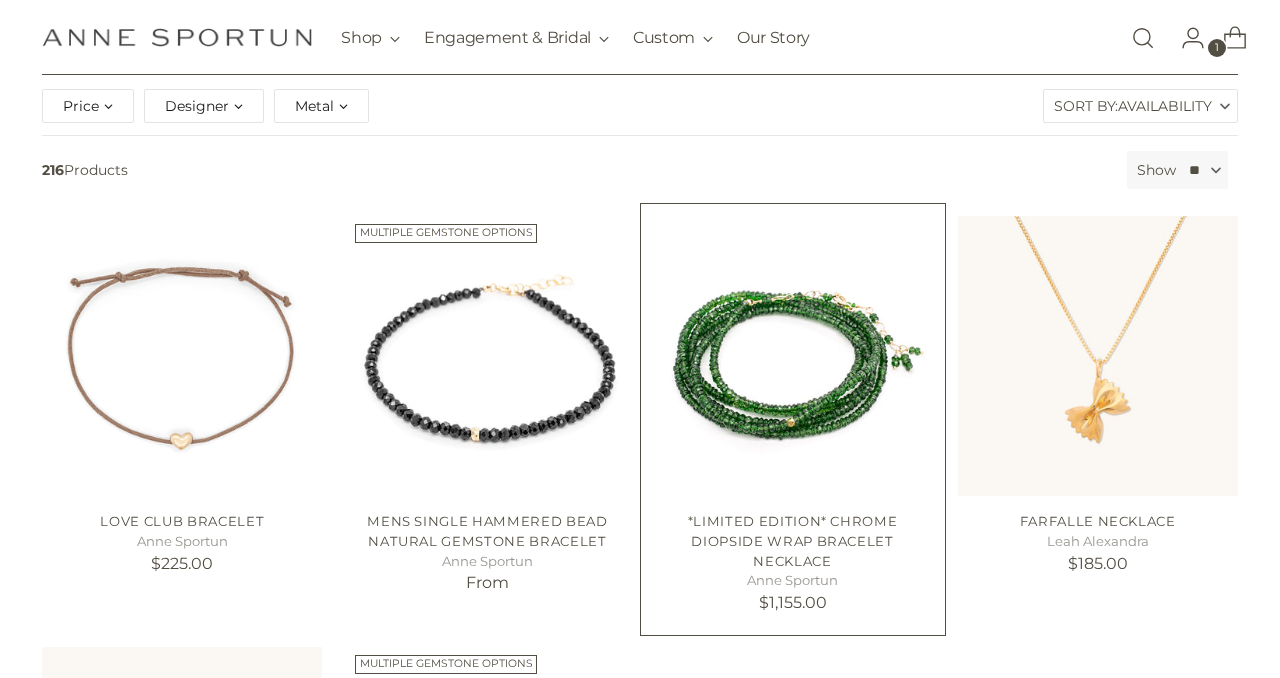 click on "*Limited Edition* Chrome Diopside Wrap Bracelet Necklace" at bounding box center (793, 540) 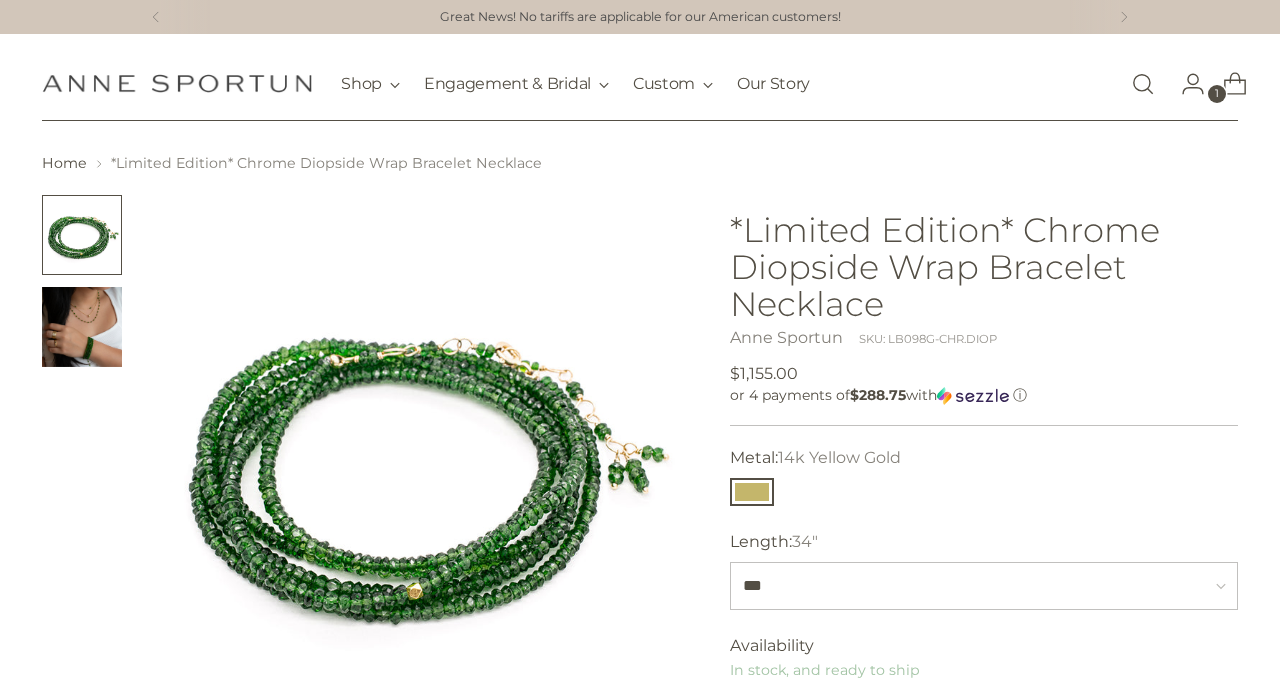 scroll, scrollTop: 0, scrollLeft: 0, axis: both 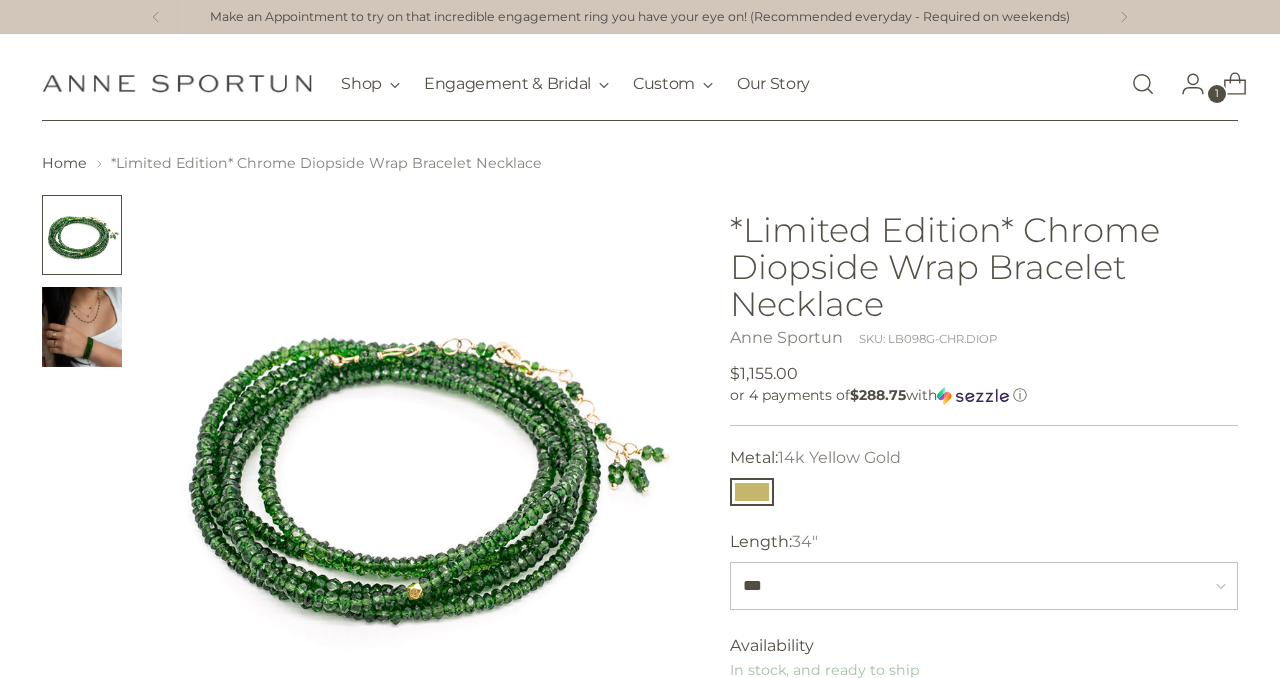 click 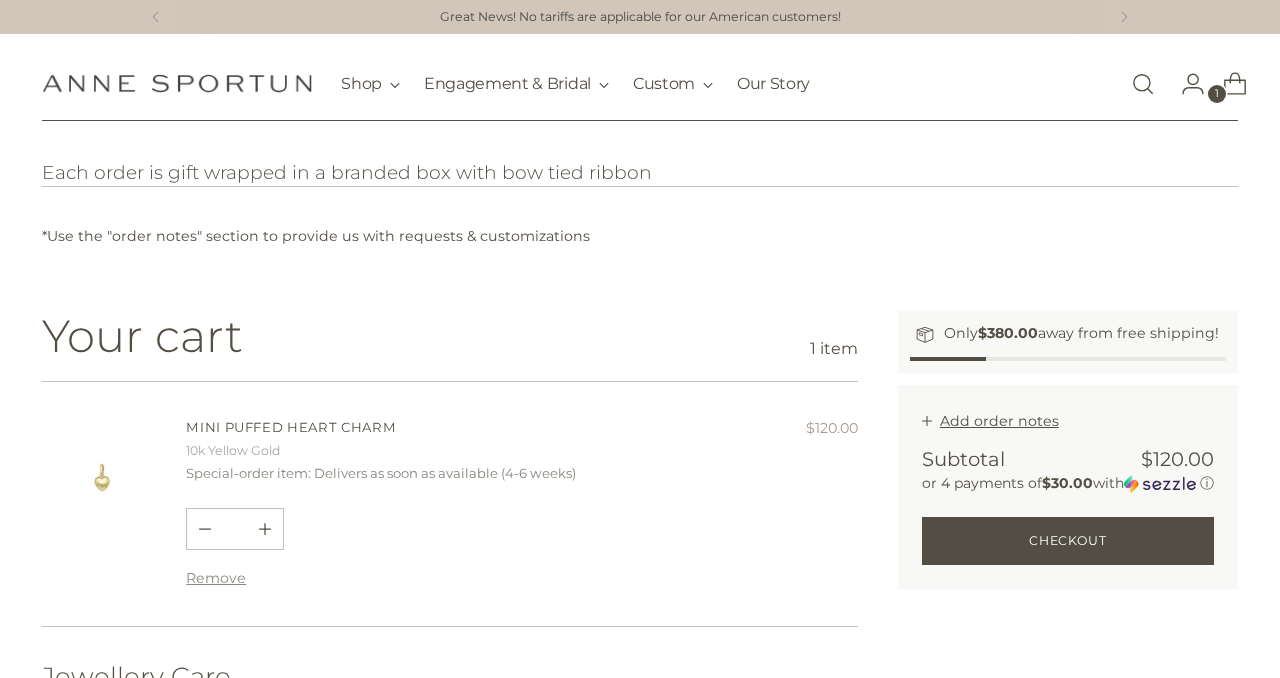 scroll, scrollTop: 0, scrollLeft: 0, axis: both 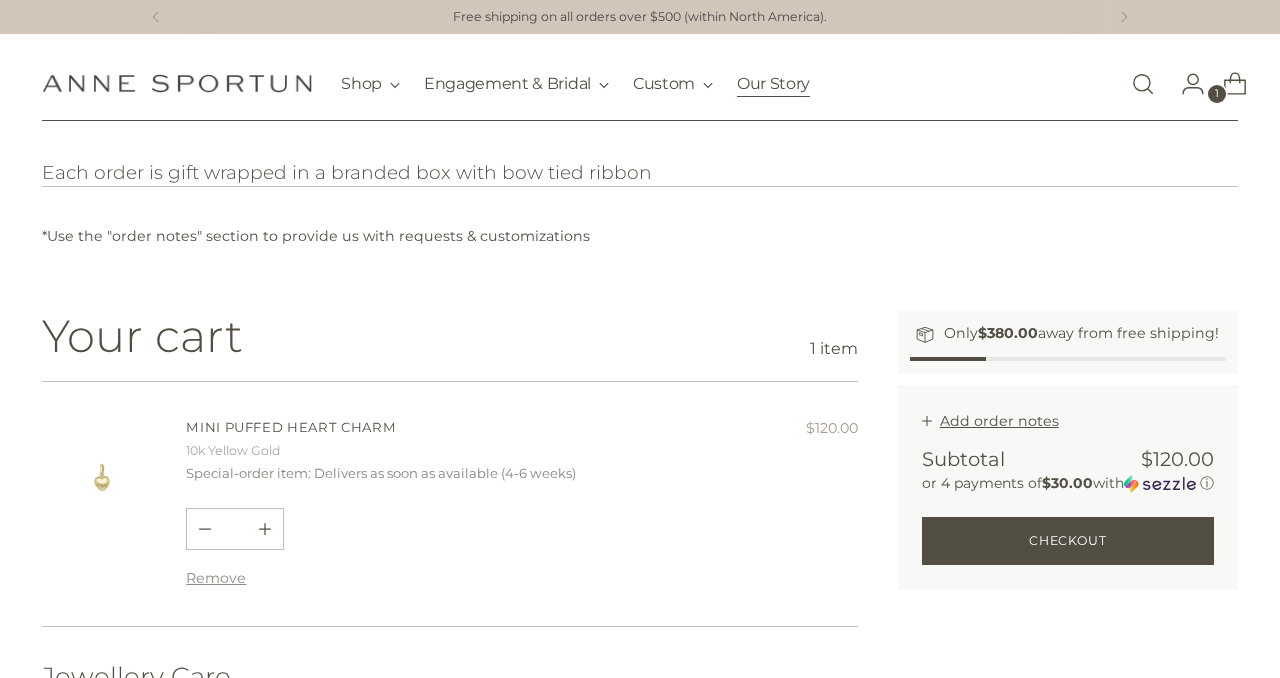 click on "Our Story" at bounding box center (773, 84) 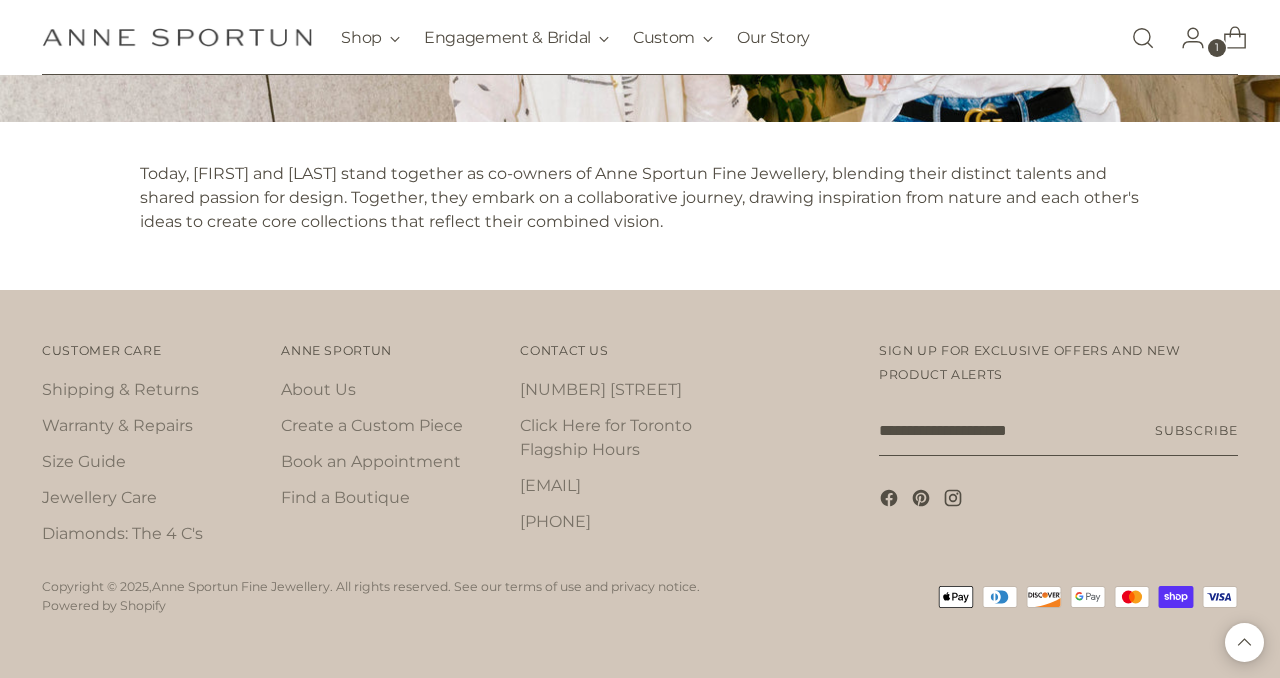 scroll, scrollTop: 1984, scrollLeft: 0, axis: vertical 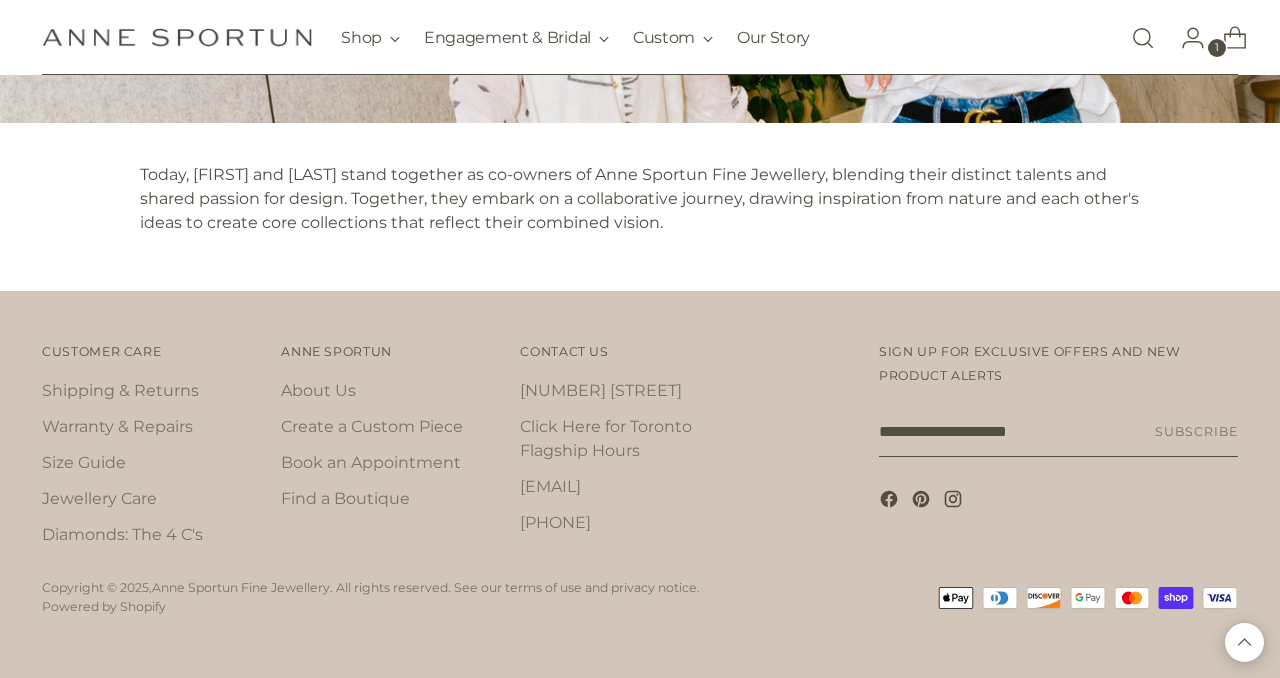 click on "Subscribe" at bounding box center [1196, 432] 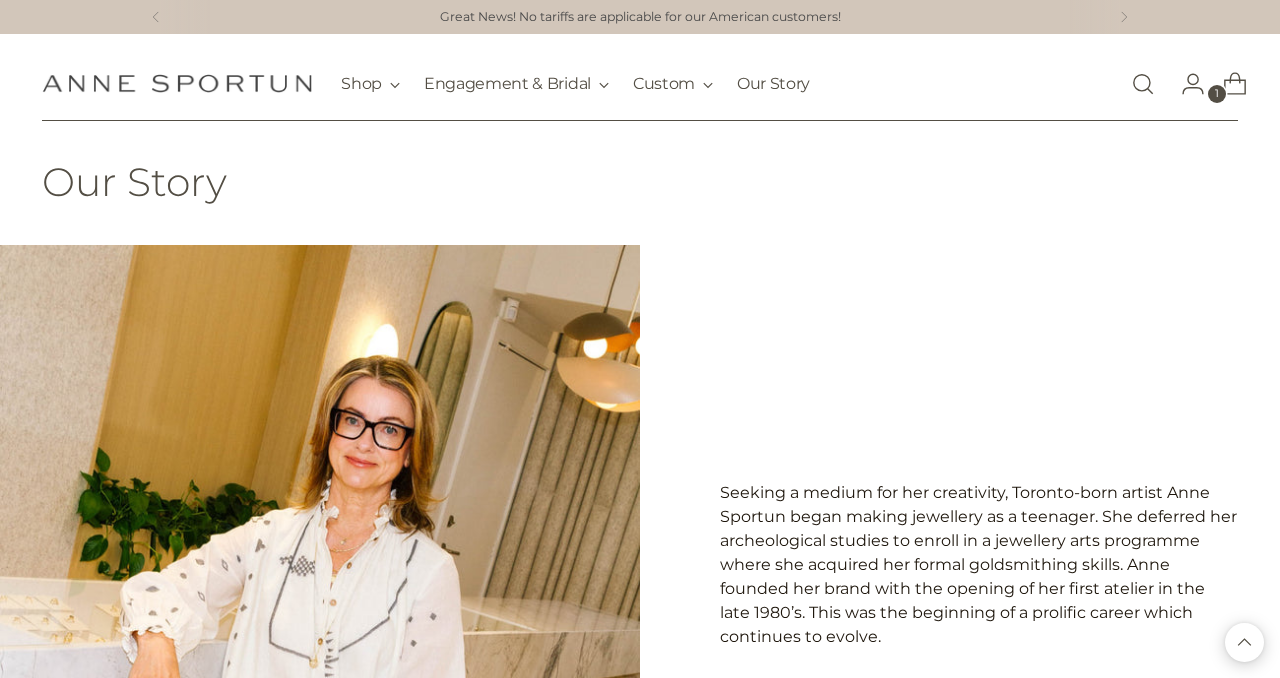 scroll, scrollTop: 0, scrollLeft: 0, axis: both 